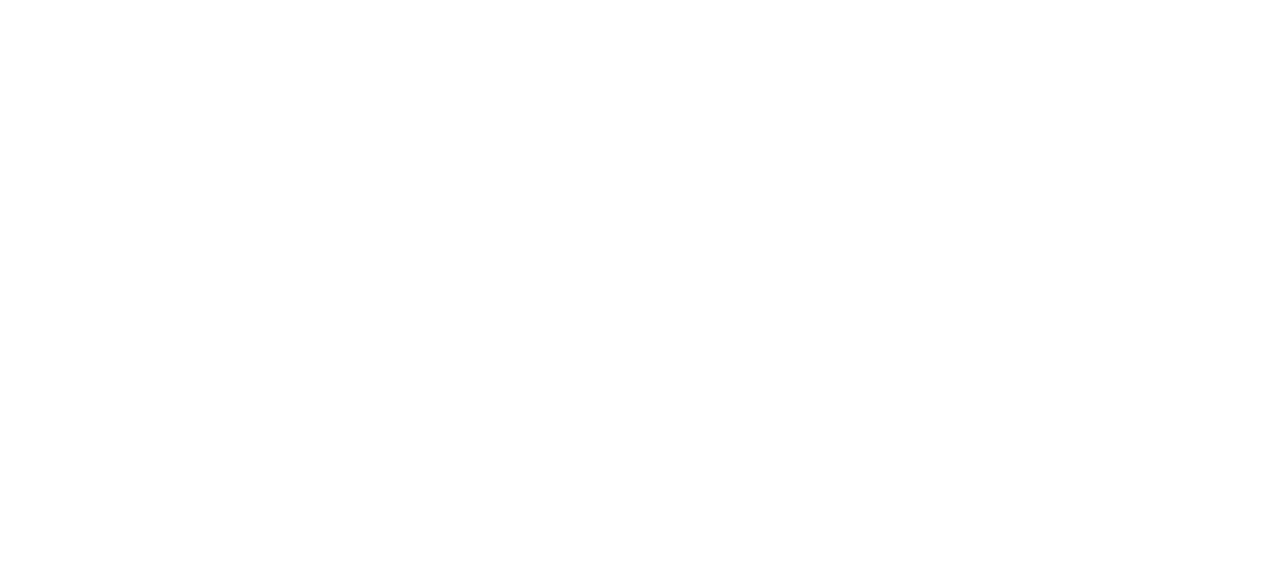 scroll, scrollTop: 0, scrollLeft: 0, axis: both 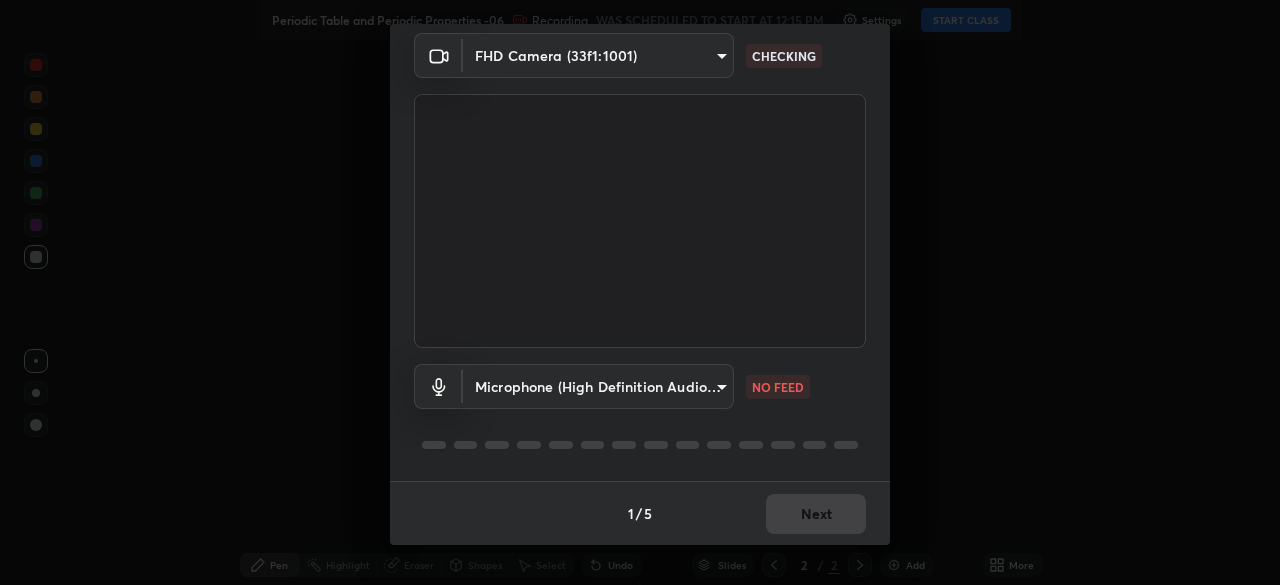 click on "Erase all Periodic Table and Periodic Properties -06 Recording WAS SCHEDULED TO START AT 12:15 PM Settings START CLASS Setting up your live class Periodic Table and Periodic Properties -06 • L31 of Course On Chemistry for NEET -Conquer-4 - 2026 [PERSON] Pen Highlight Eraser Shapes Select Undo Slides 2 / 2 Add More No doubts shared Encourage your learners to ask a doubt for better clarity Report an issue Reason for reporting Buffering Chat not working Audio - Video sync issue Educator video quality low Attach an image Report Media settings FHD Camera ([DEVICE_ID]) a2c9e0304fea7a197325265949ed38064ec23766b16e4a4df4757bcf8ee53c87 CHECKING Microphone (High Definition Audio Device) 5efe93fc14e93c8b3a8f192c6fd45c1e8419d5ac154fc35f188067f04b7c8973 NO FEED 1 / 5 Next" at bounding box center [640, 292] 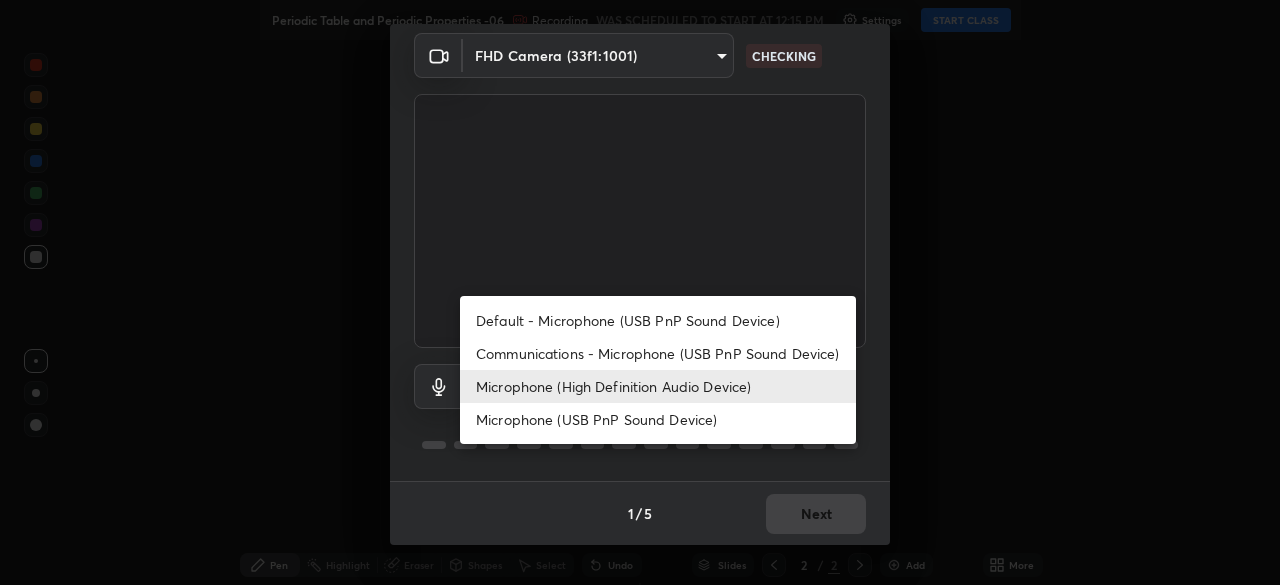 click on "Microphone (USB PnP Sound Device)" at bounding box center (658, 419) 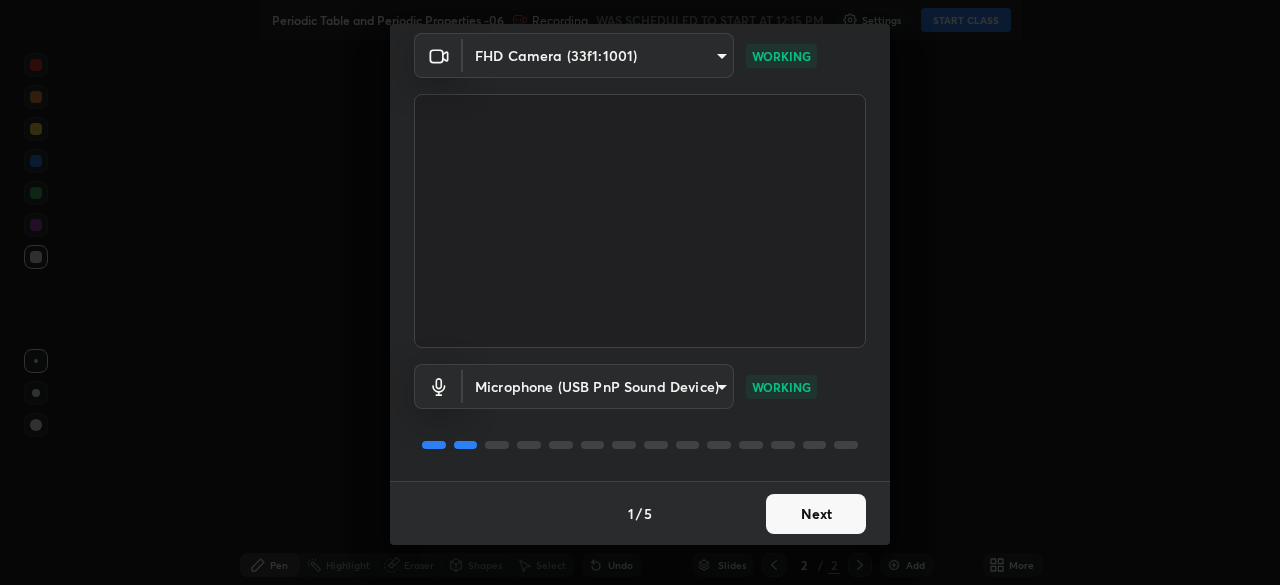 click on "Next" at bounding box center (816, 514) 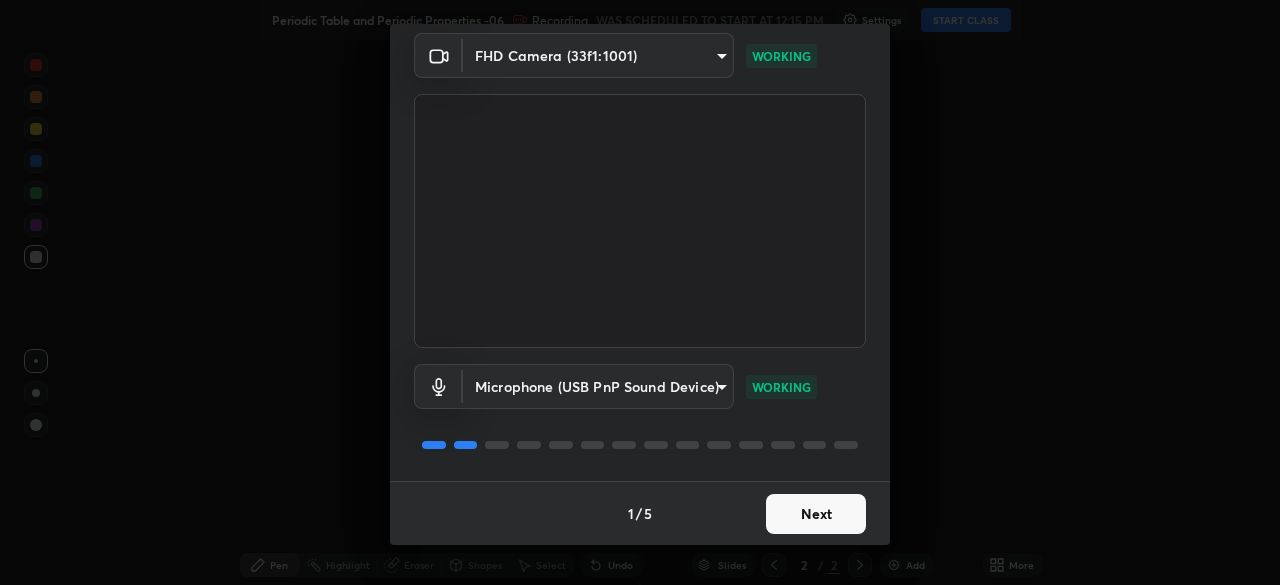 scroll, scrollTop: 0, scrollLeft: 0, axis: both 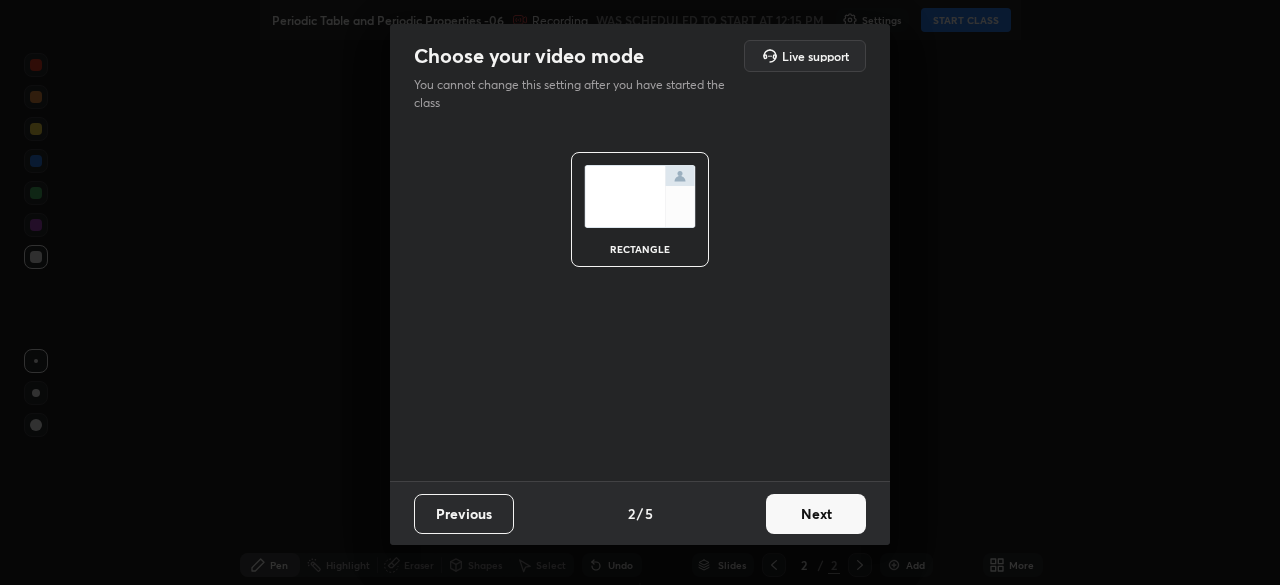 click on "Next" at bounding box center (816, 514) 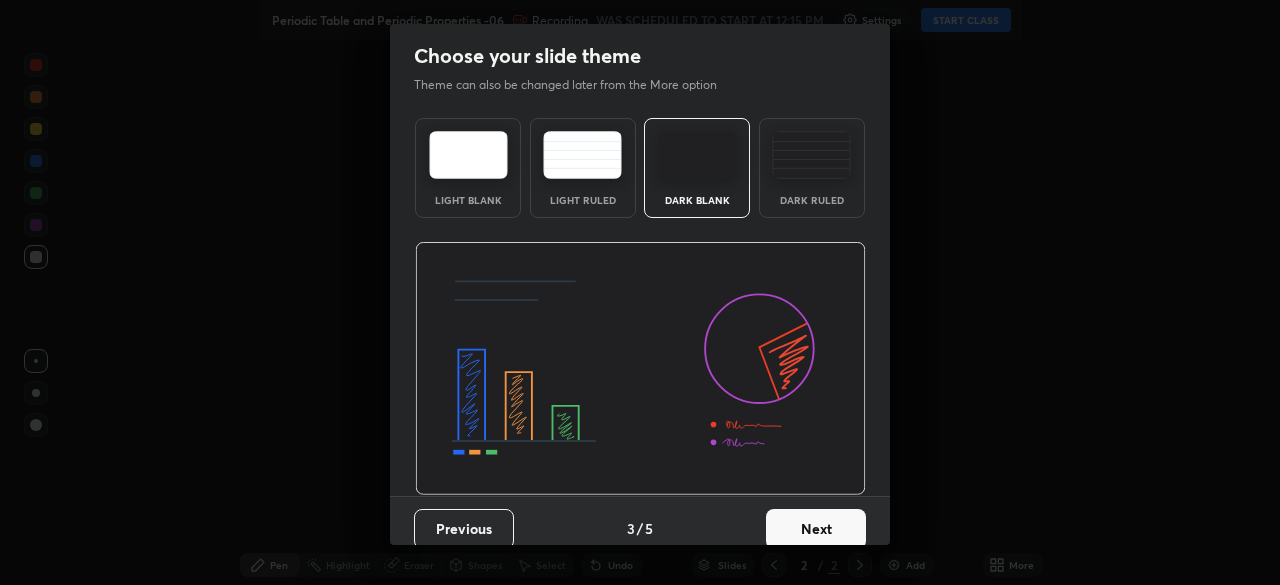 click on "Next" at bounding box center (816, 529) 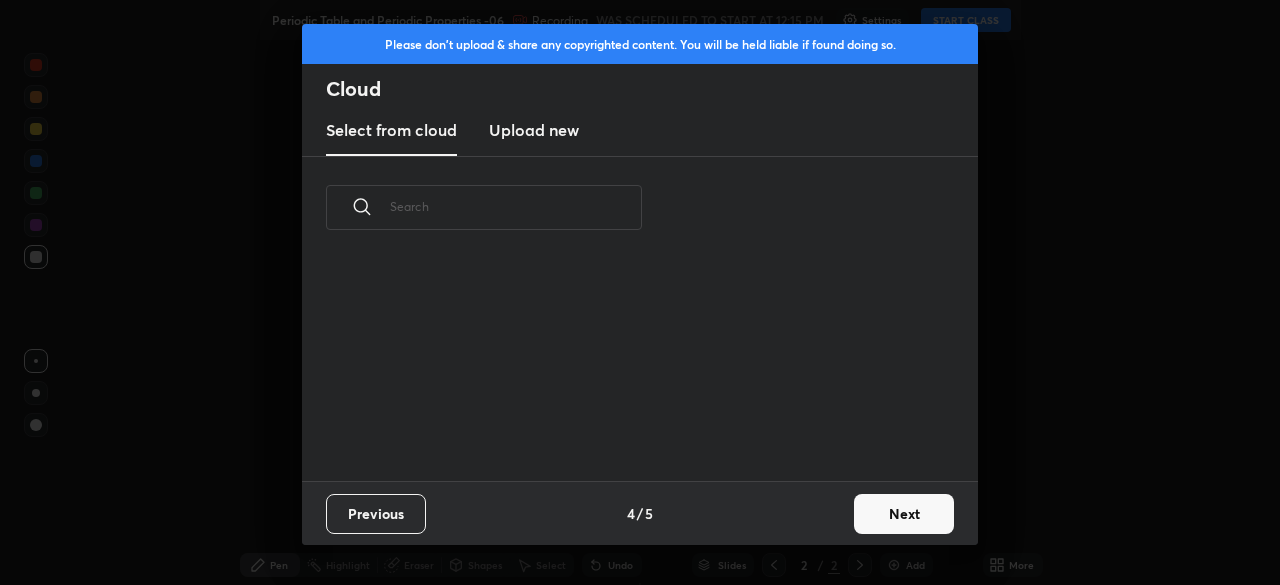 scroll, scrollTop: 7, scrollLeft: 11, axis: both 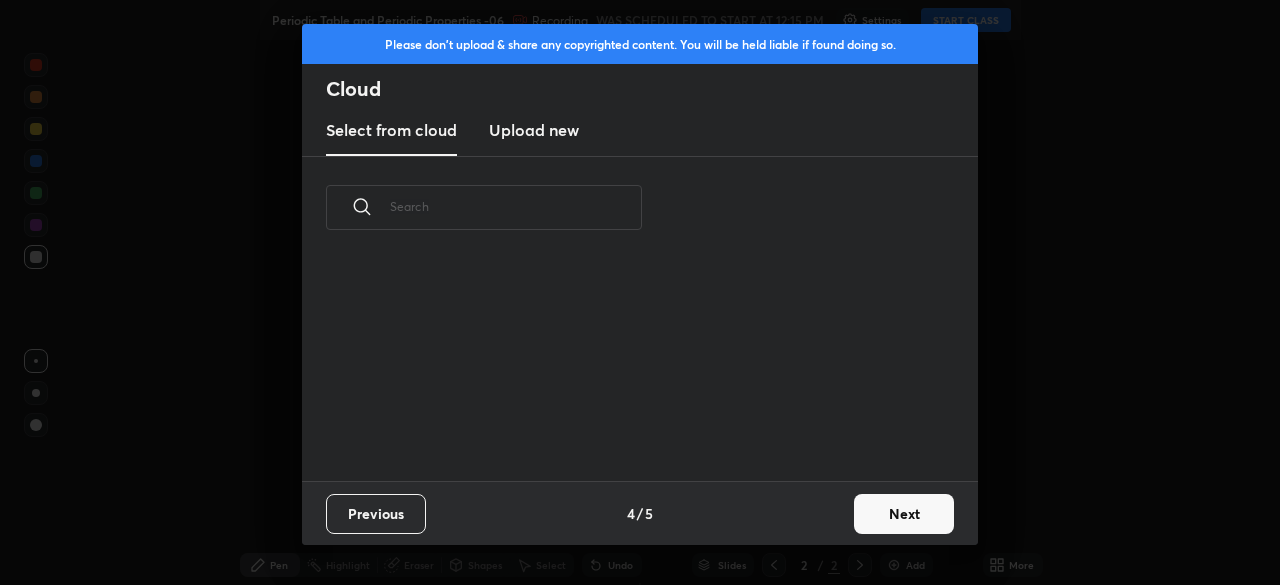 click on "Upload new" at bounding box center [534, 130] 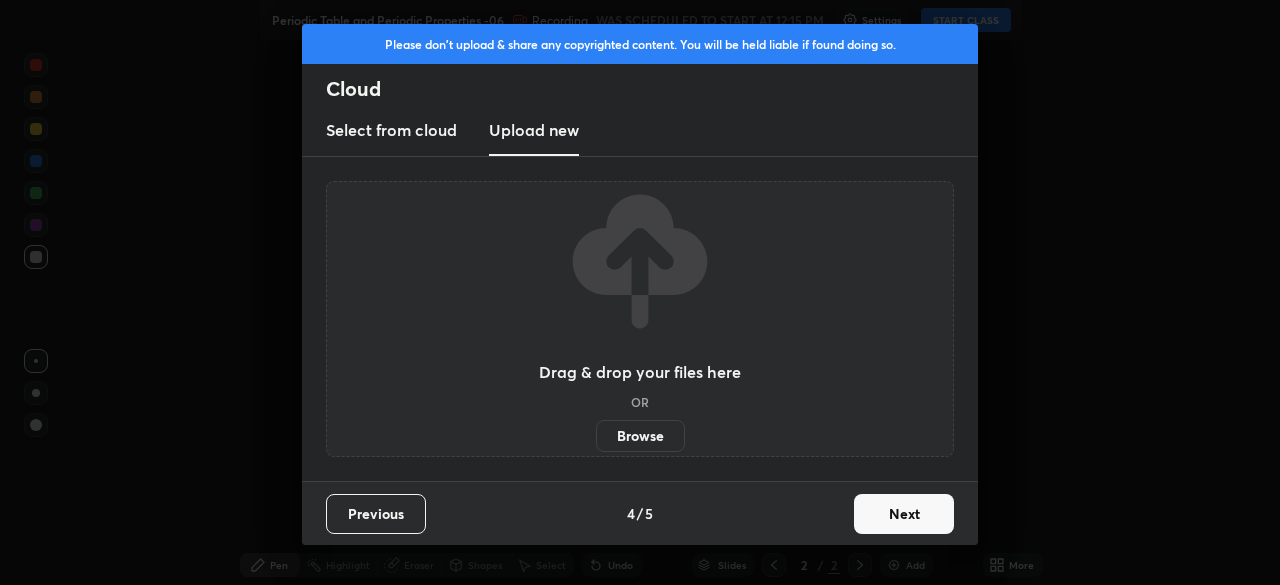click on "Browse" at bounding box center (640, 436) 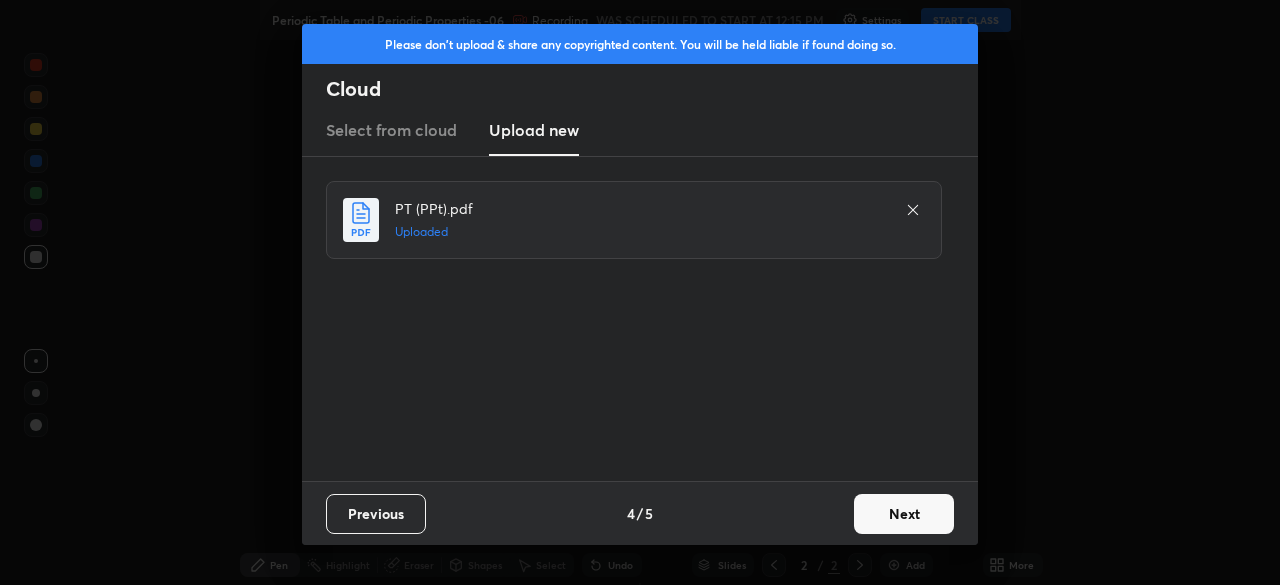 click on "Next" at bounding box center (904, 514) 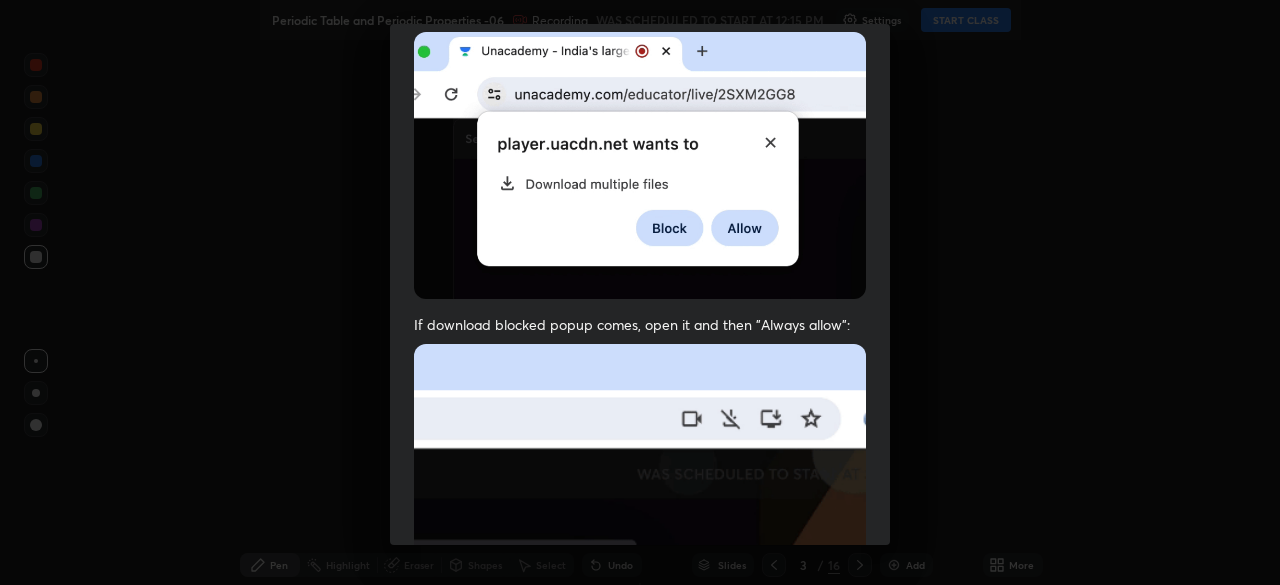 scroll, scrollTop: 479, scrollLeft: 0, axis: vertical 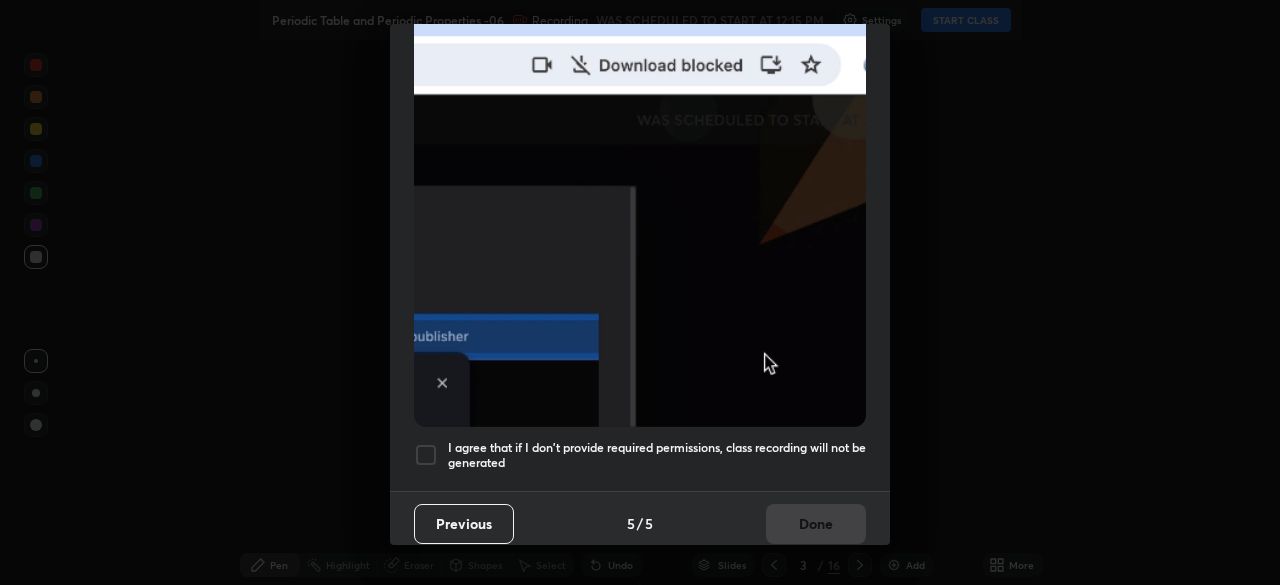 click at bounding box center [426, 455] 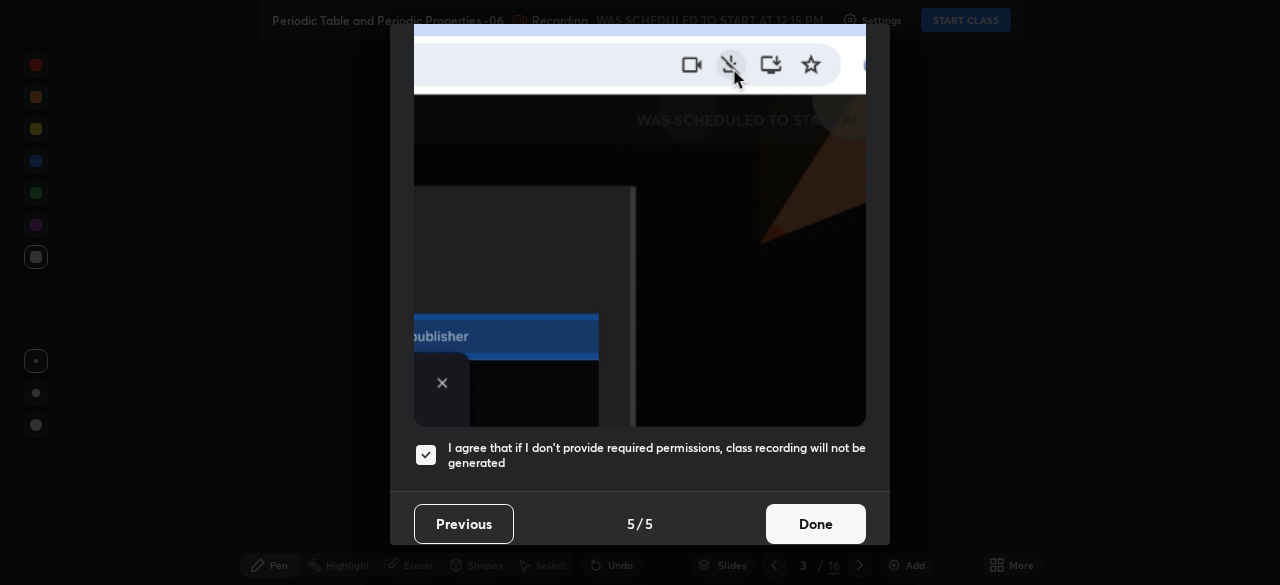 click on "Done" at bounding box center (816, 524) 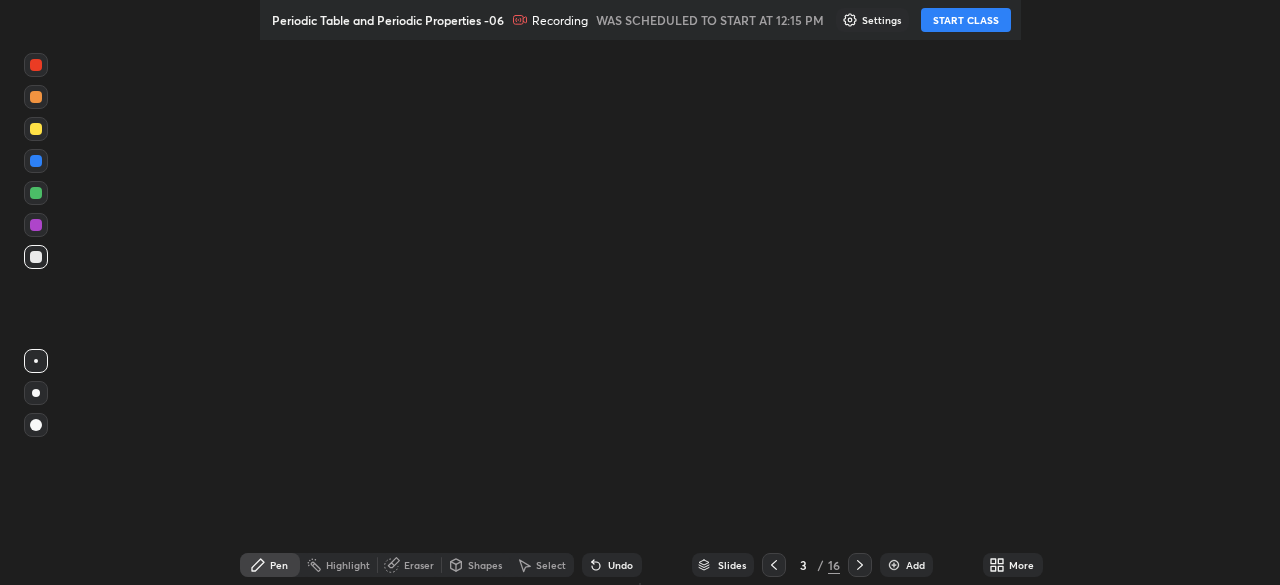 click on "More" at bounding box center [1021, 565] 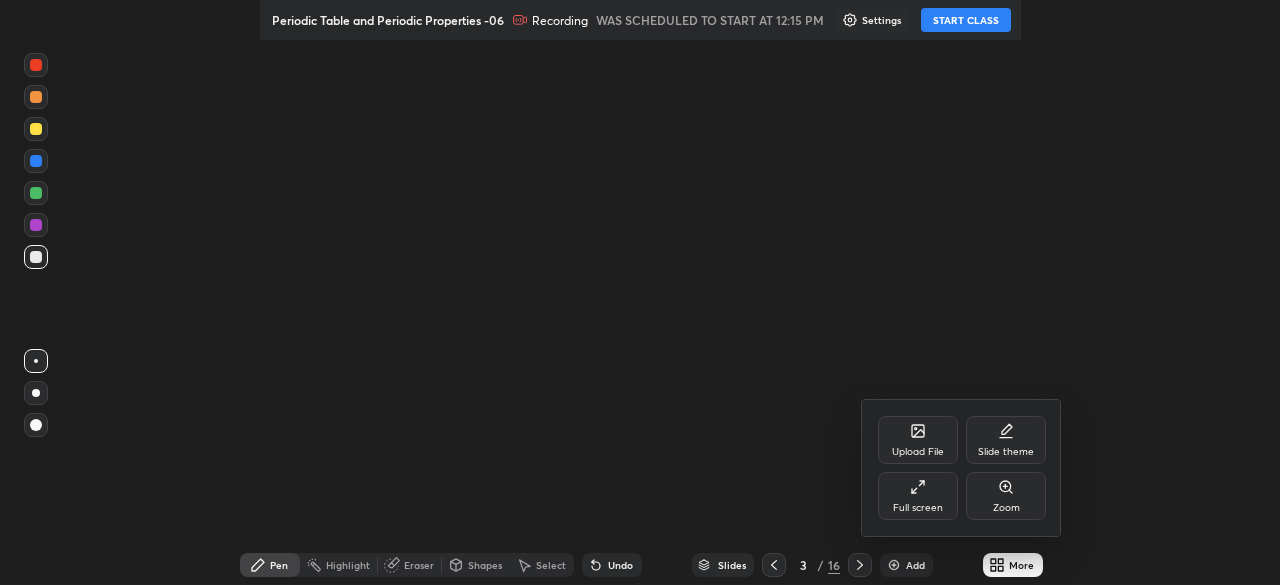 click on "Full screen" at bounding box center [918, 496] 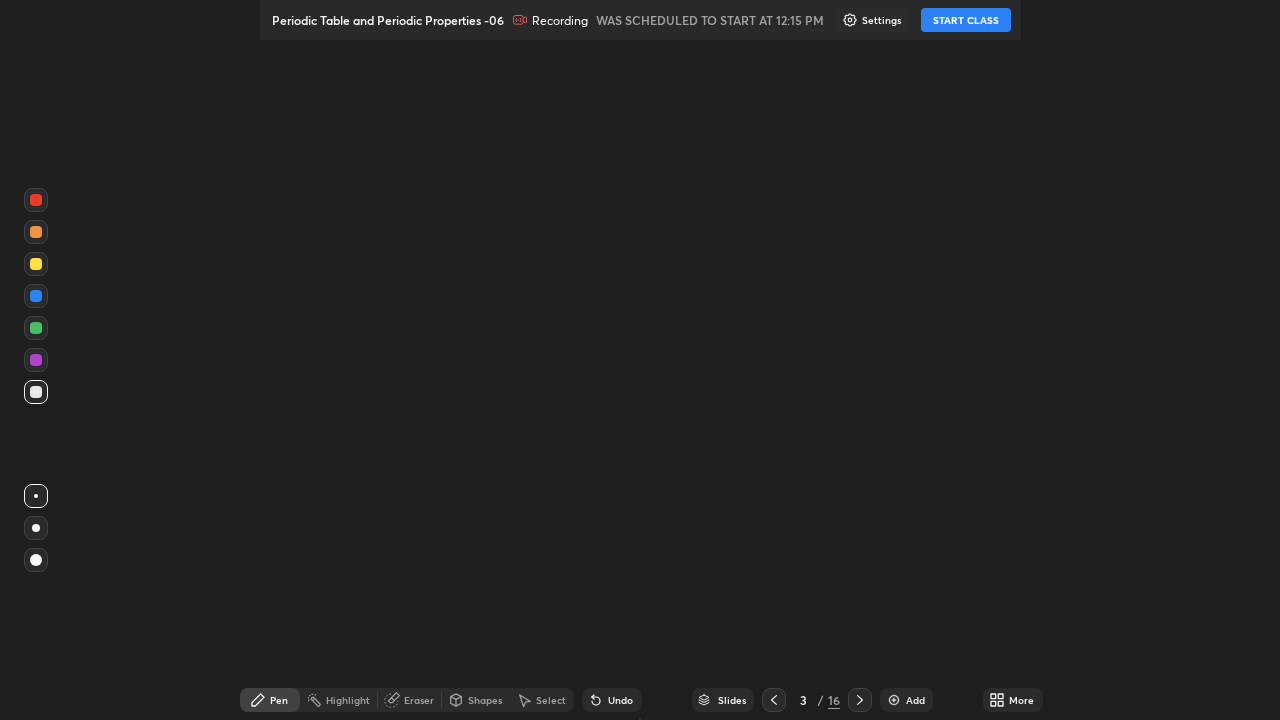 click on "START CLASS" at bounding box center [966, 20] 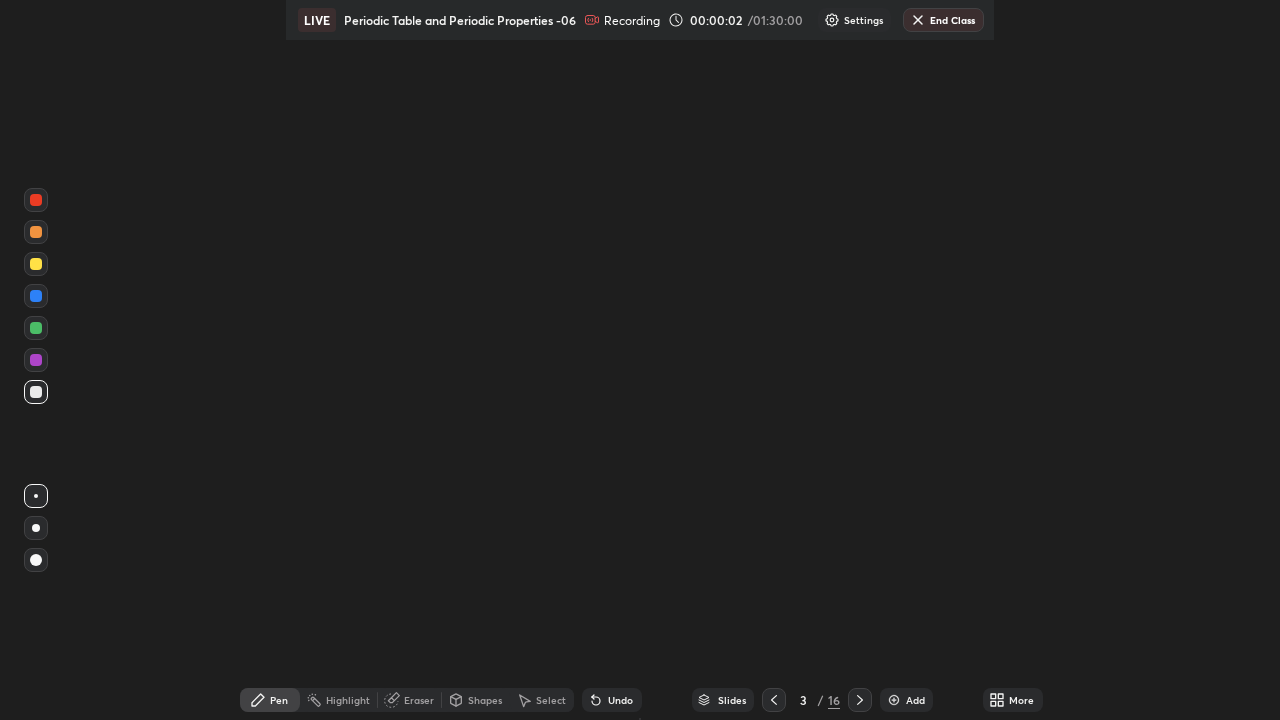 click 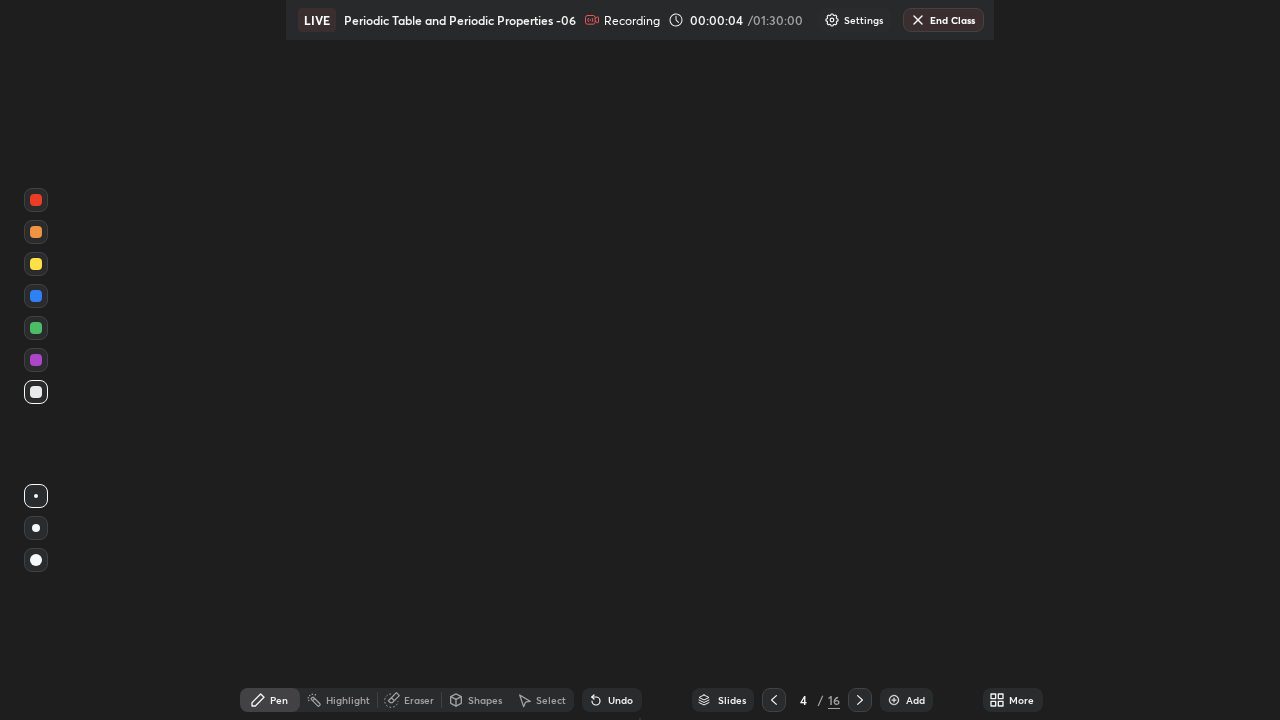 click 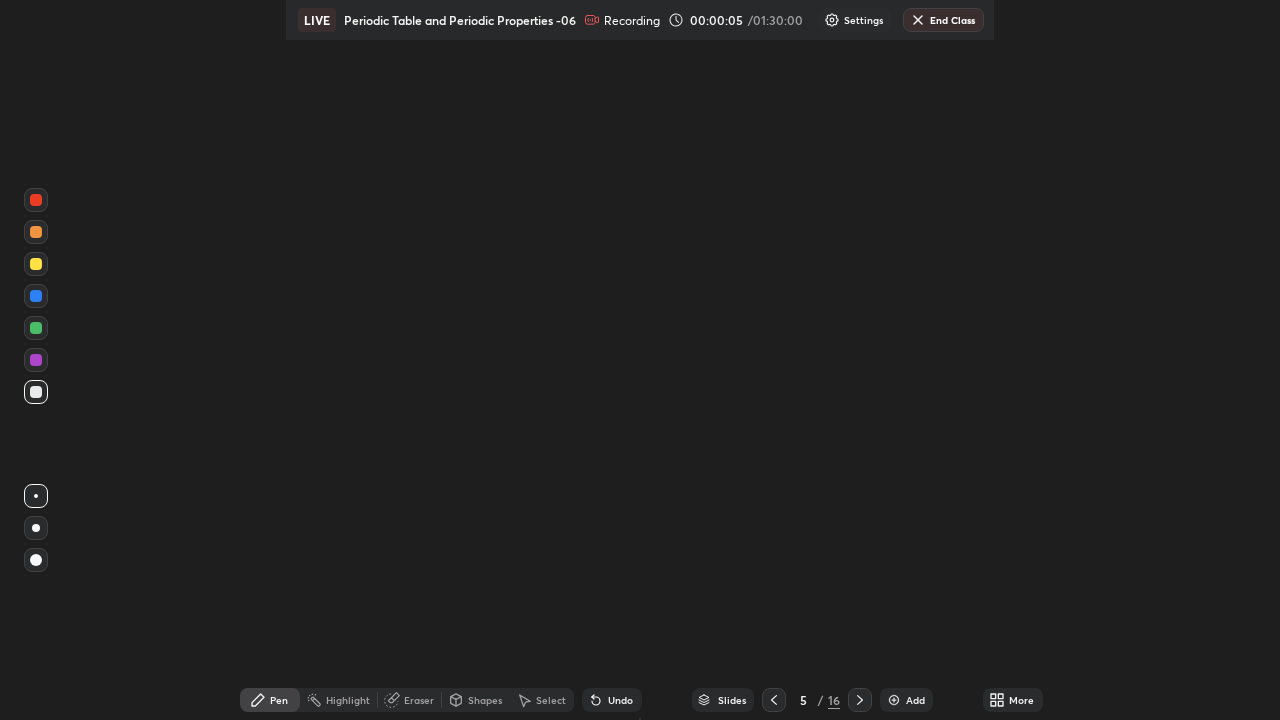click 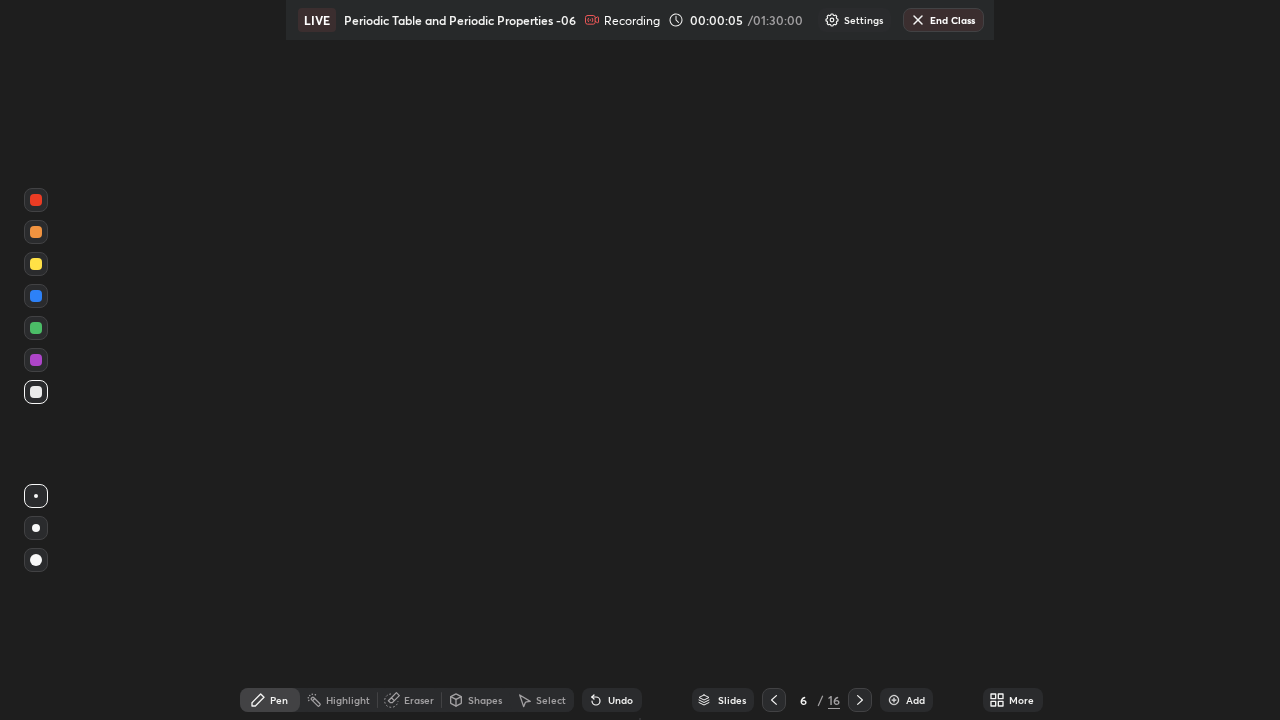click 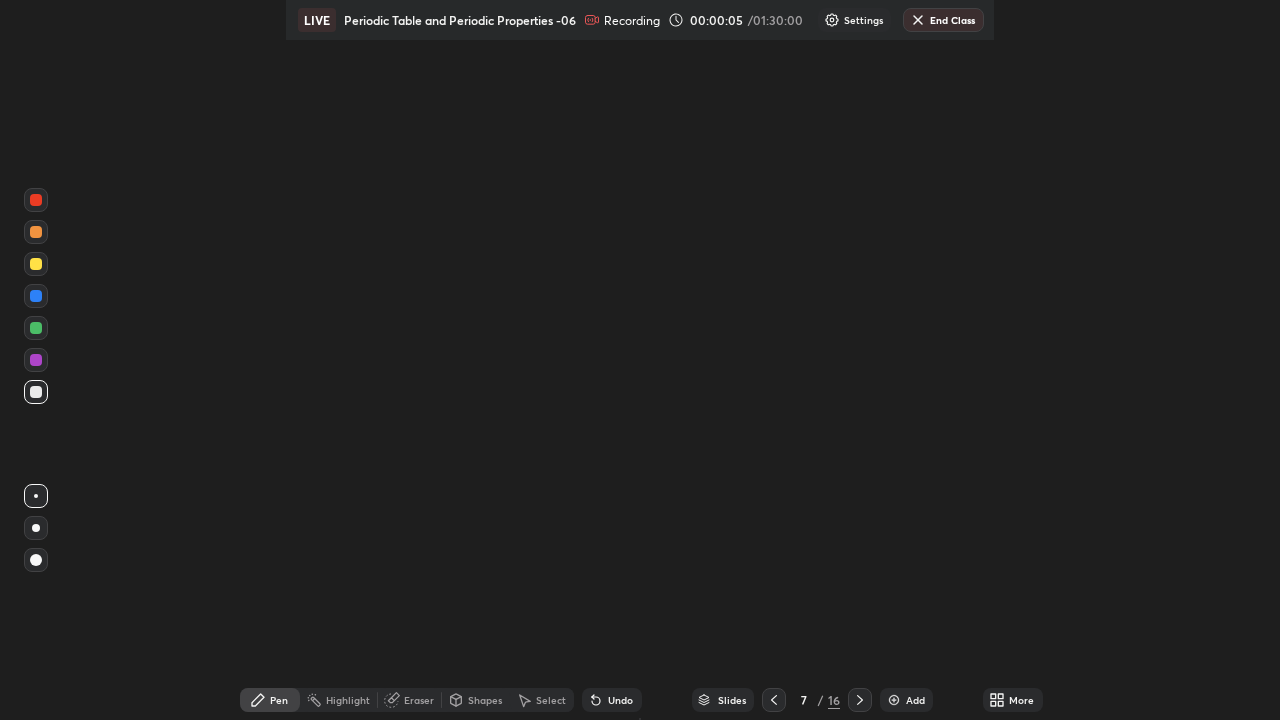 click 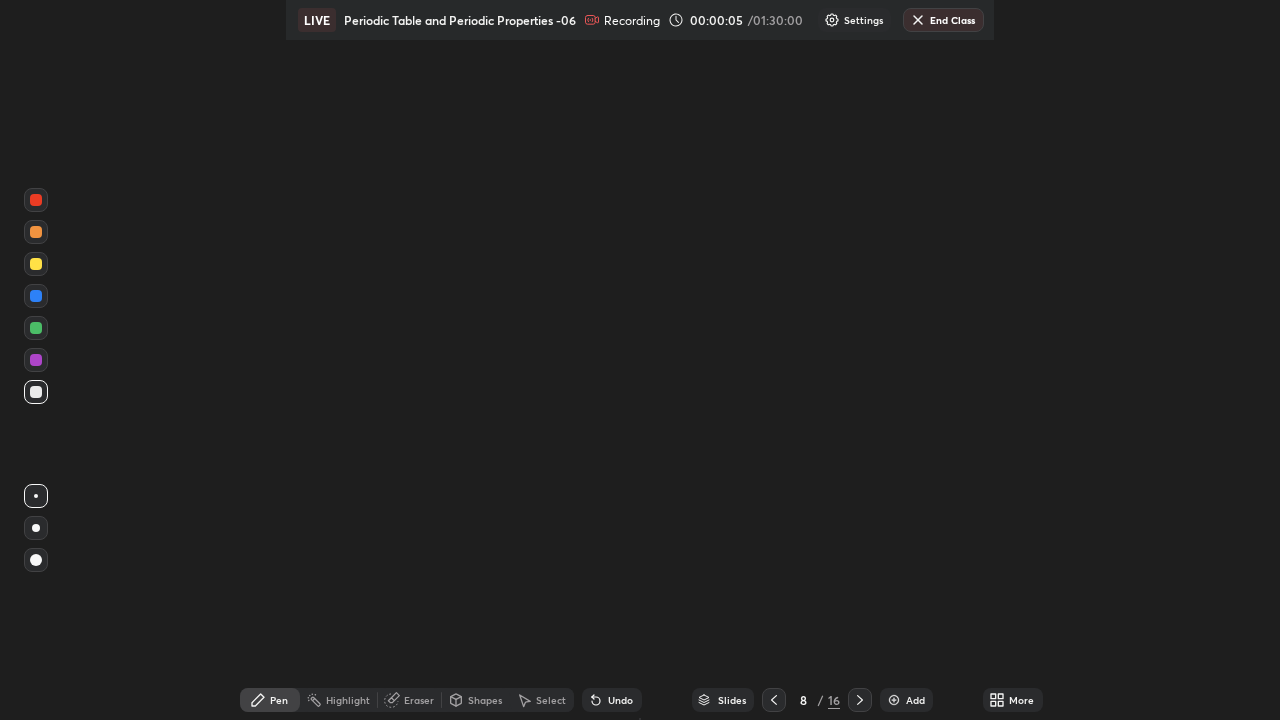 click 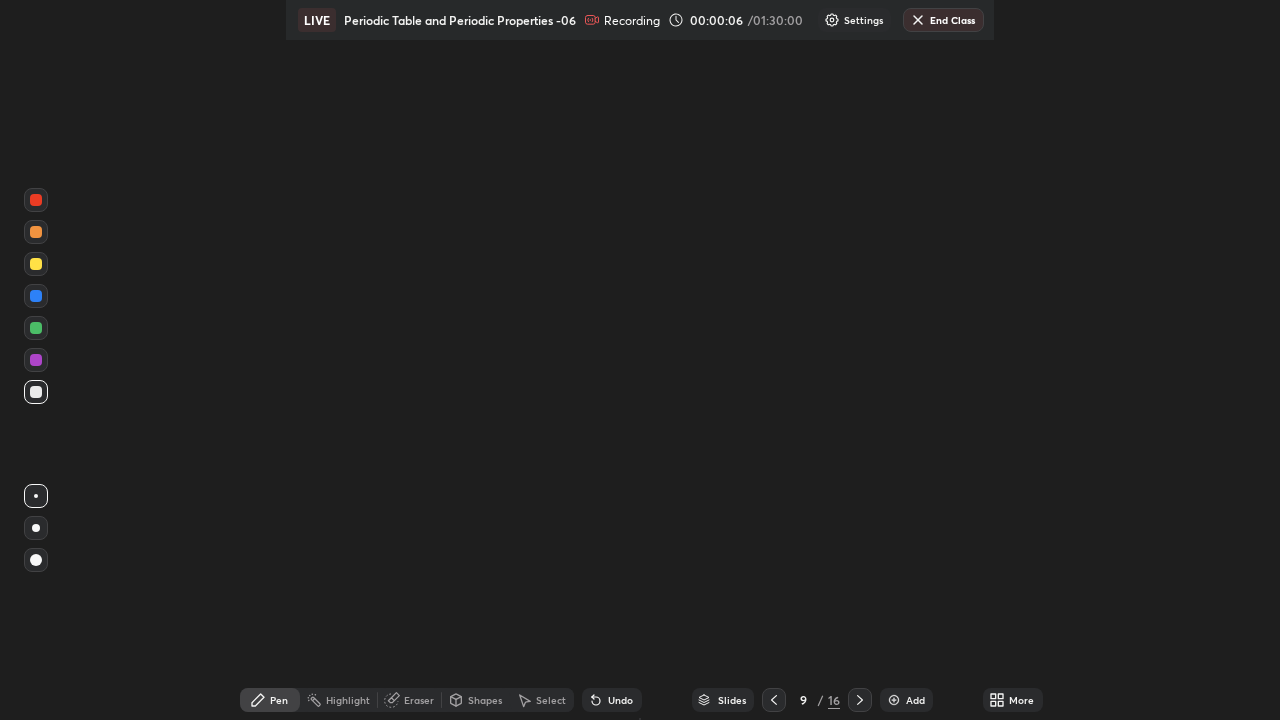 click 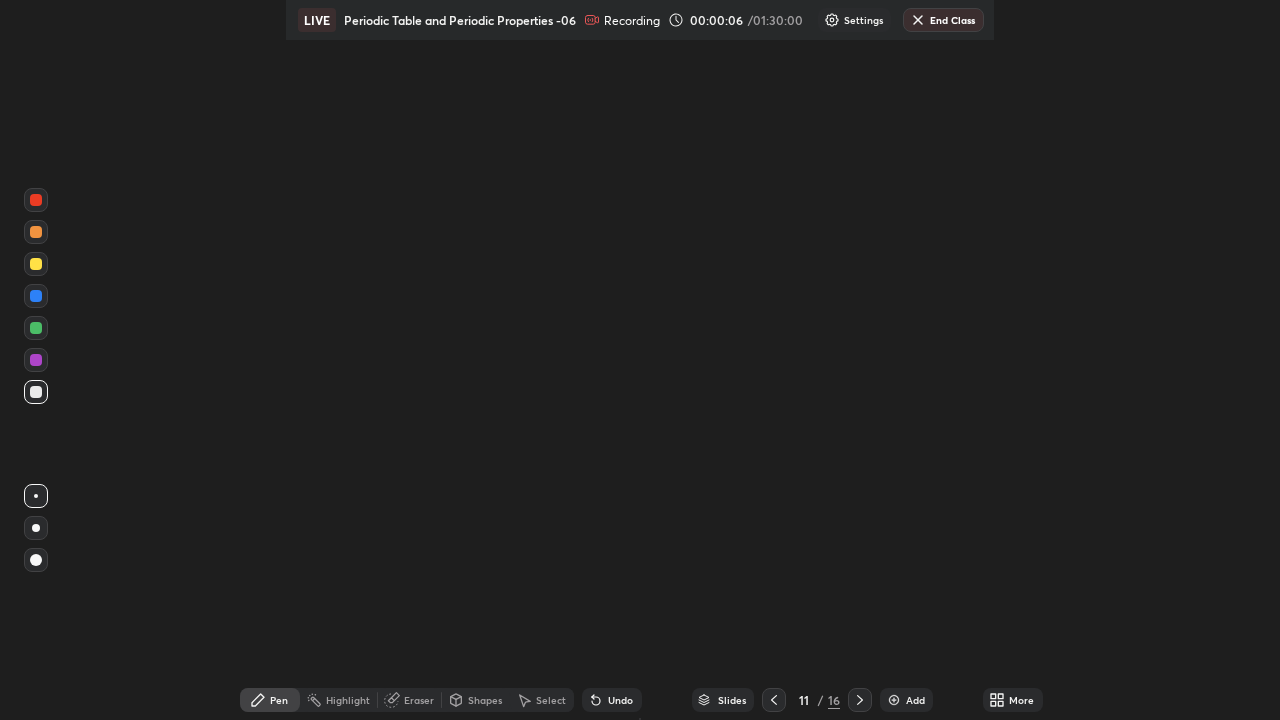click 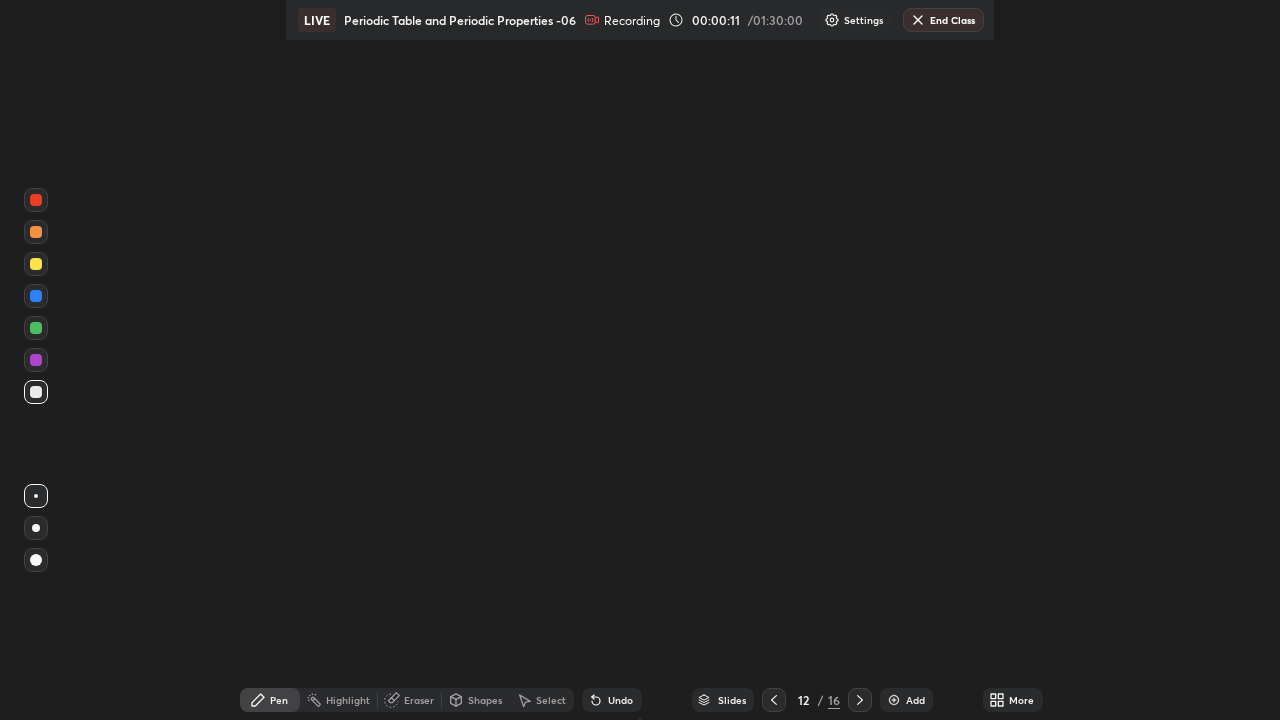 click 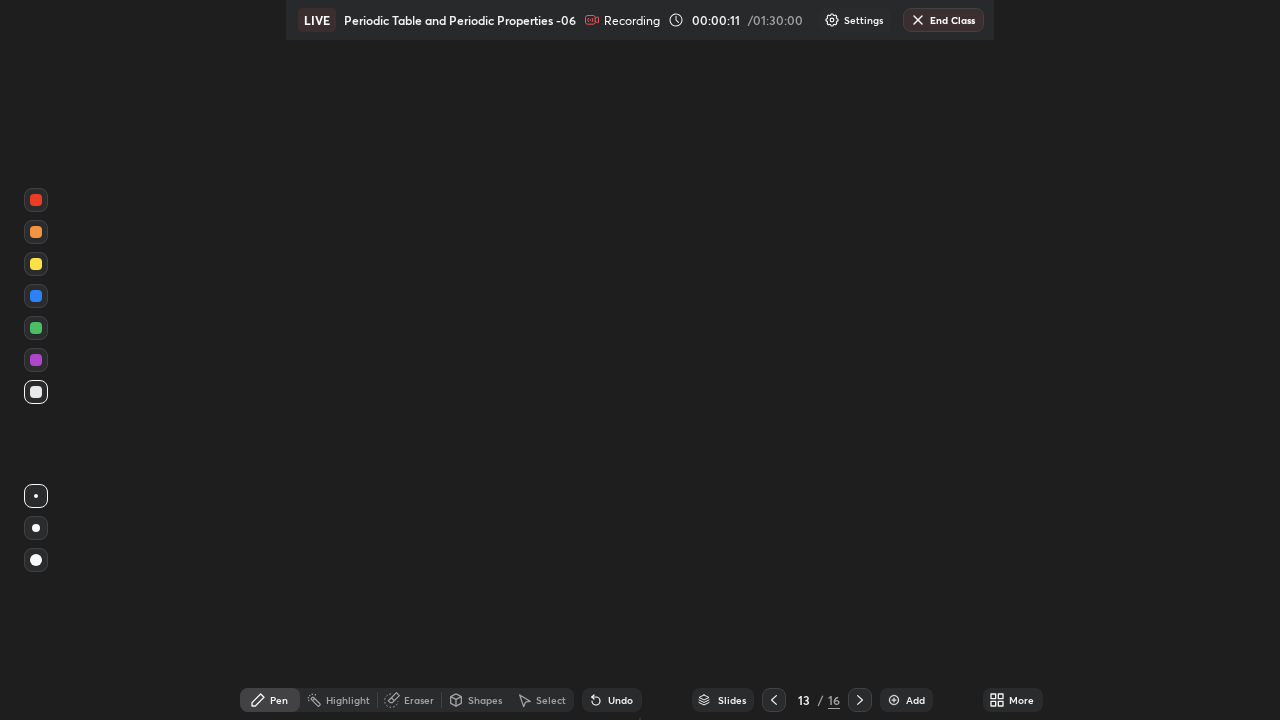 click 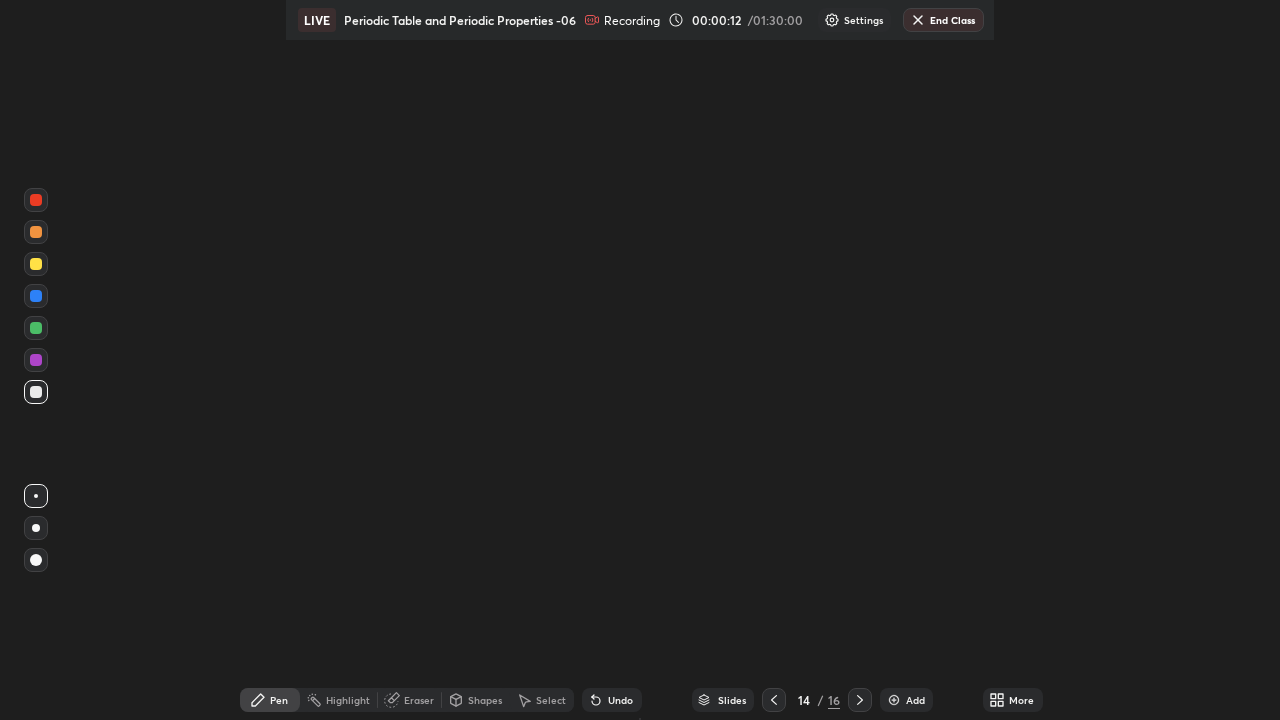 click 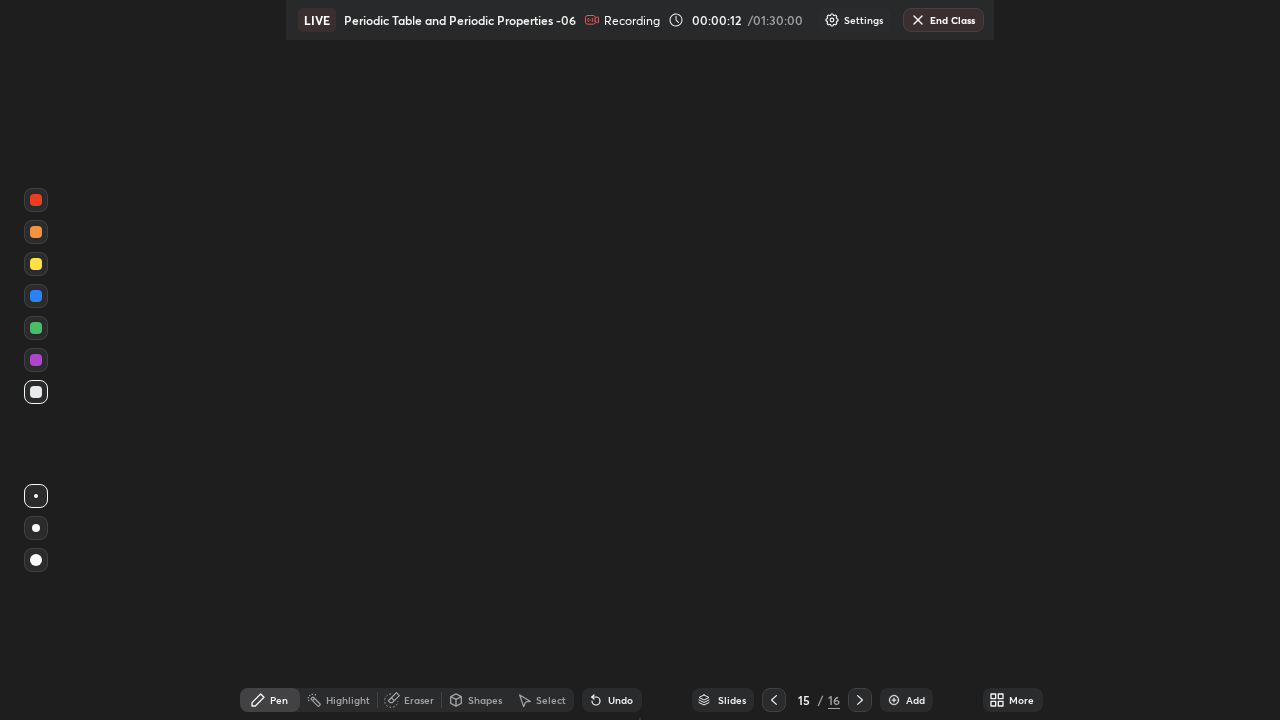 click 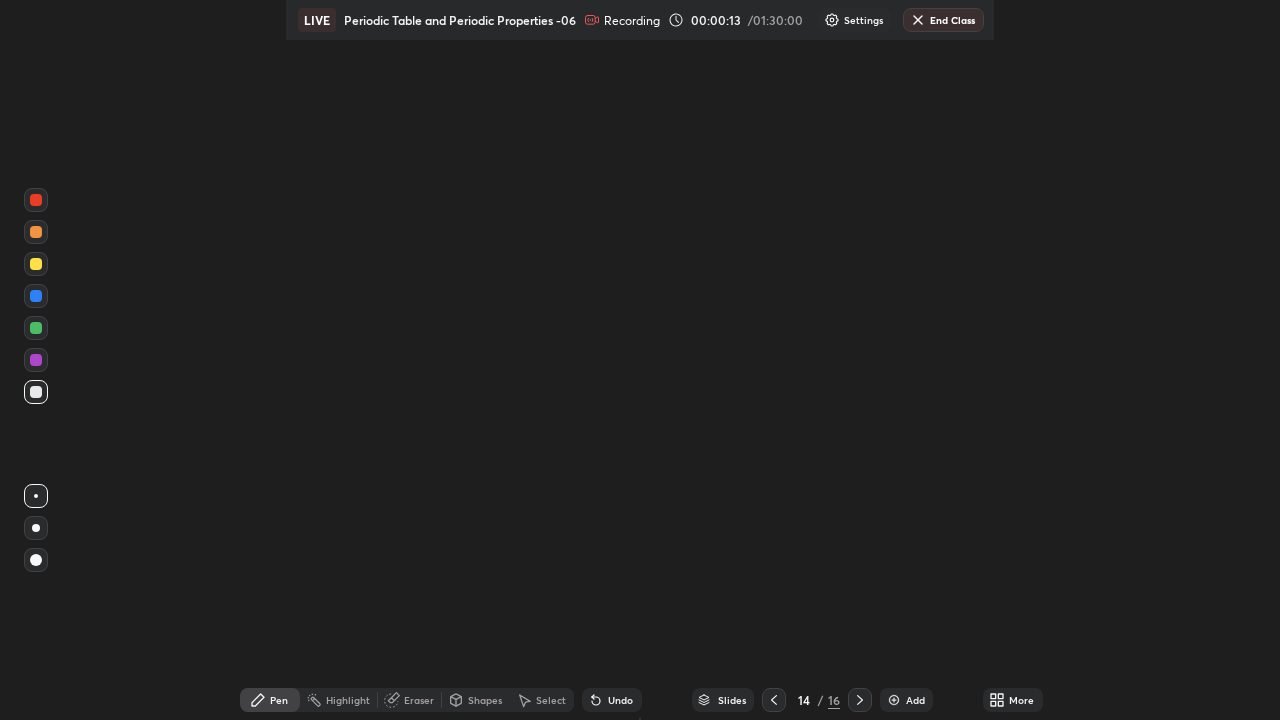 click 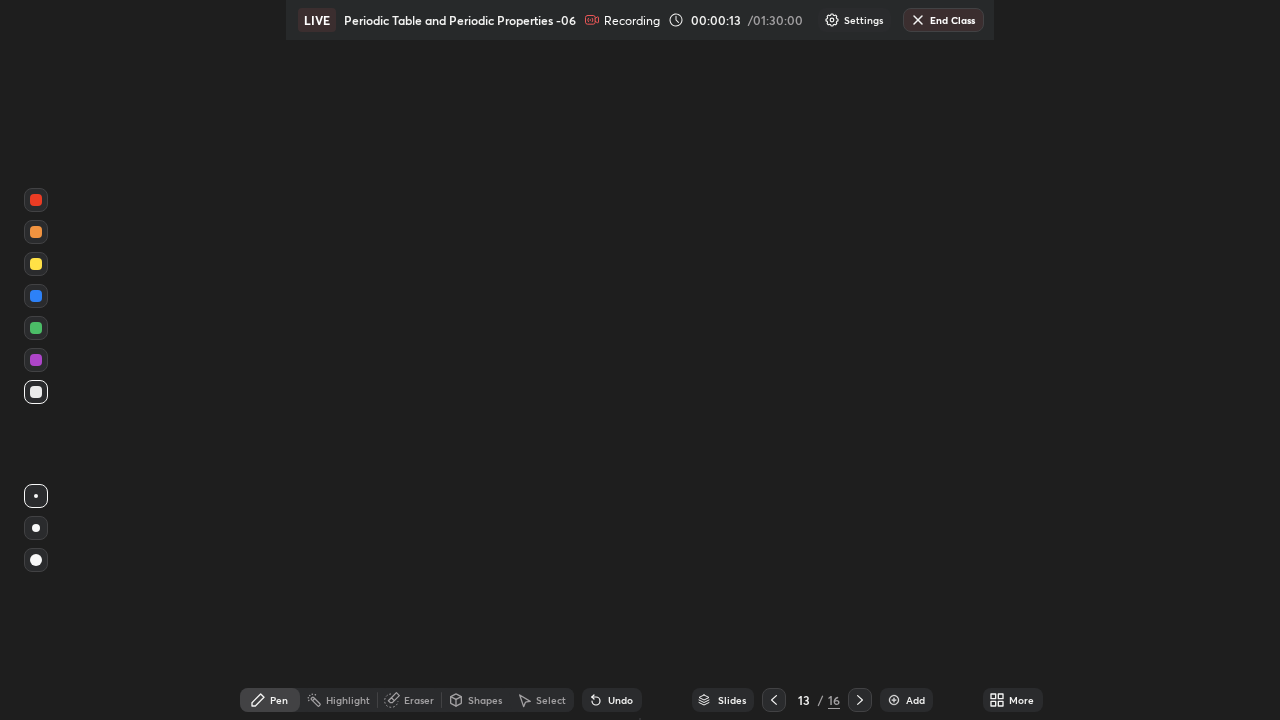 click 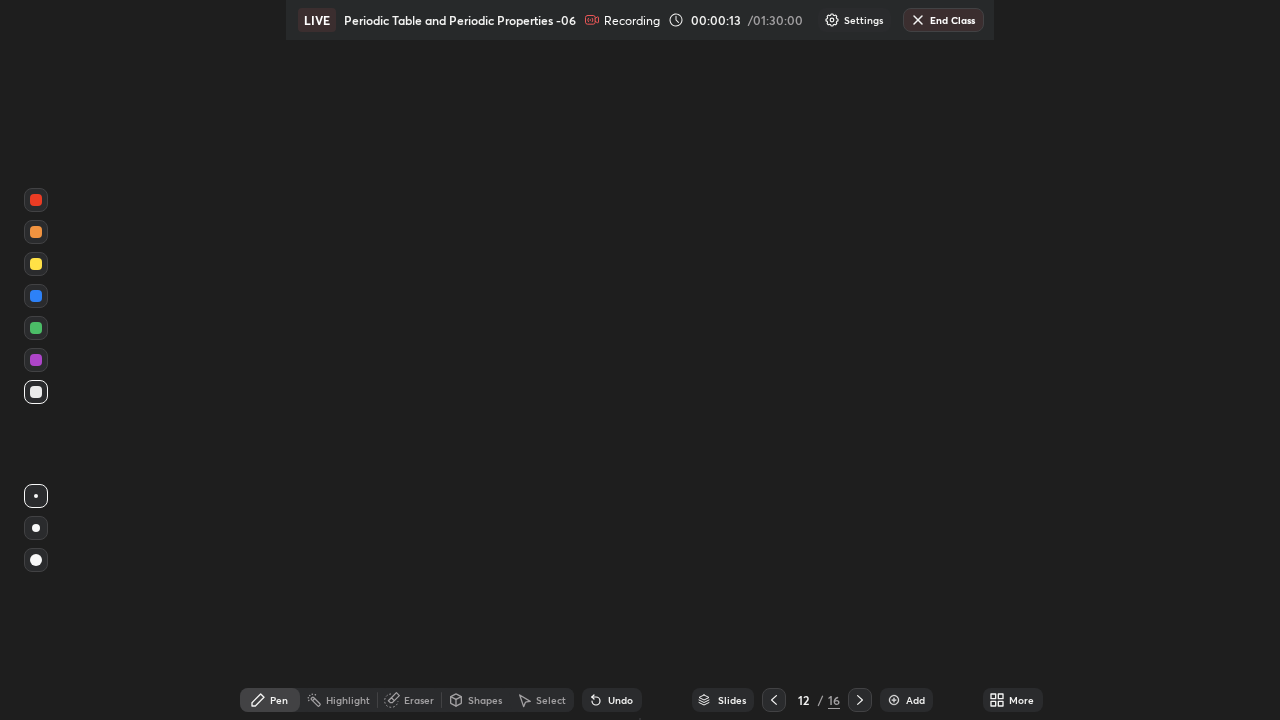 click 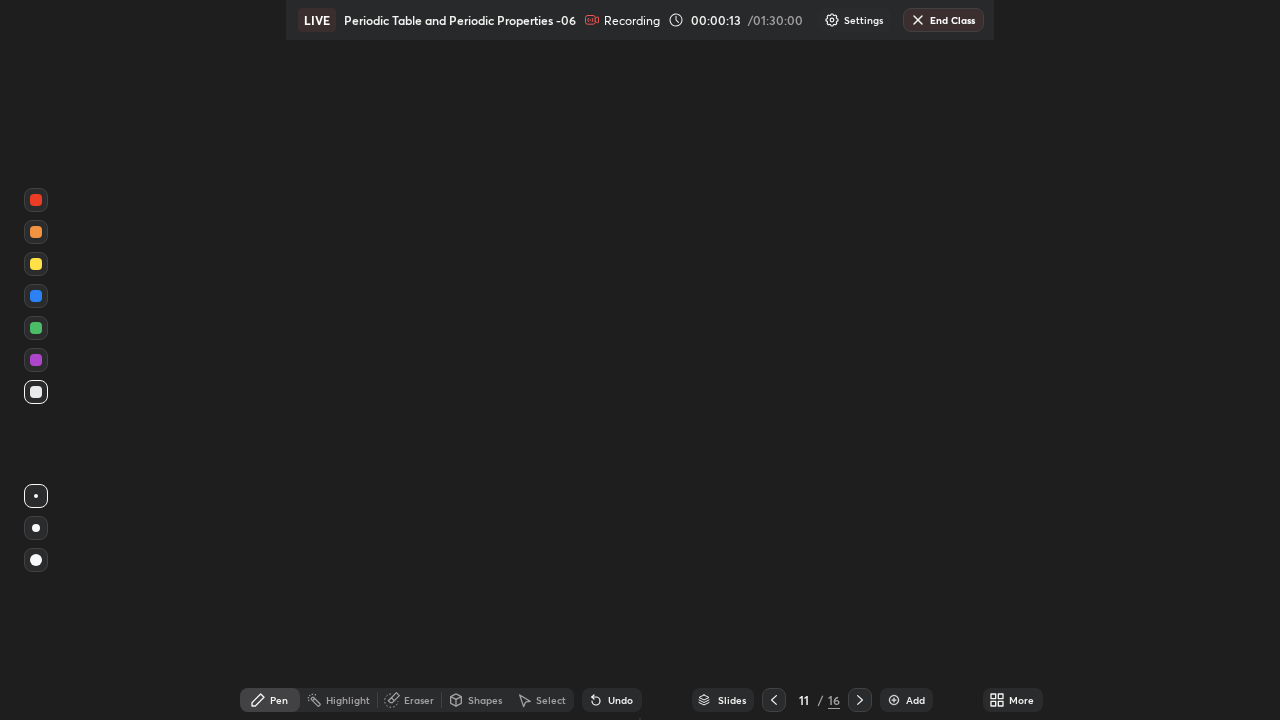 click 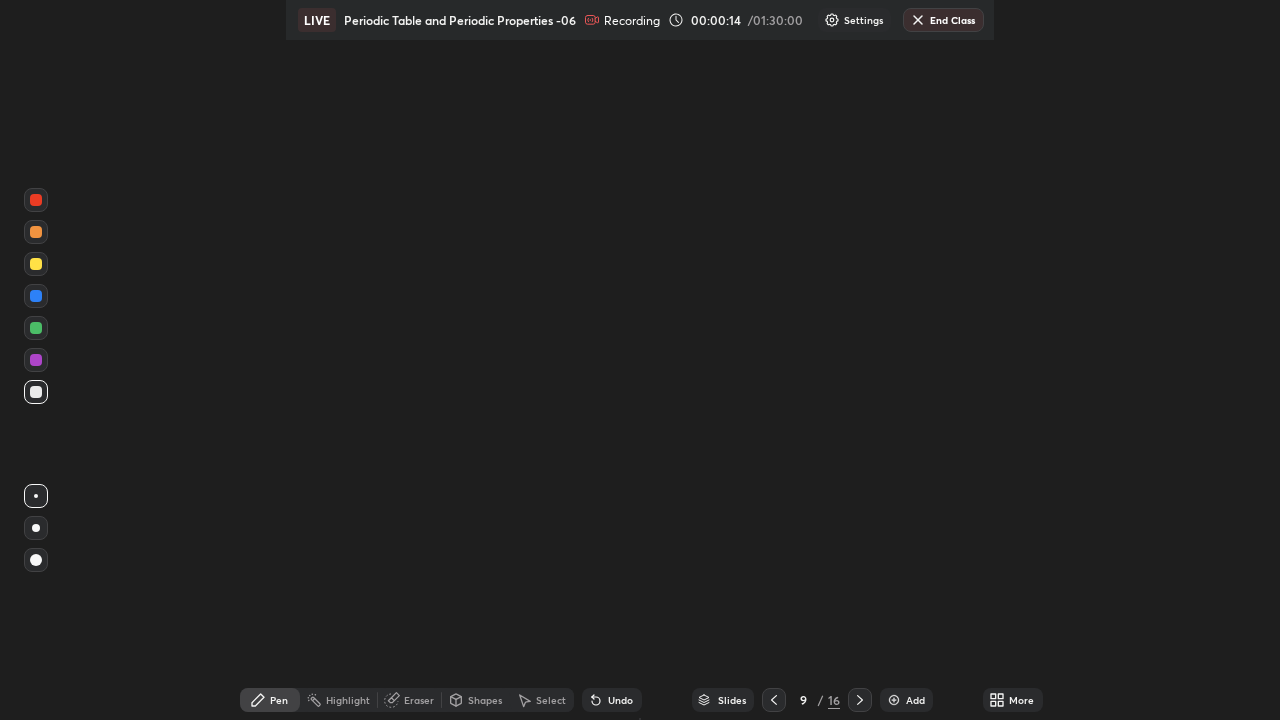 click 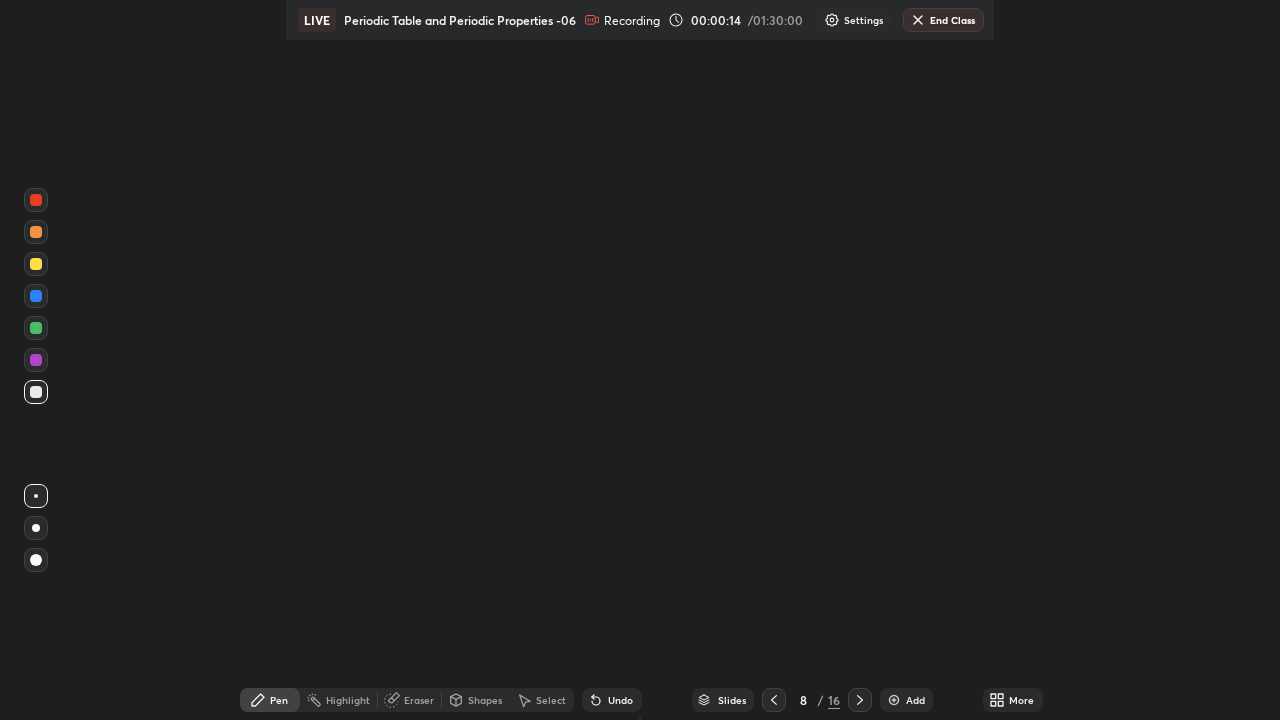 click 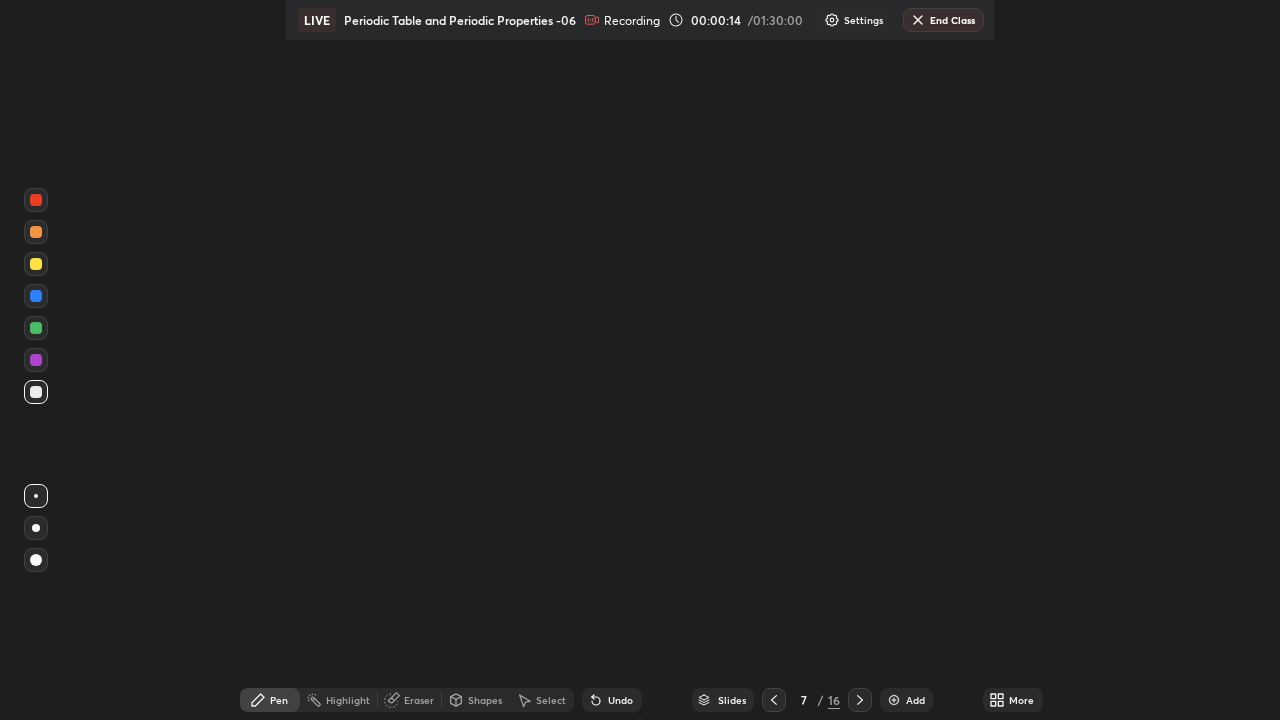 click 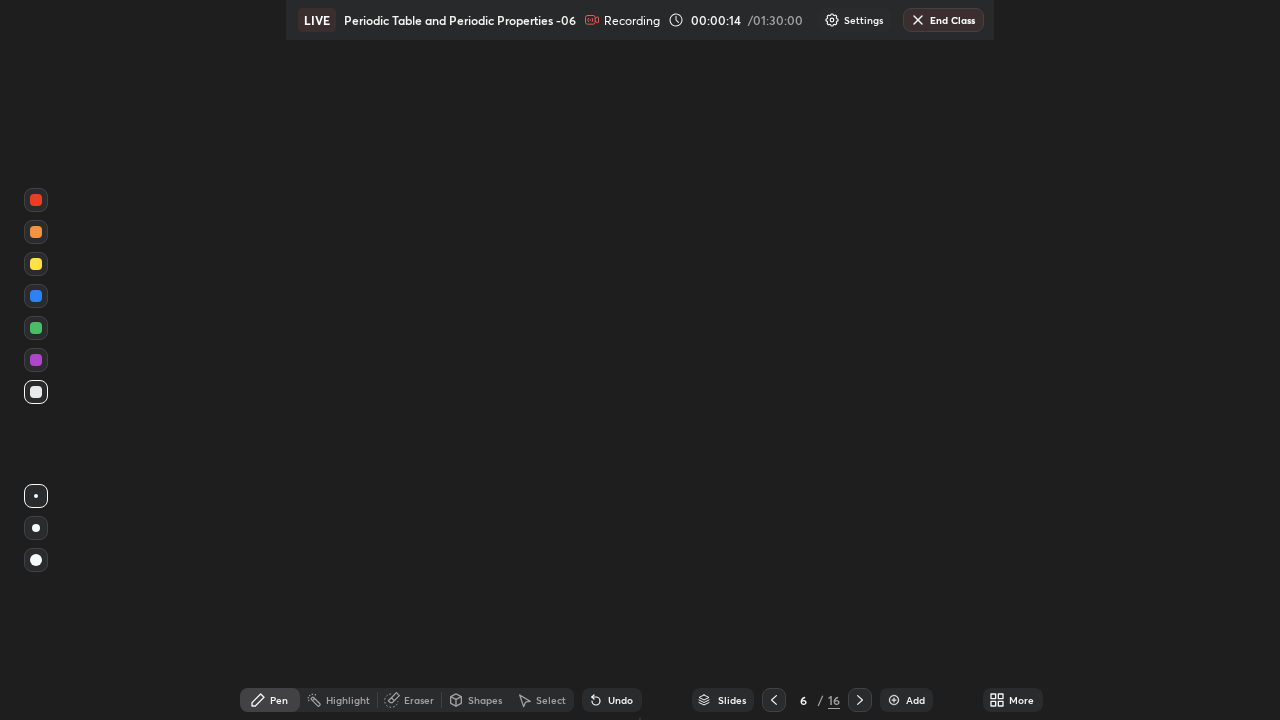 click 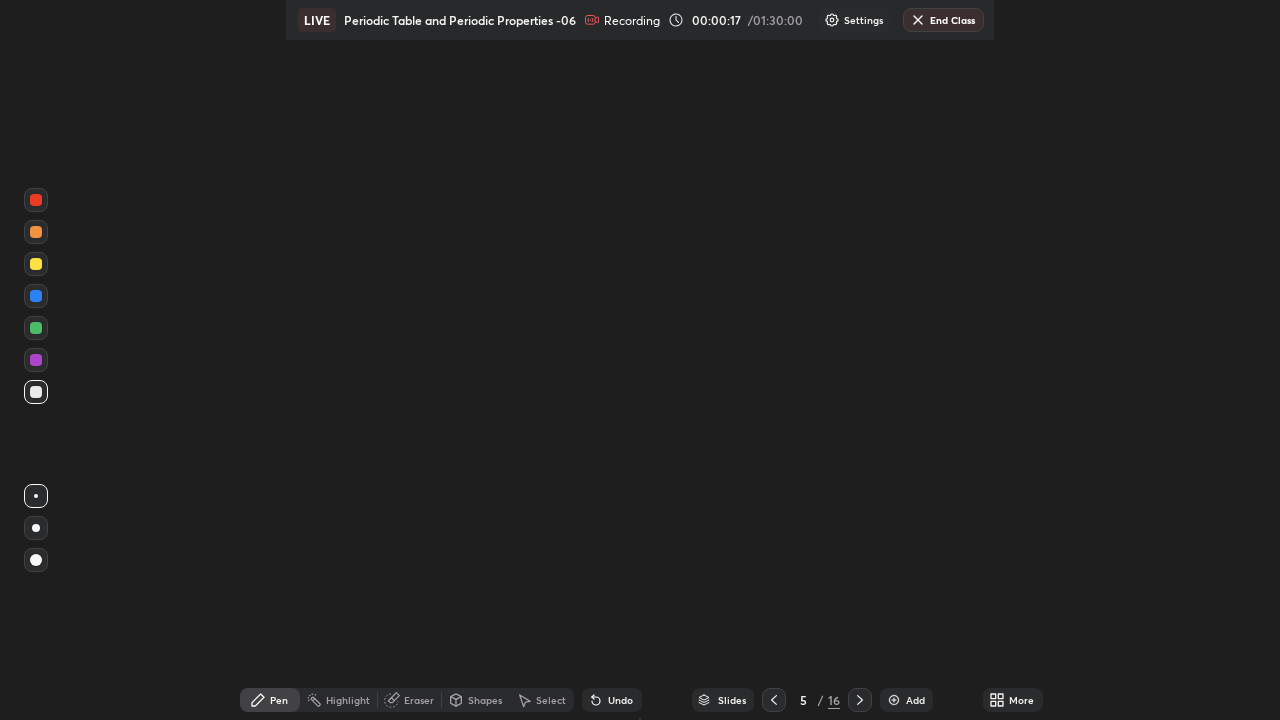 click on "More" at bounding box center (1013, 700) 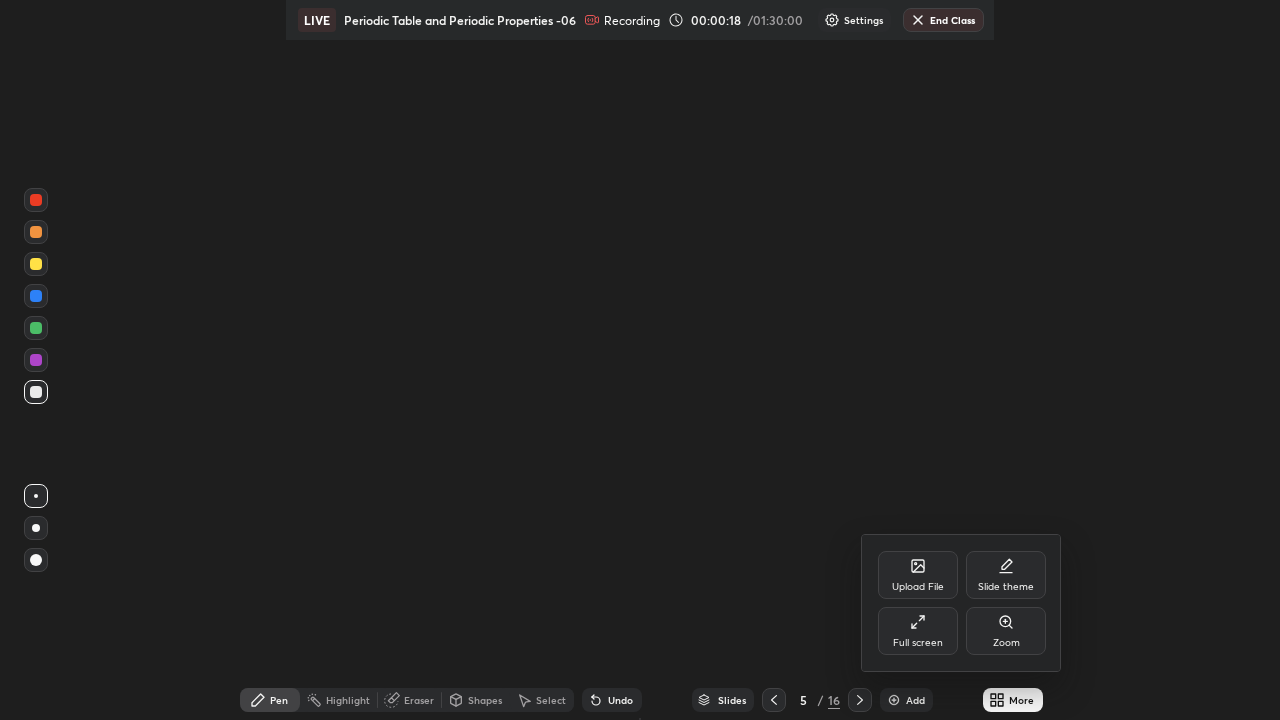 click on "Full screen" at bounding box center [918, 631] 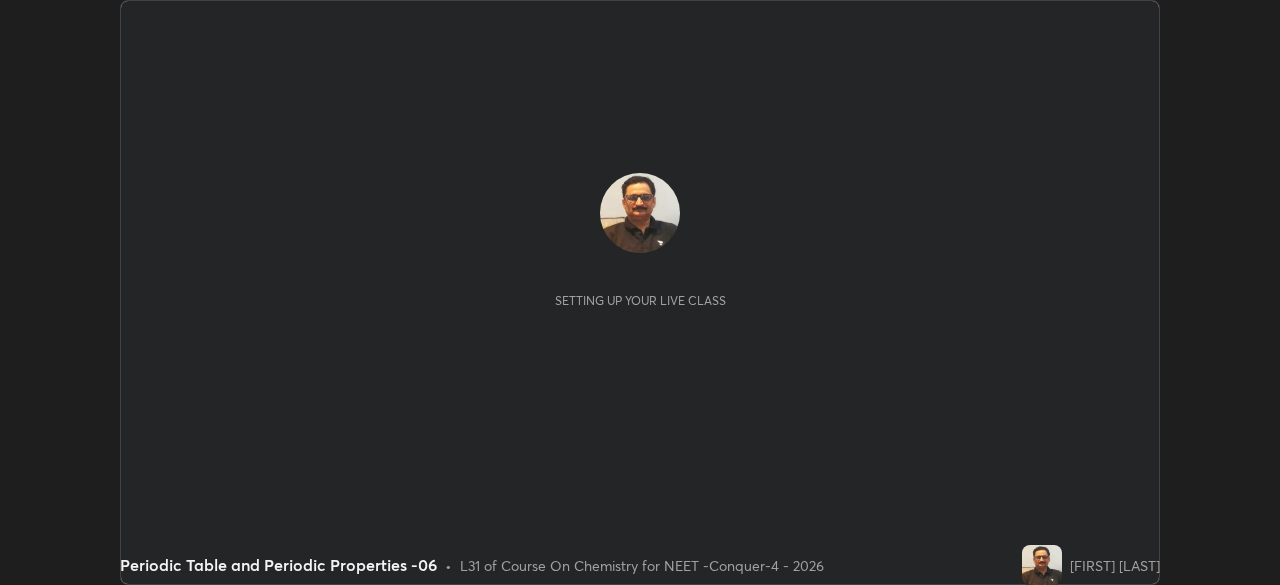 scroll, scrollTop: 0, scrollLeft: 0, axis: both 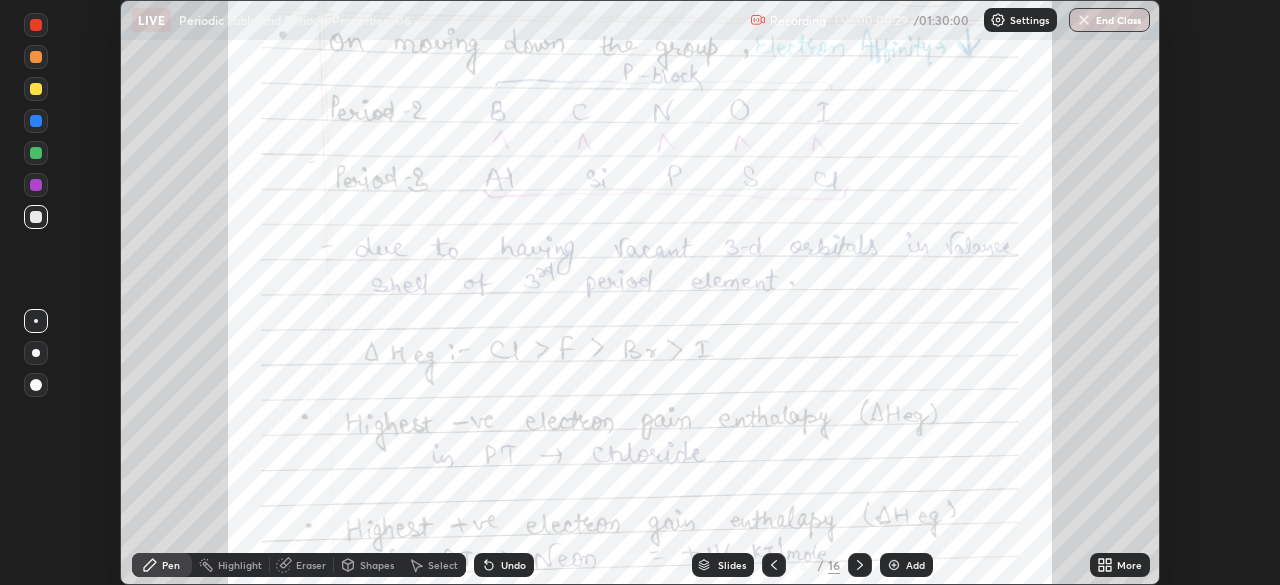 click on "More" at bounding box center [1129, 565] 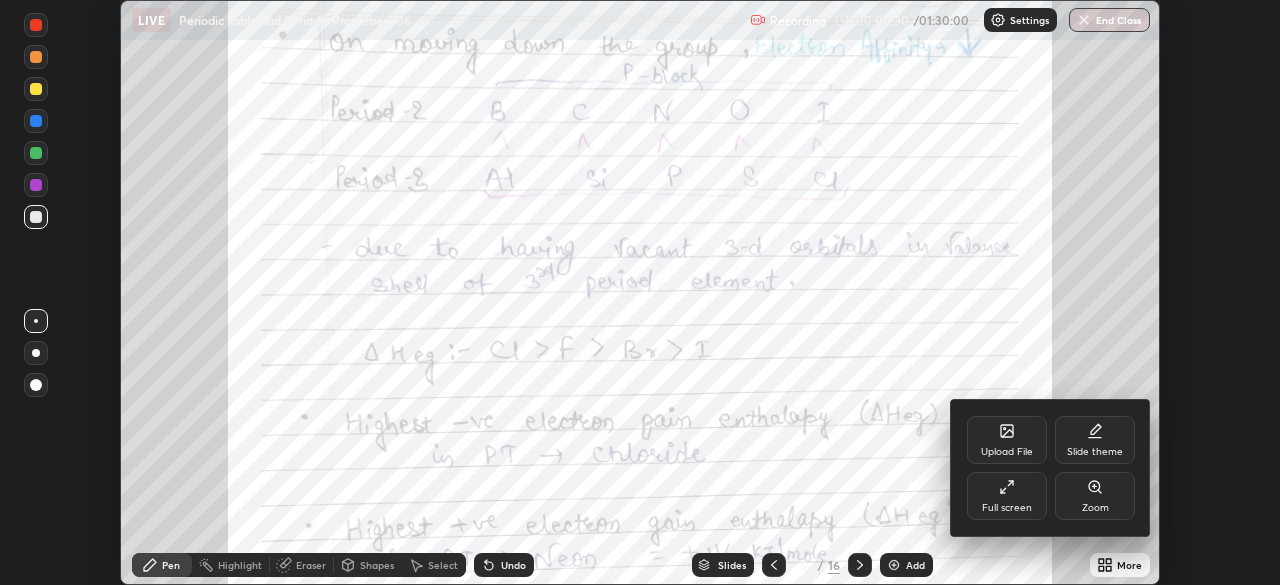 click 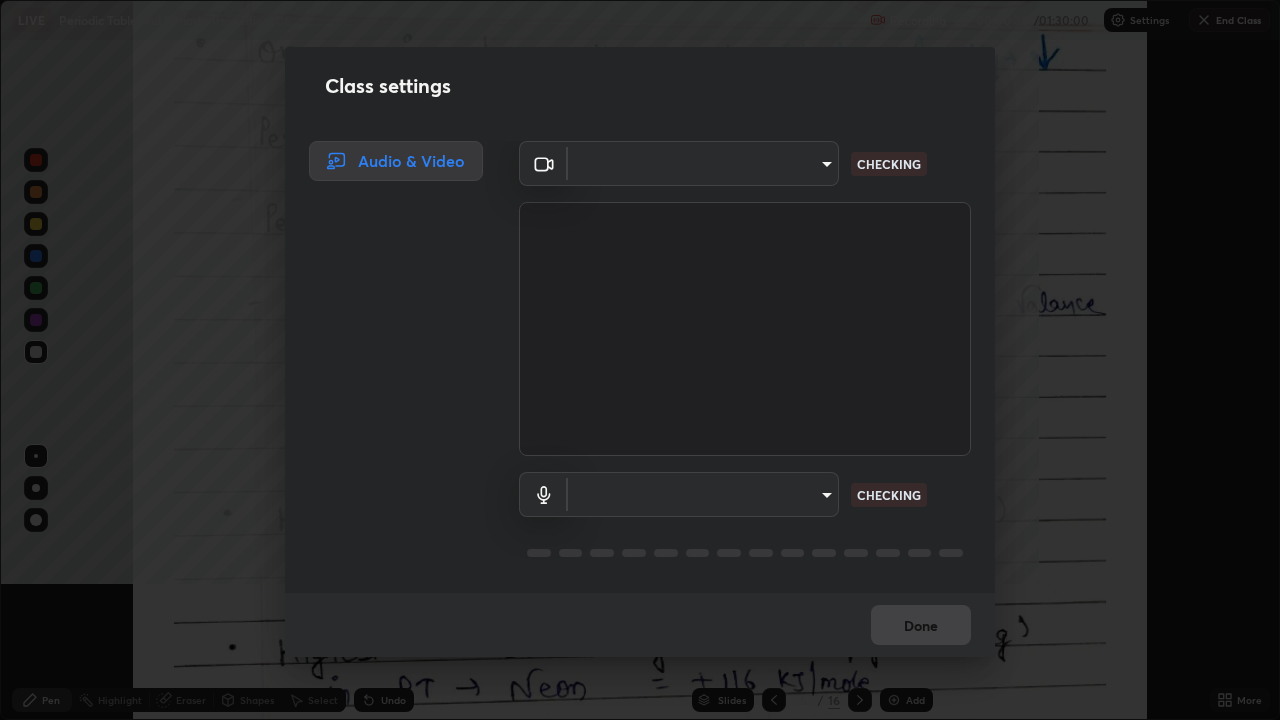 type on "a2c9e0304fea7a197325265949ed38064ec23766b16e4a4df4757bcf8ee53c87" 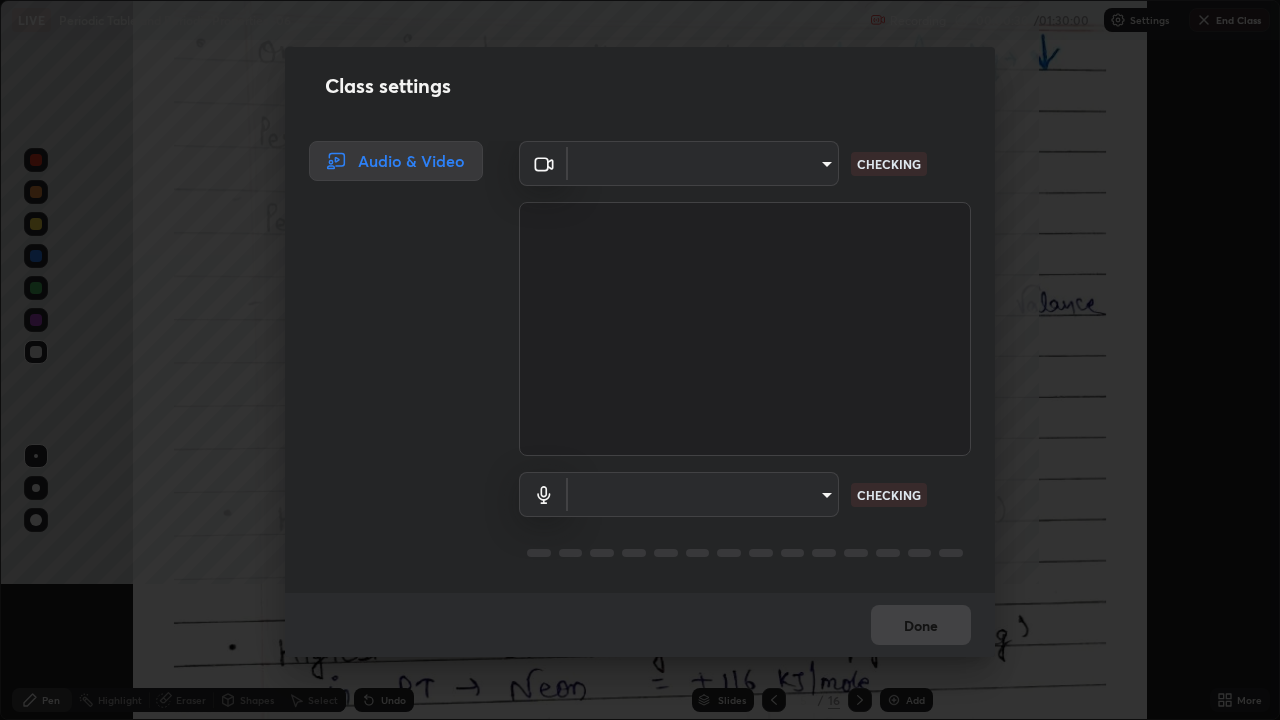 type on "[HASH]" 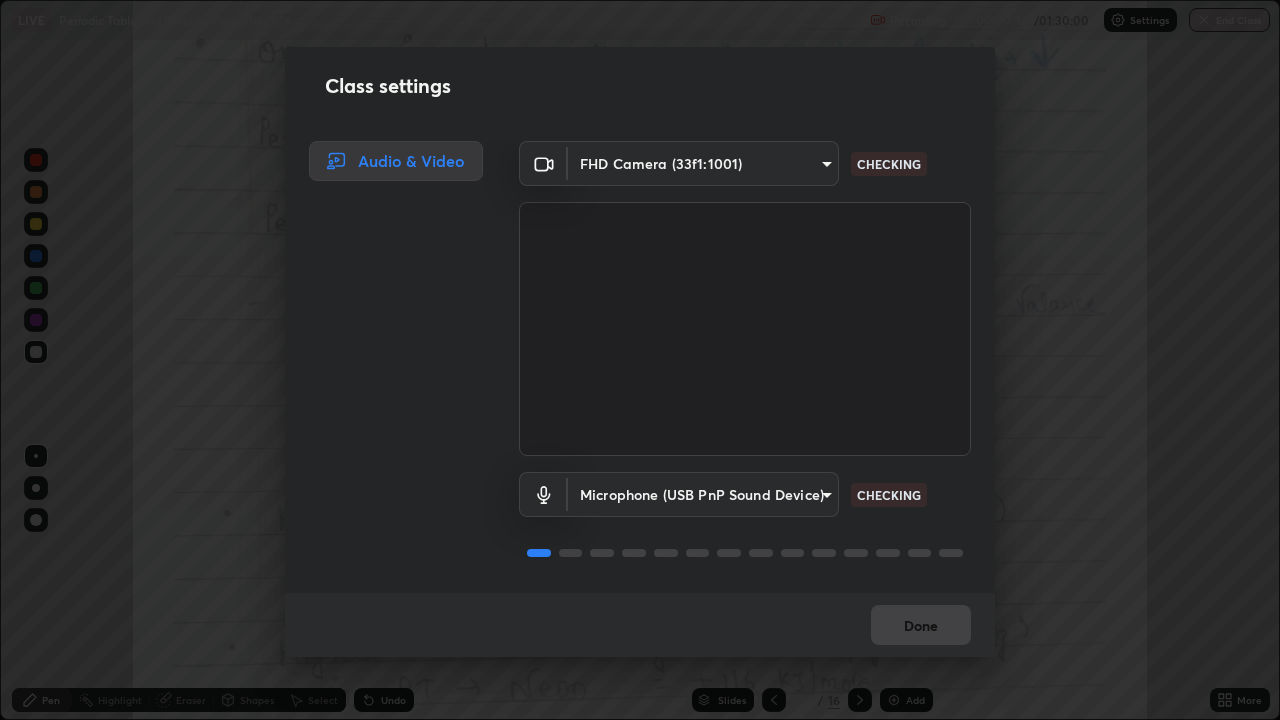 scroll, scrollTop: 2, scrollLeft: 0, axis: vertical 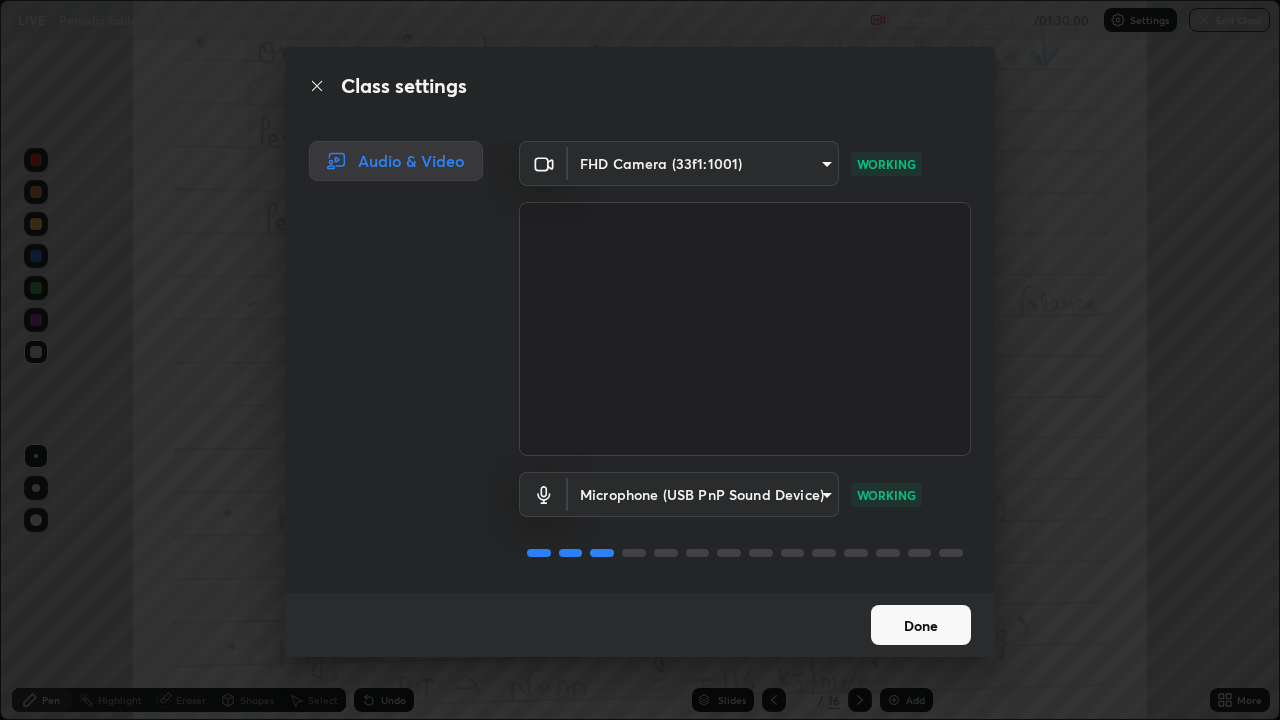 click on "Done" at bounding box center [921, 625] 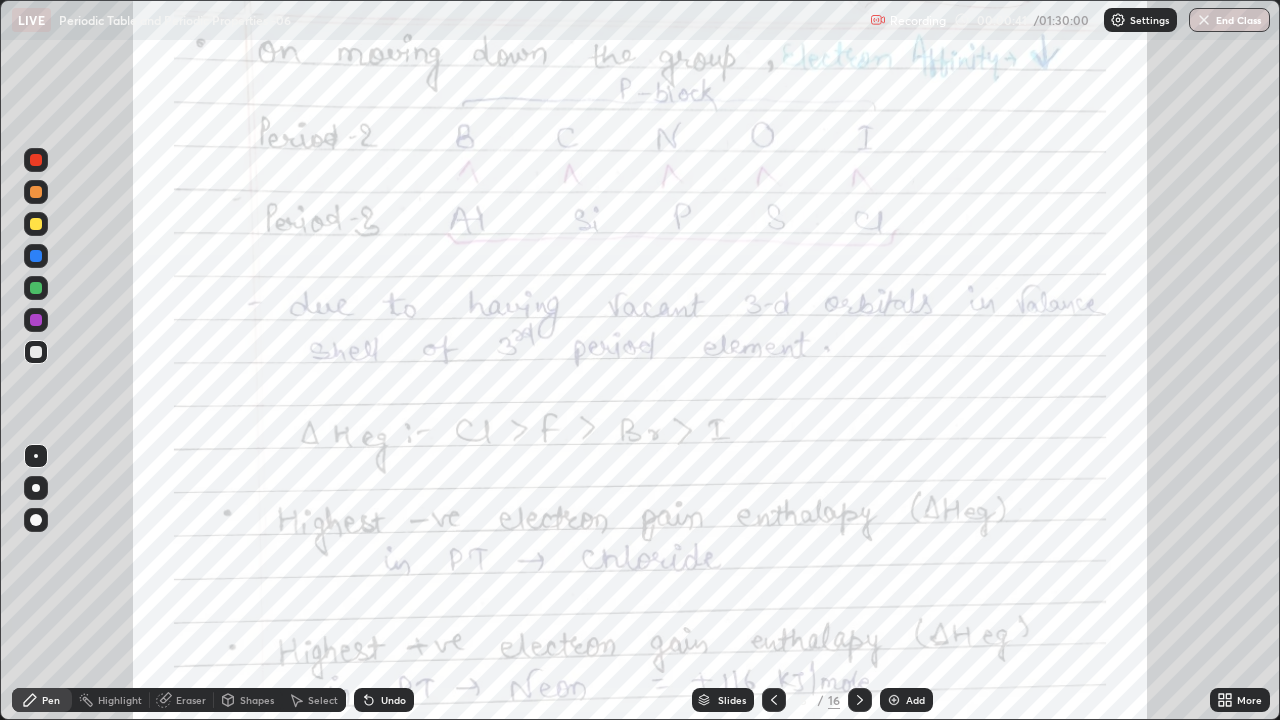 click at bounding box center (894, 700) 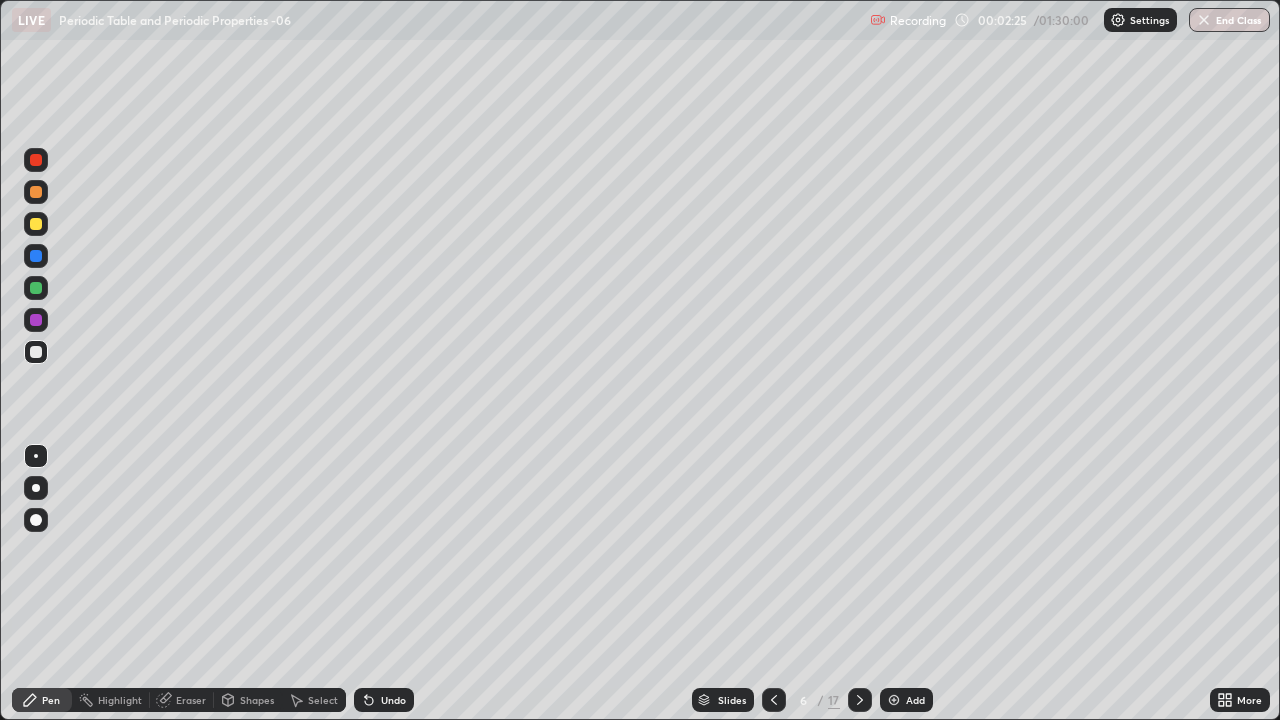 click at bounding box center [36, 224] 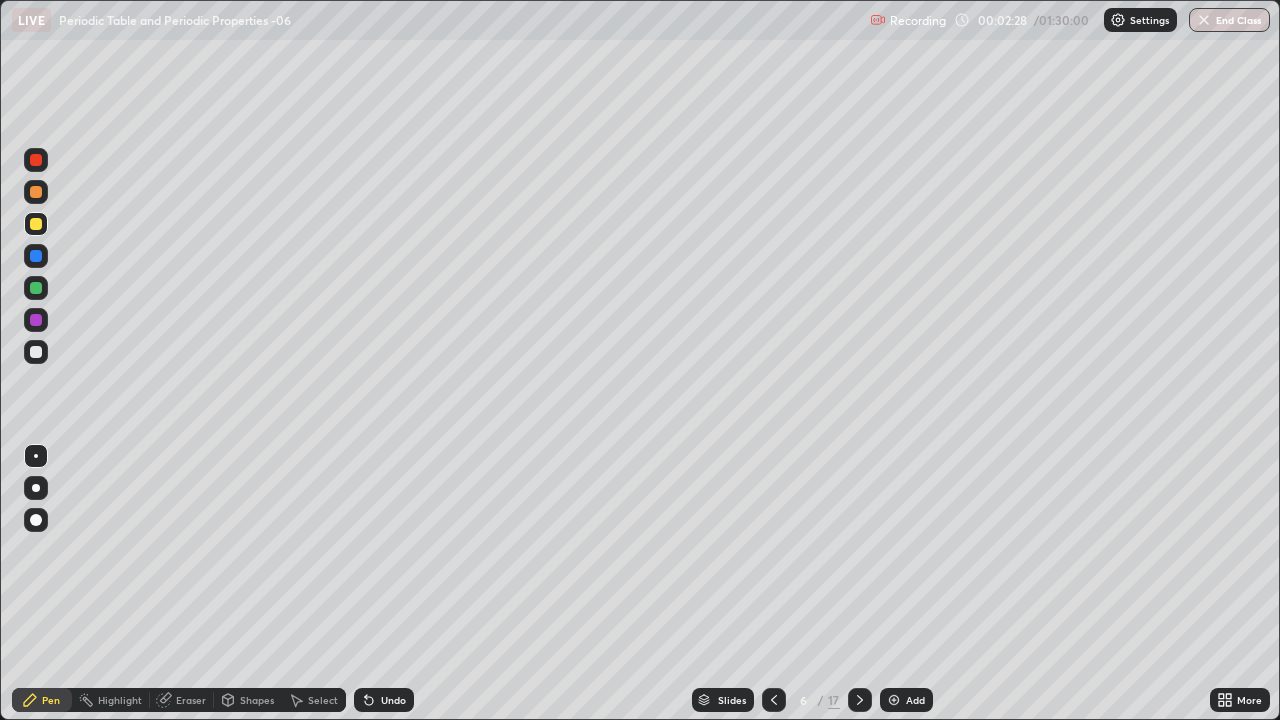 click 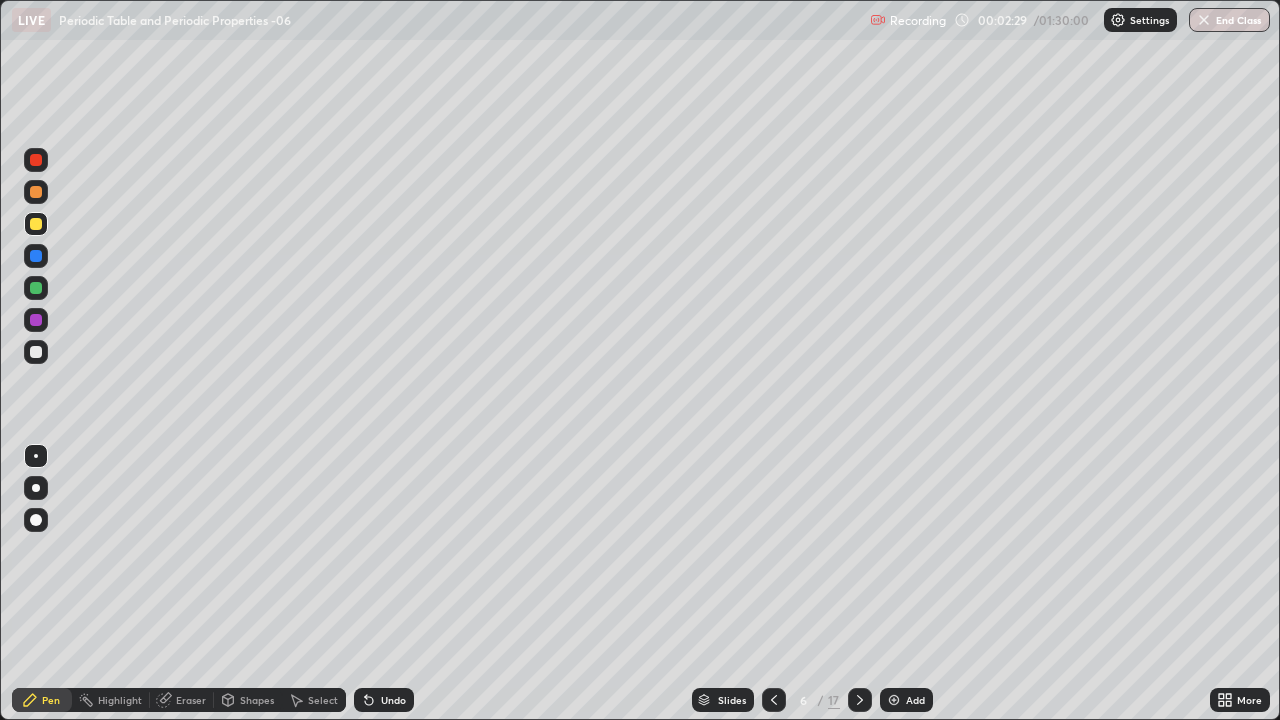 click at bounding box center [36, 520] 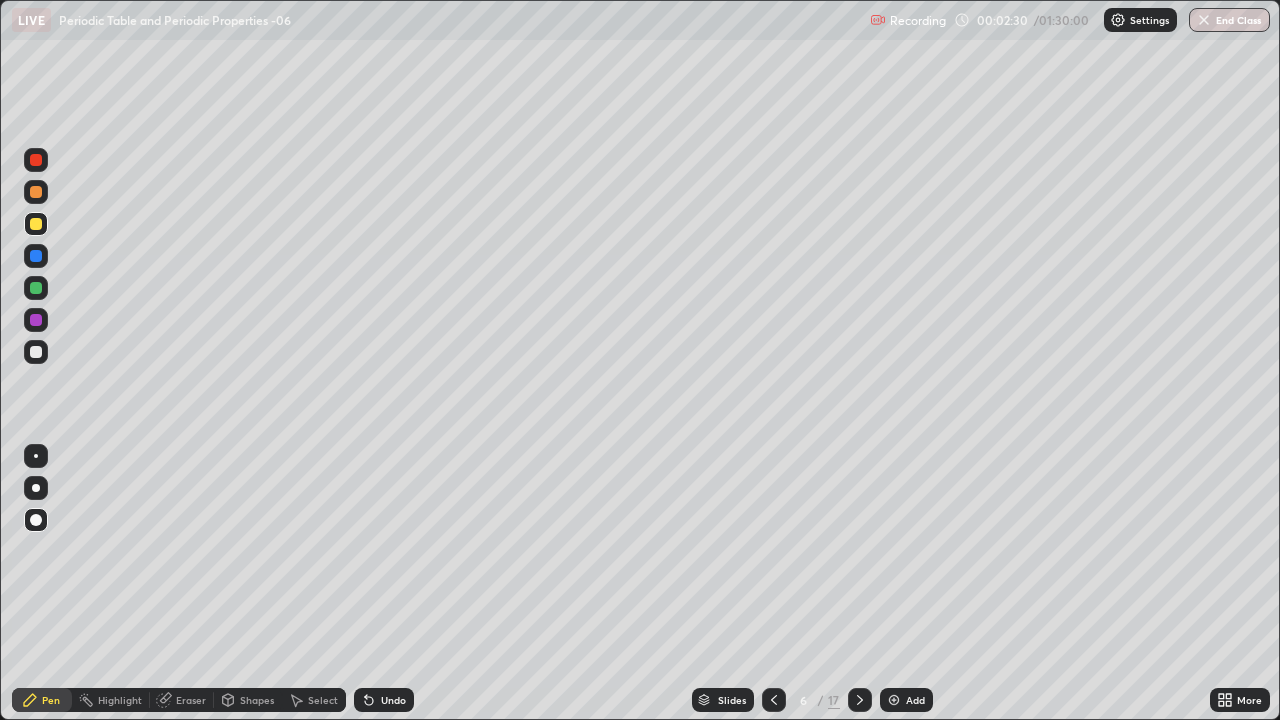 click at bounding box center (36, 224) 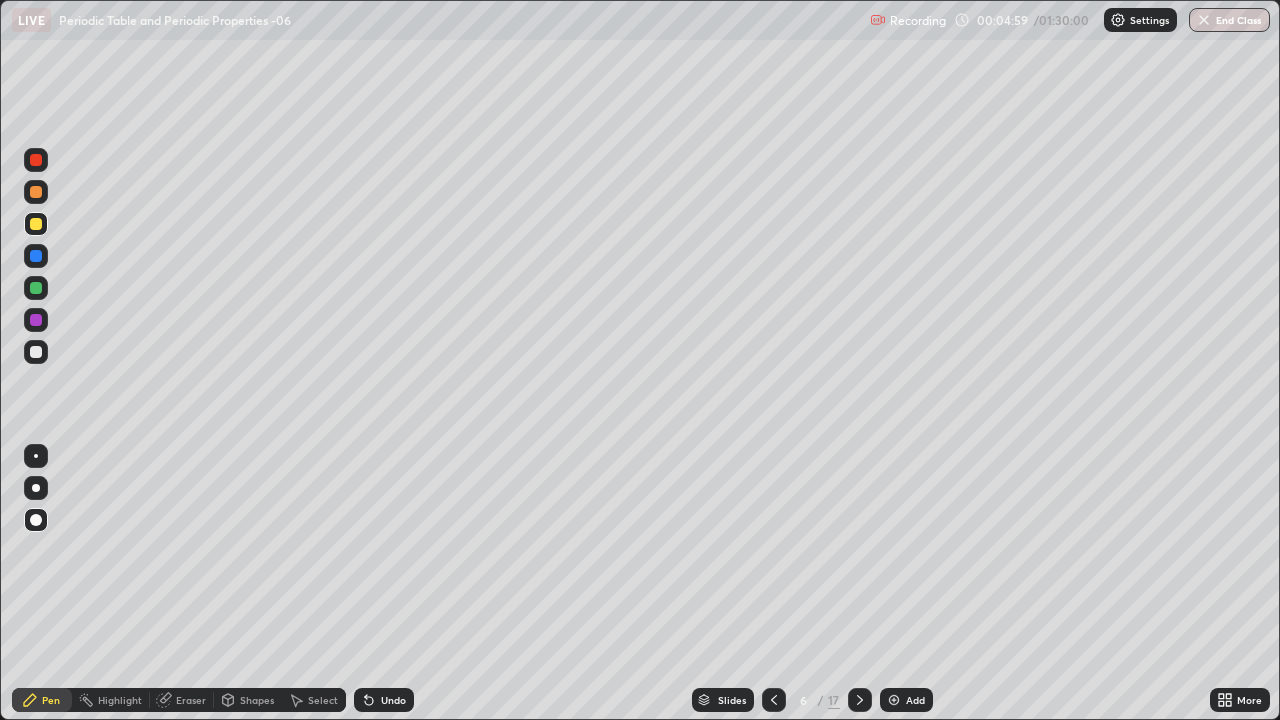click at bounding box center (36, 224) 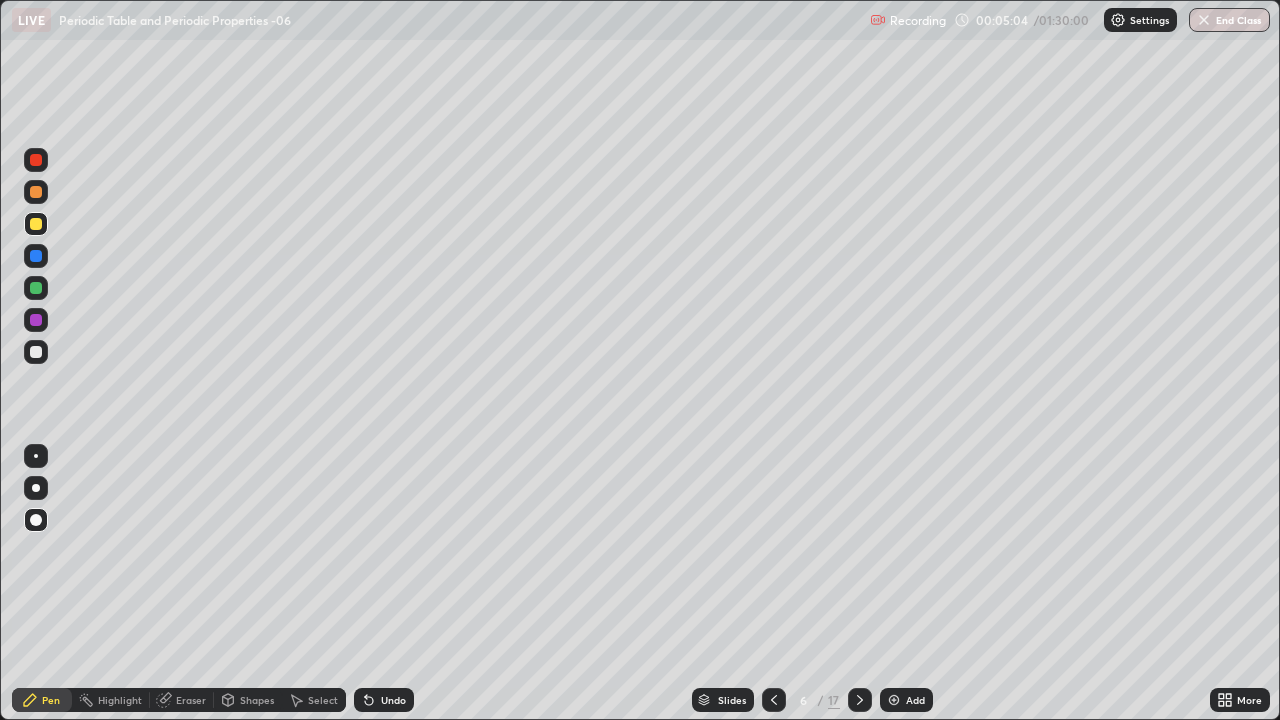 click at bounding box center [36, 352] 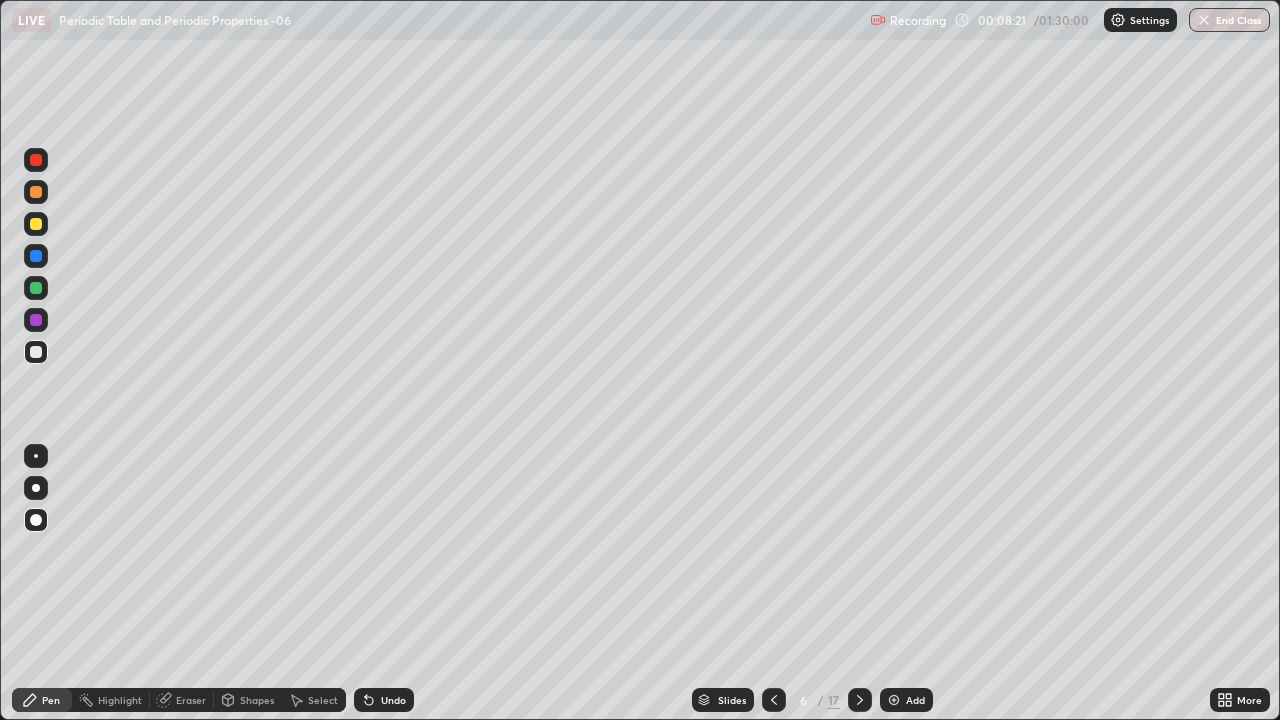 click on "Eraser" at bounding box center (191, 700) 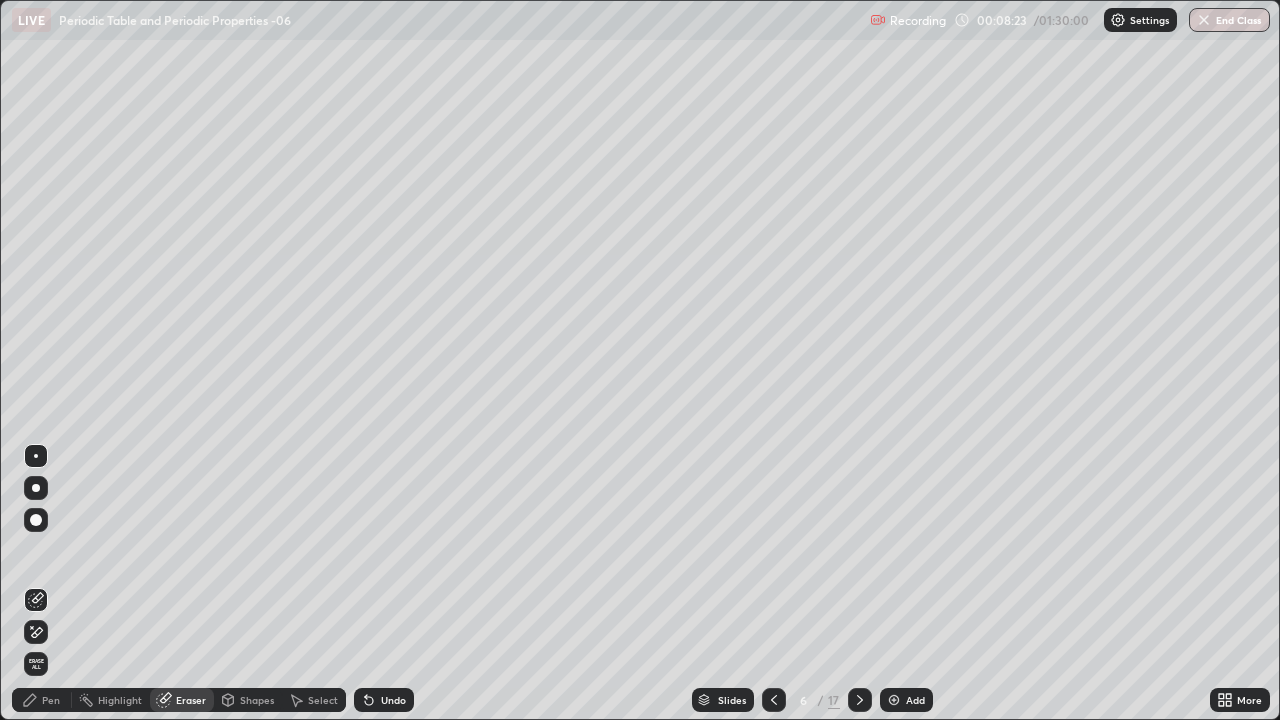 click on "Erase all" at bounding box center [36, 664] 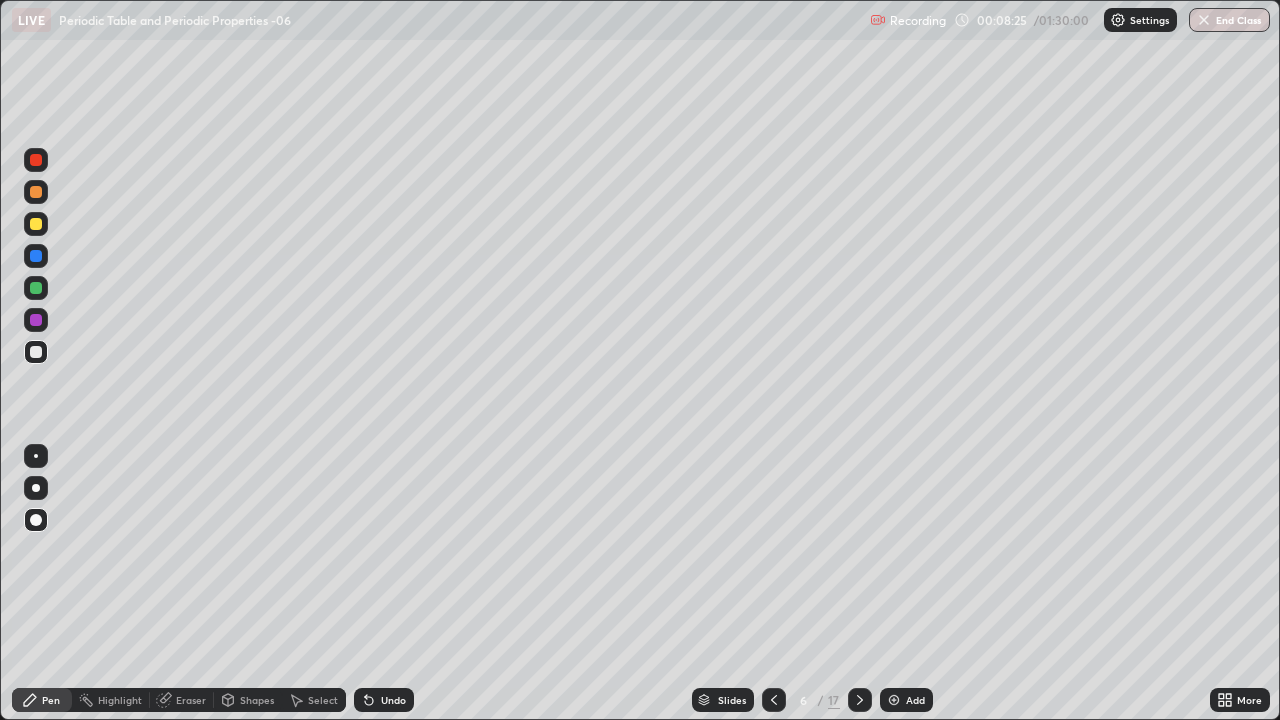 click at bounding box center [36, 224] 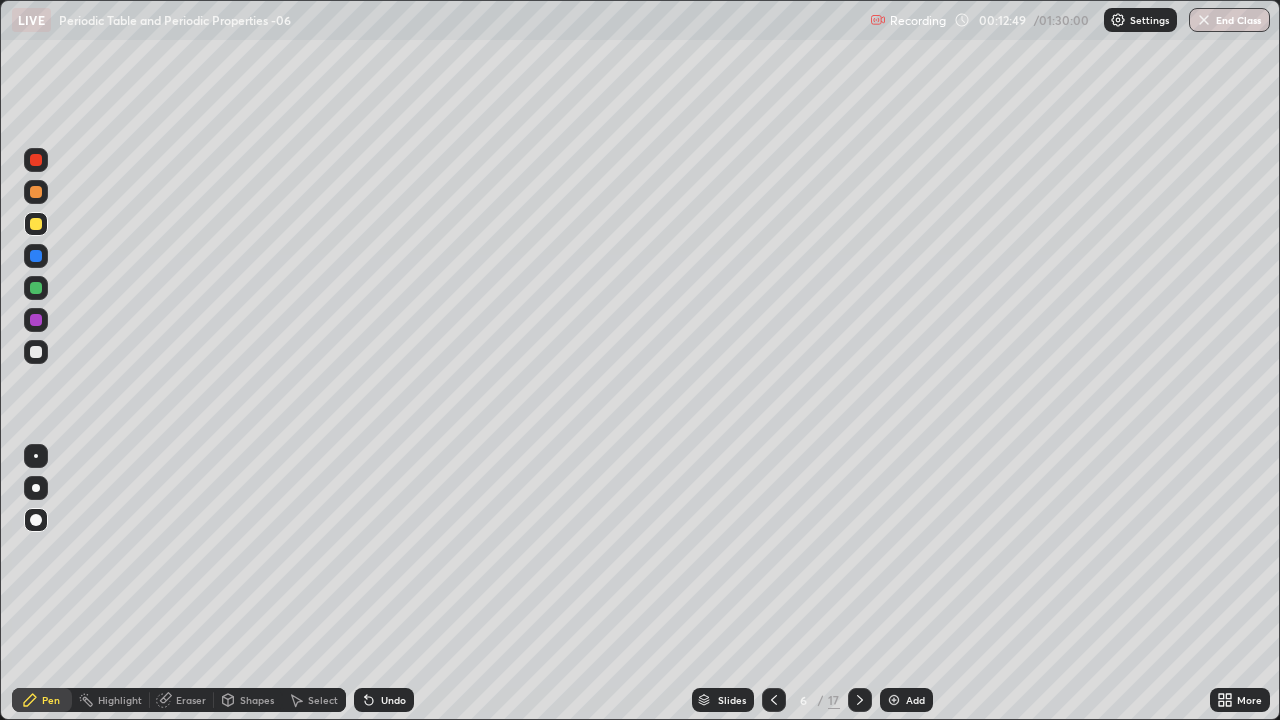 click 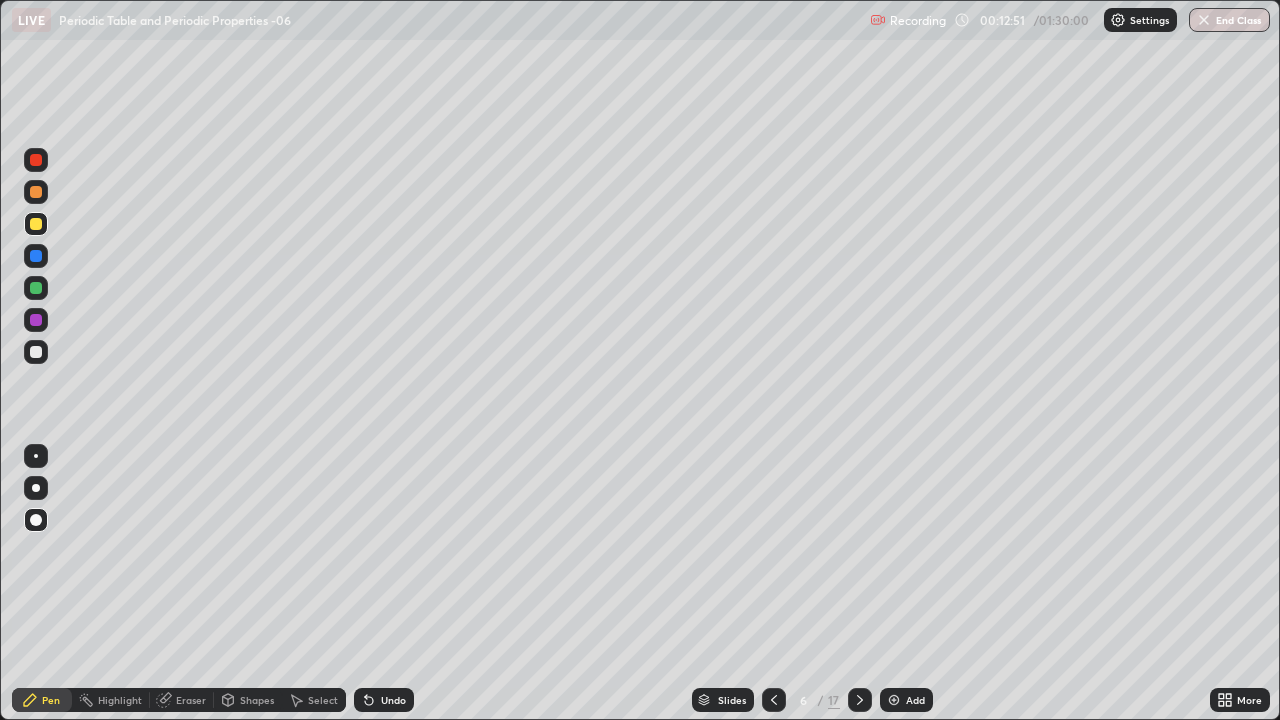 click at bounding box center (36, 352) 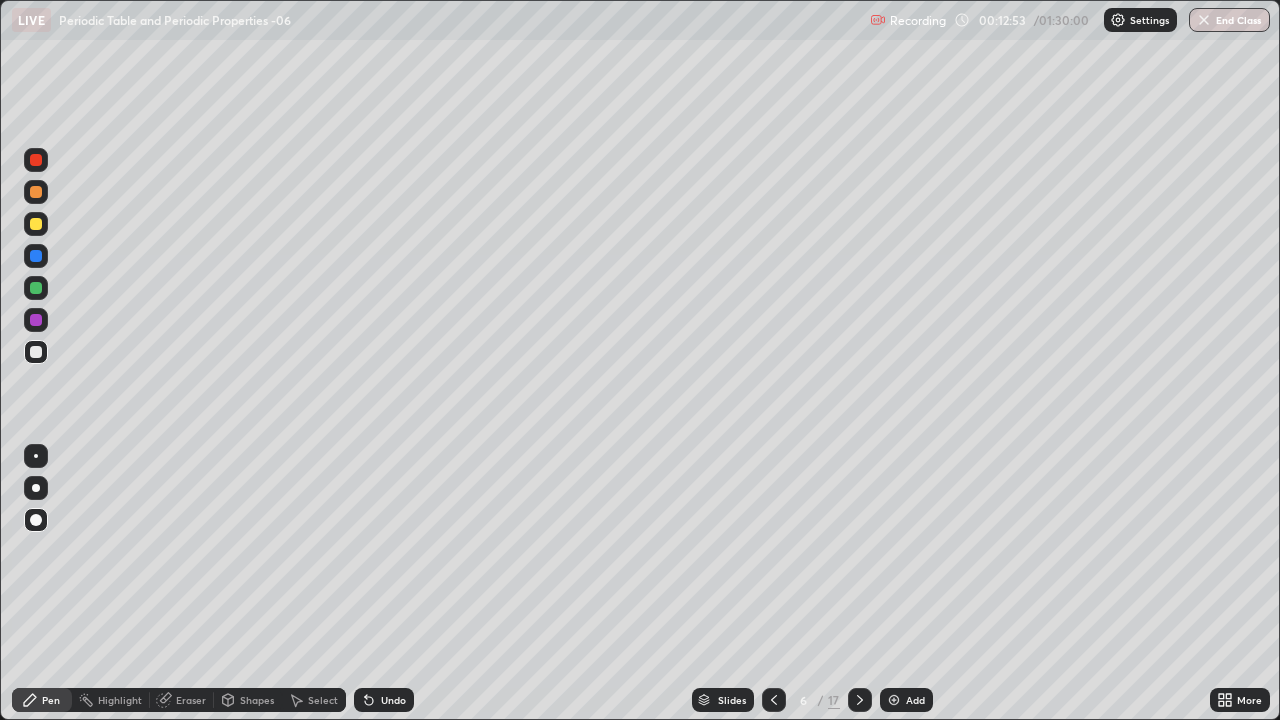 click 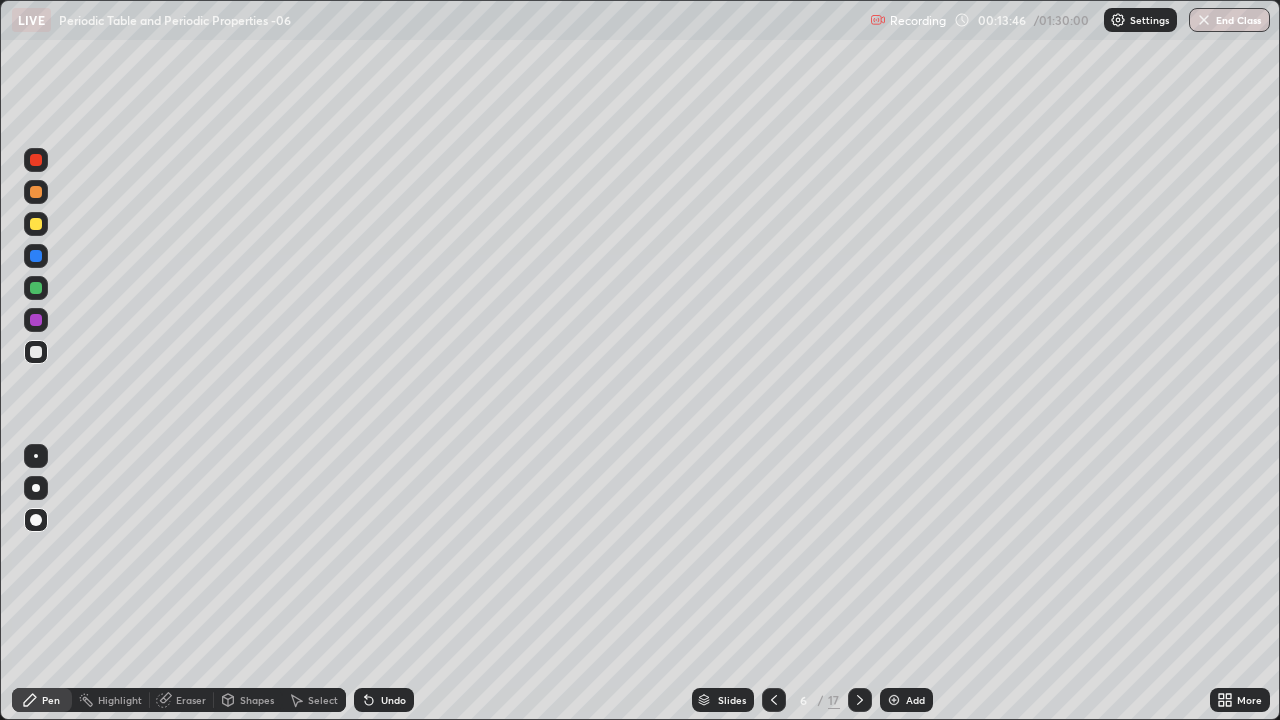 click on "Undo" at bounding box center (384, 700) 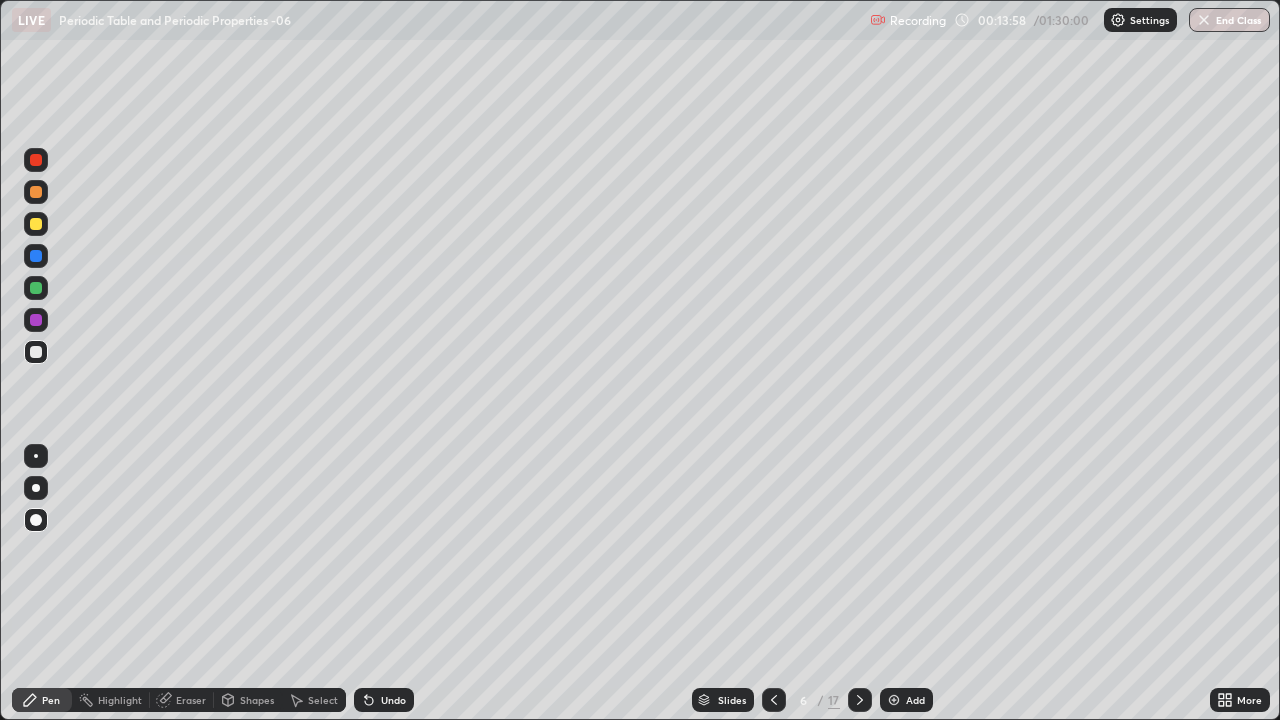 click at bounding box center [36, 224] 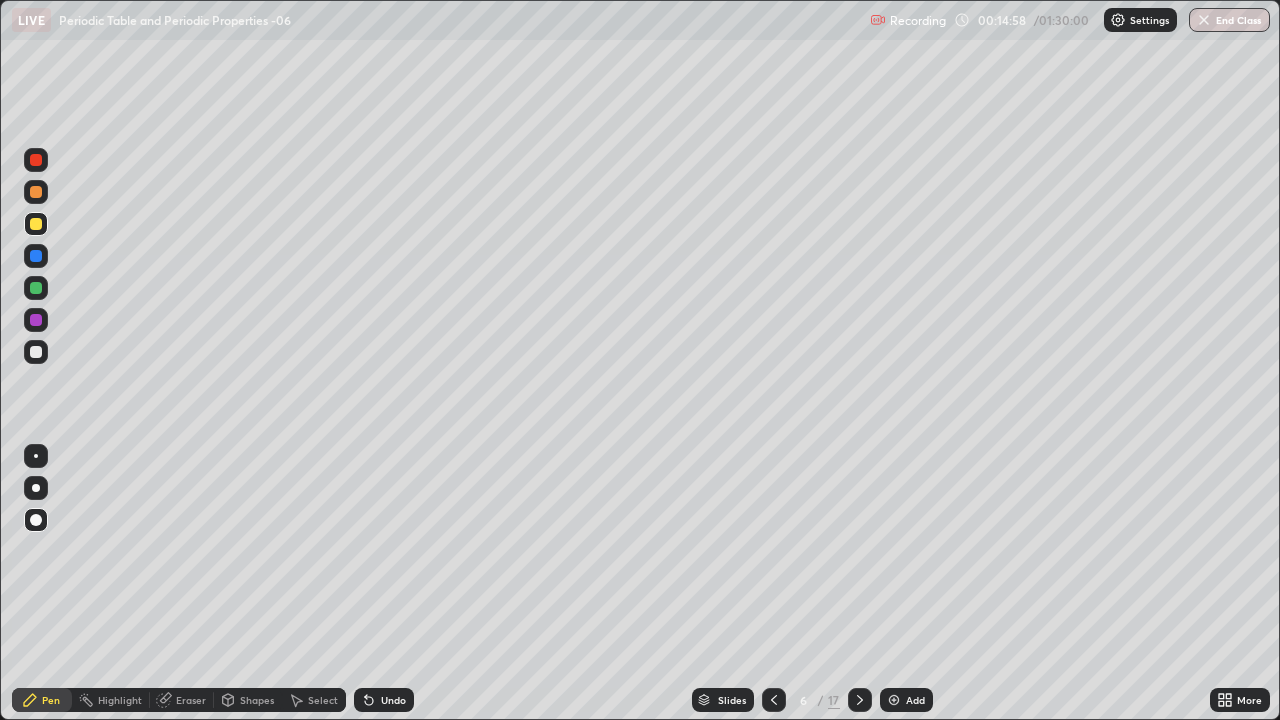 click at bounding box center [36, 224] 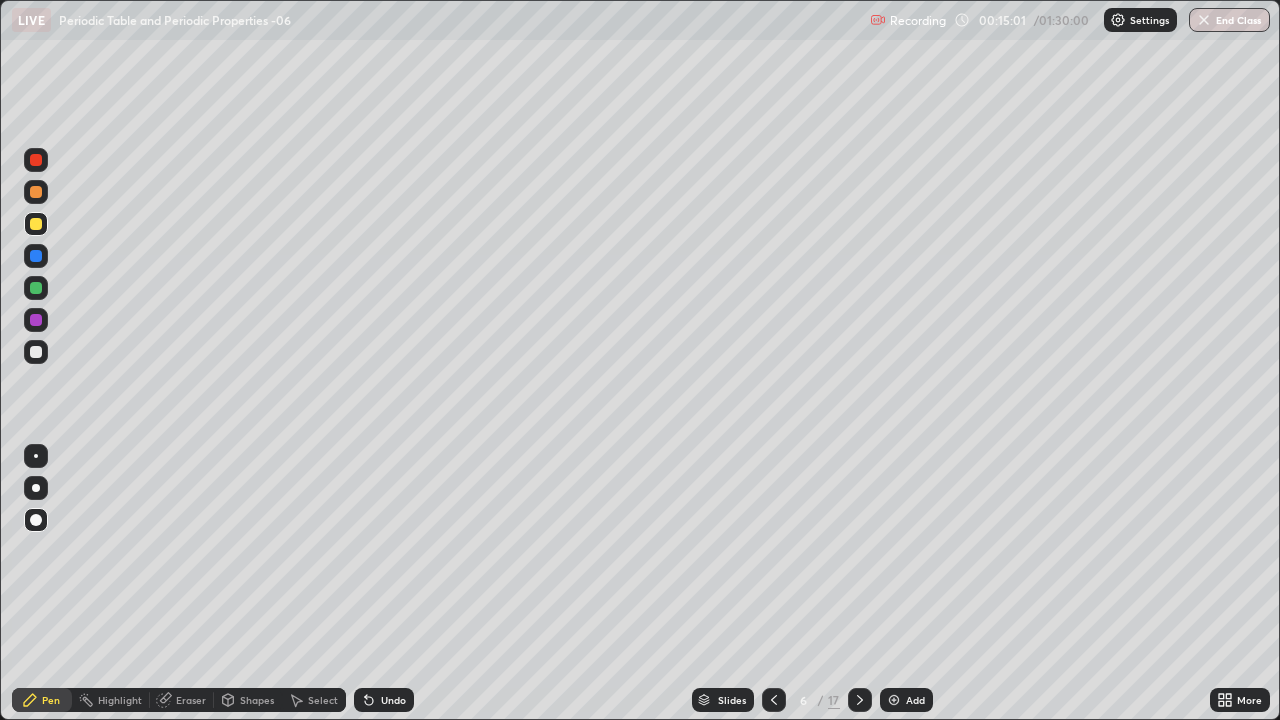 click at bounding box center (36, 352) 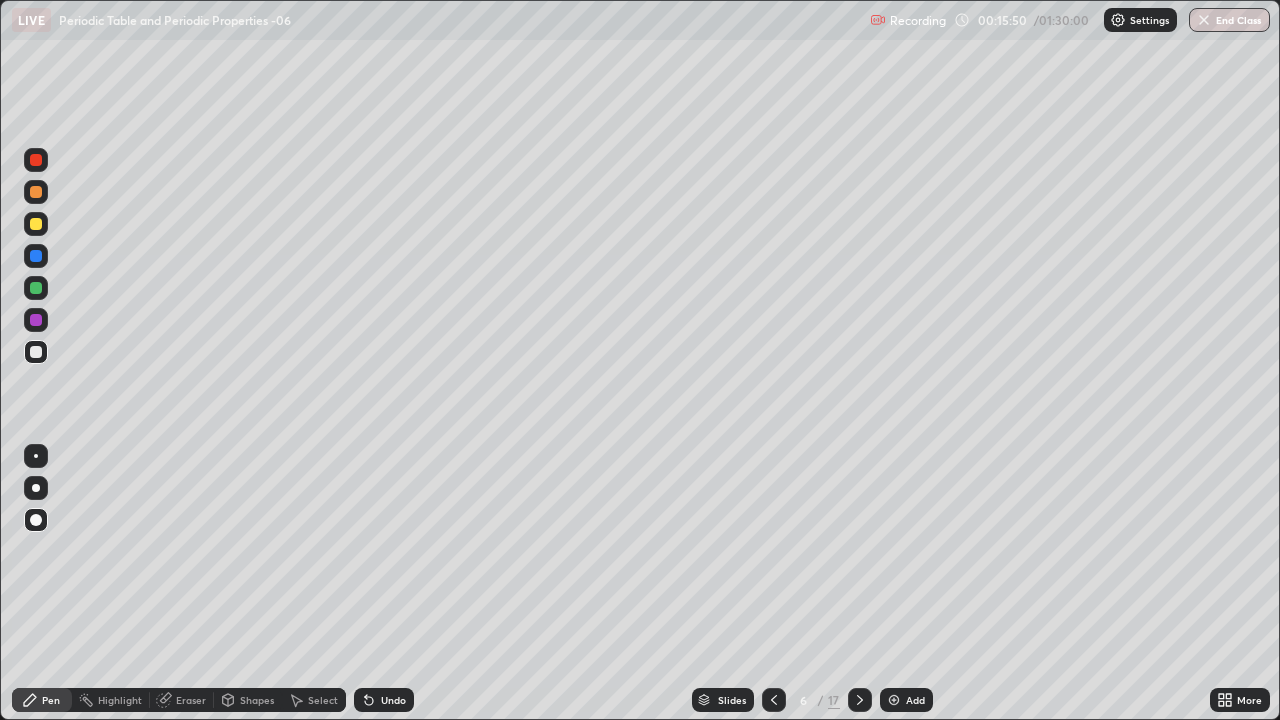 click 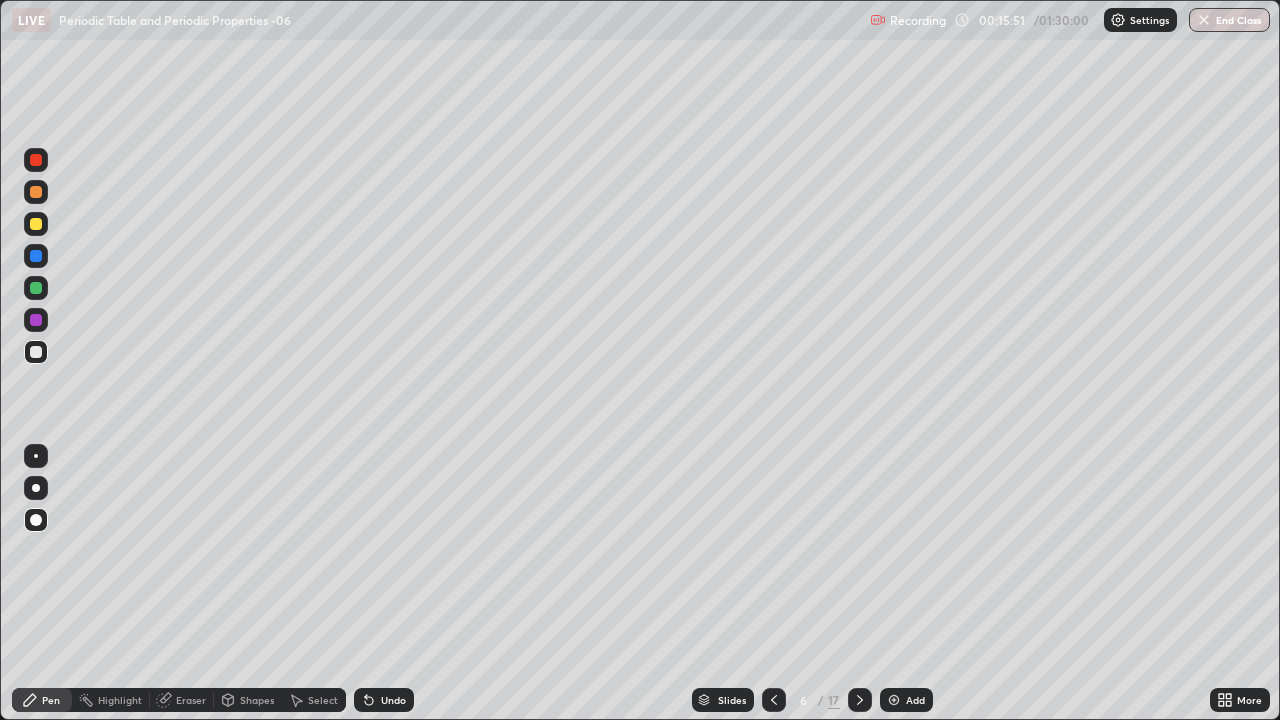 click 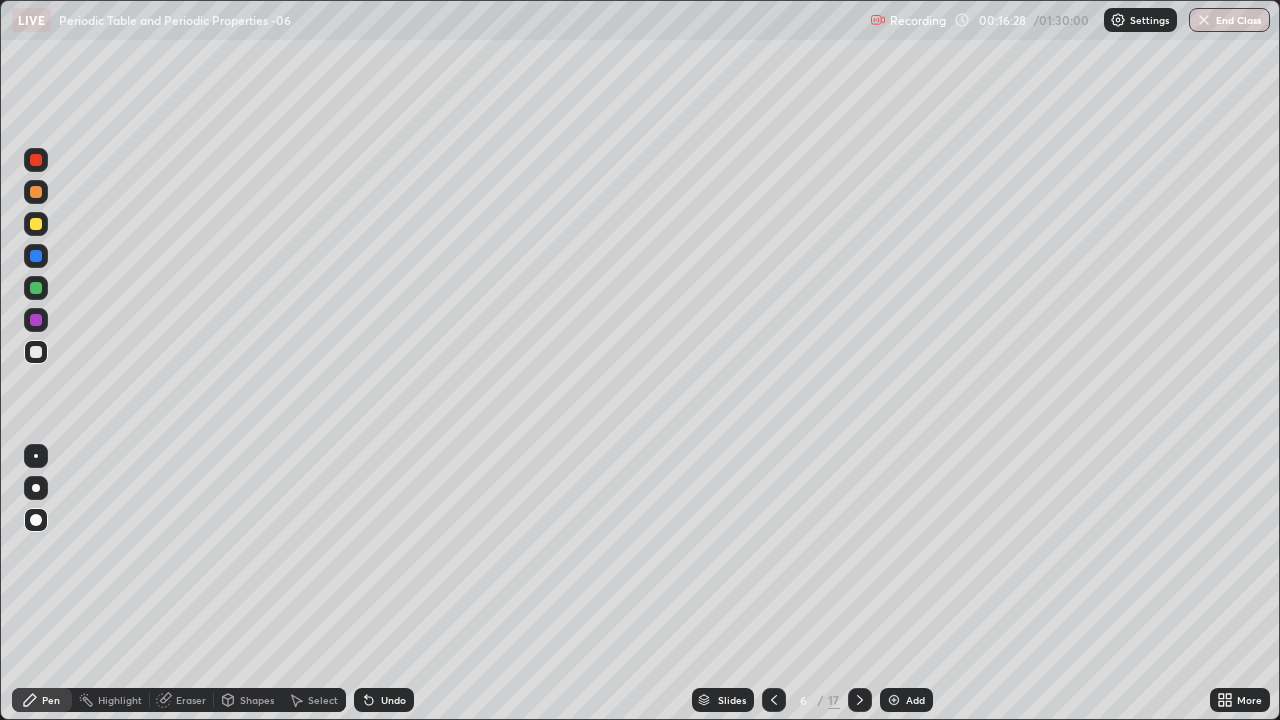 click at bounding box center [36, 224] 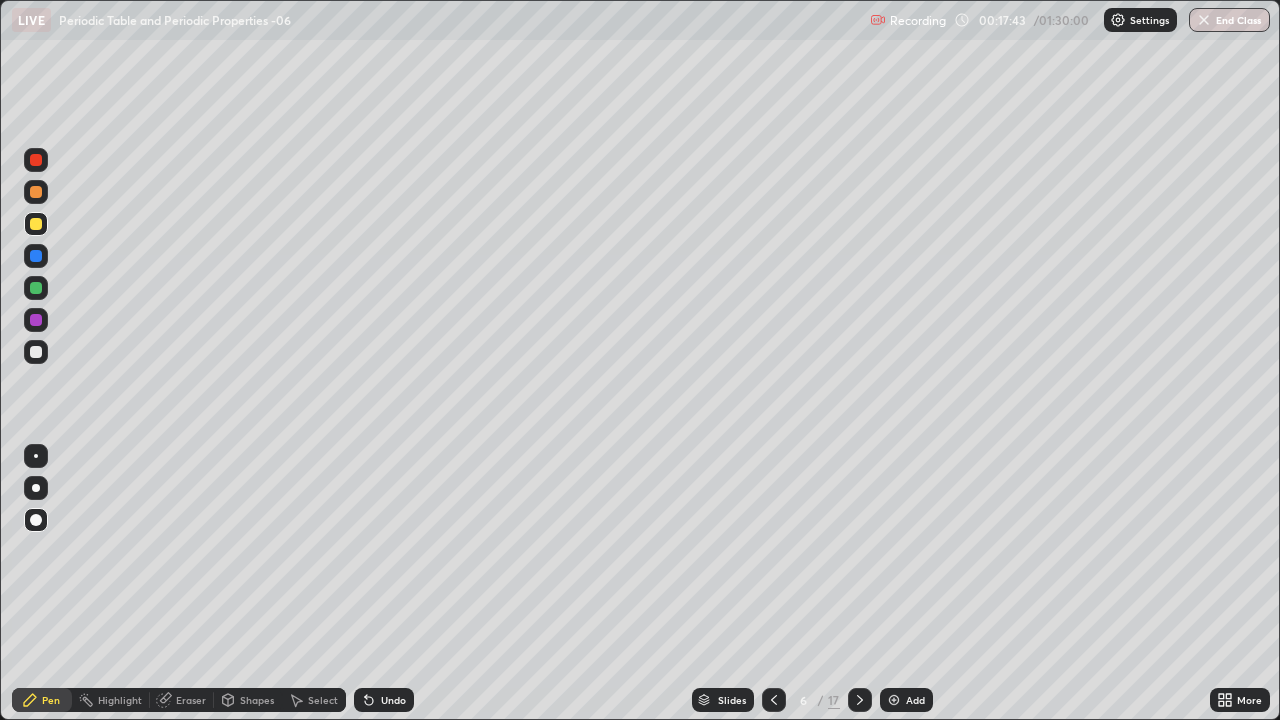click on "Undo" at bounding box center [393, 700] 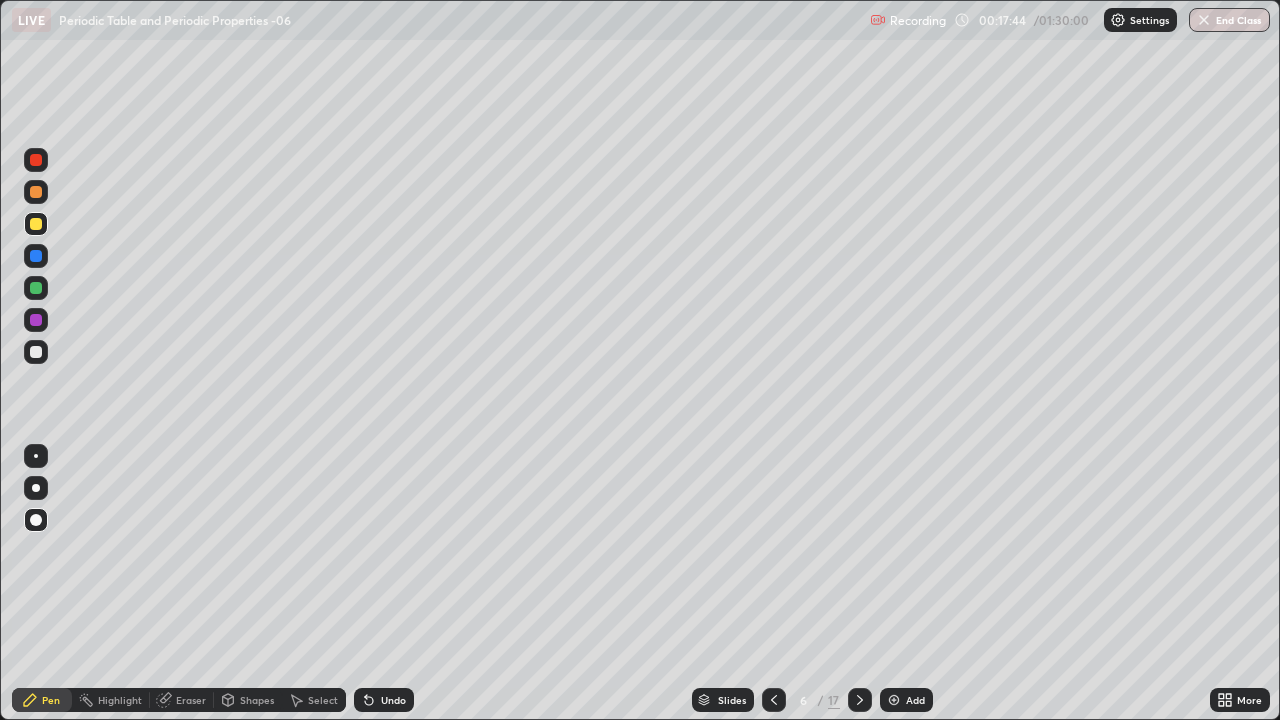 click on "Undo" at bounding box center [384, 700] 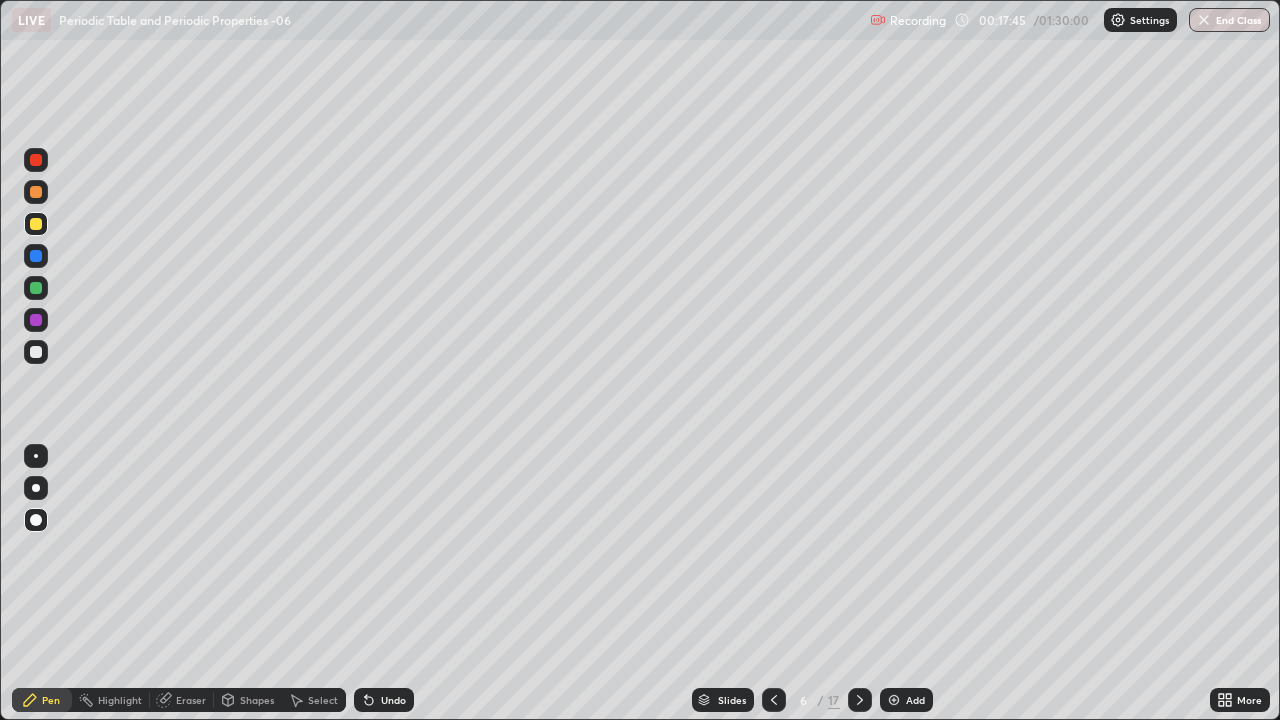 click on "Undo" at bounding box center [384, 700] 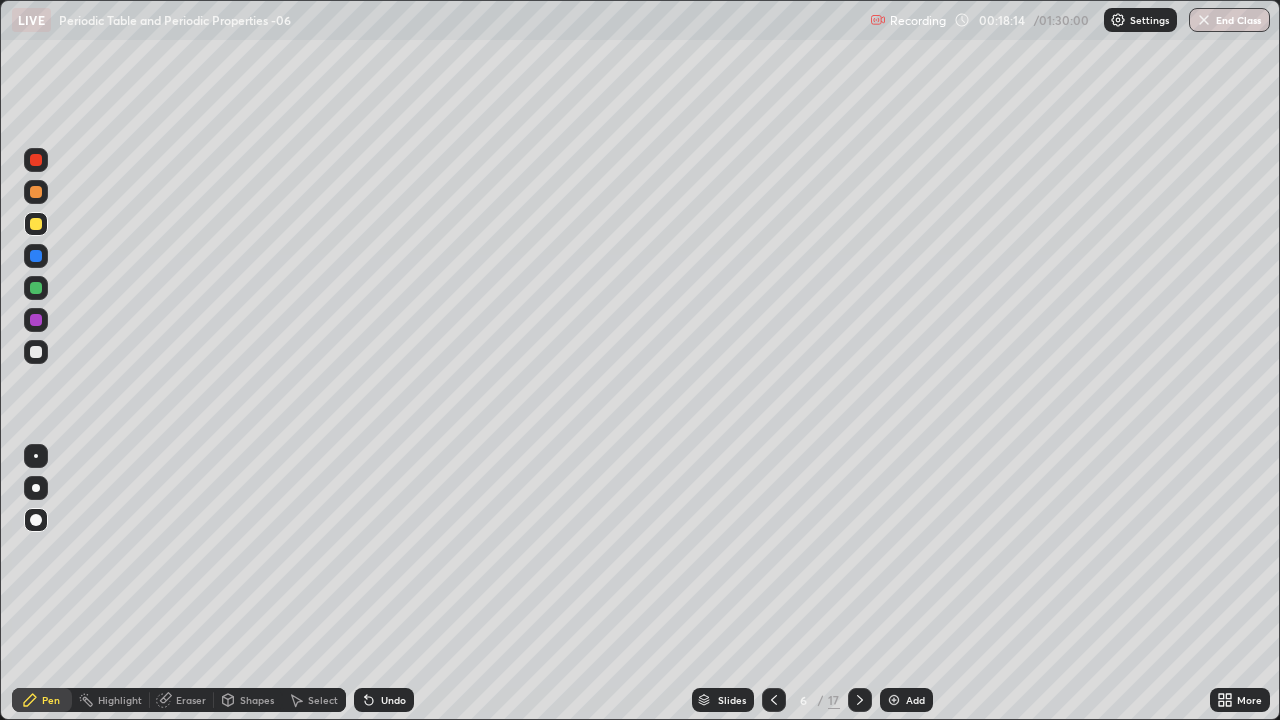 click at bounding box center (36, 352) 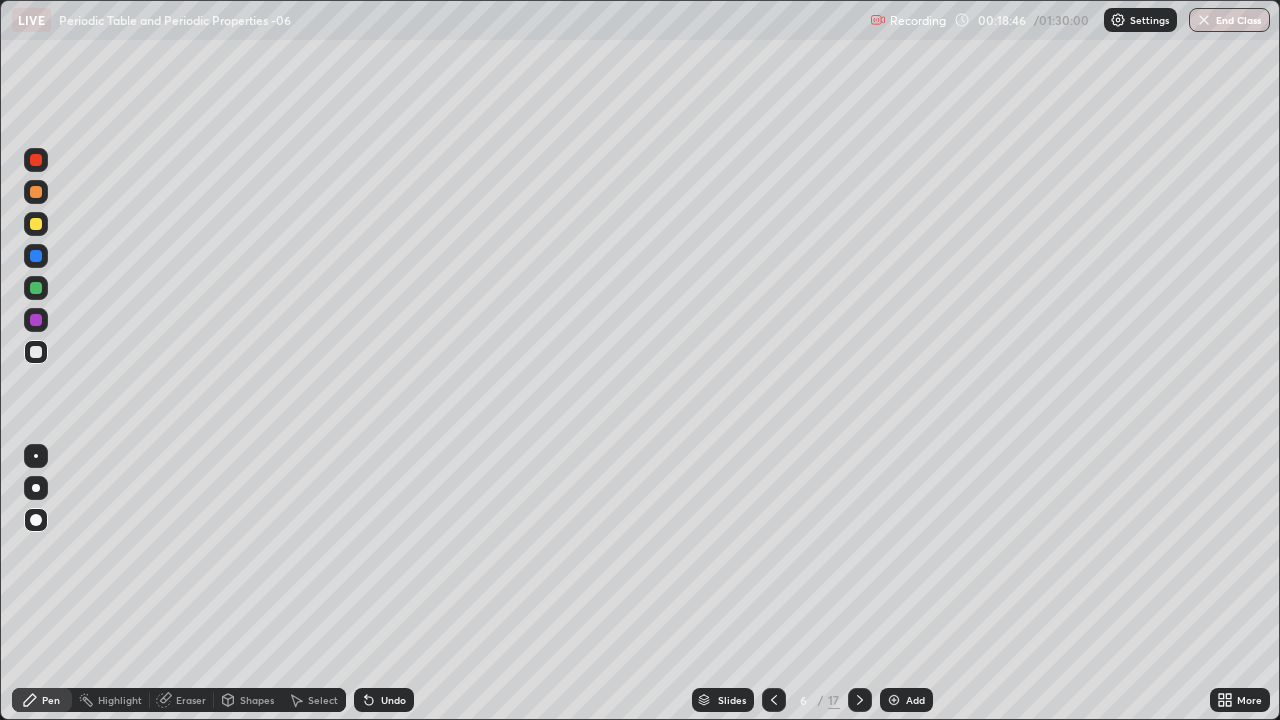 click on "Undo" at bounding box center [393, 700] 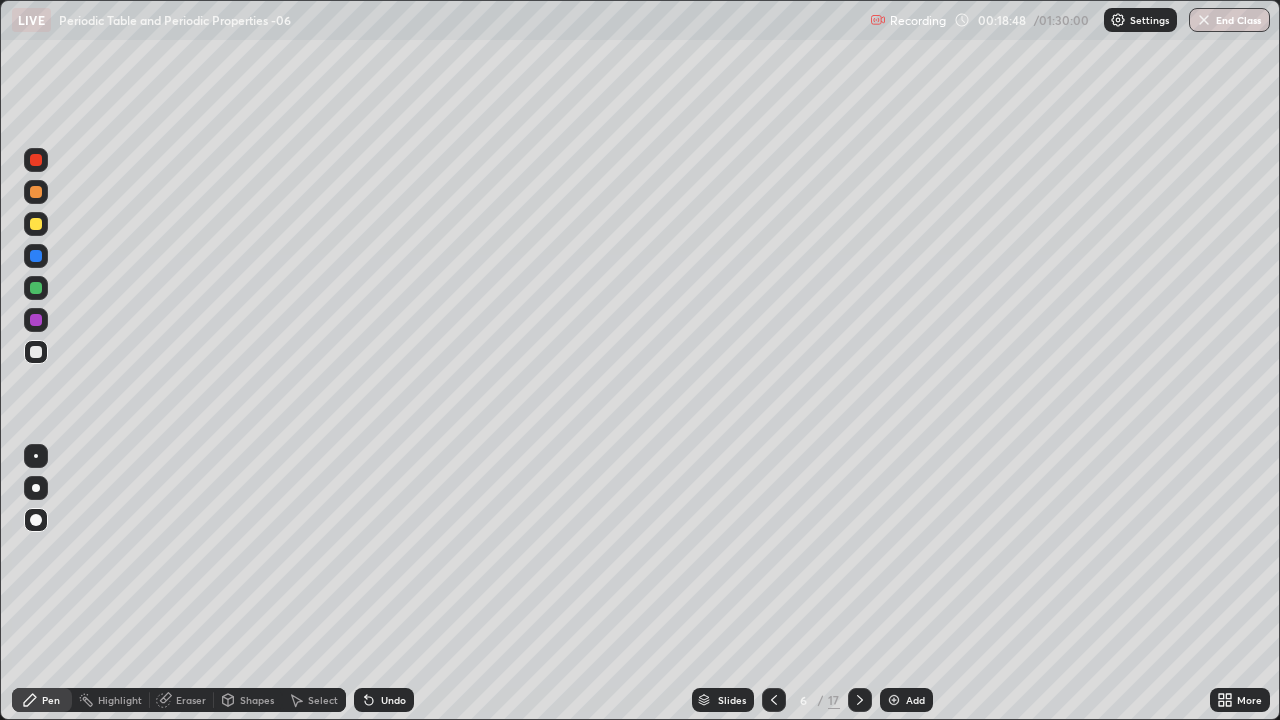 click on "Undo" at bounding box center [393, 700] 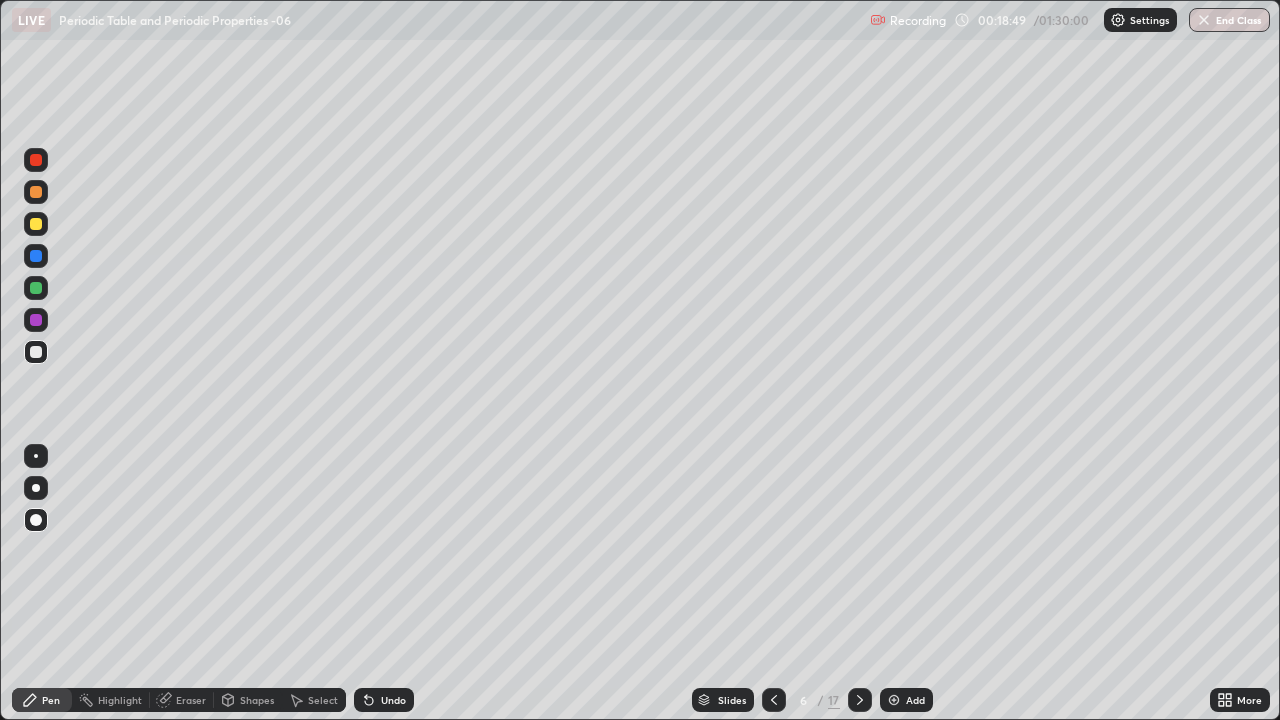 click on "Undo" at bounding box center (393, 700) 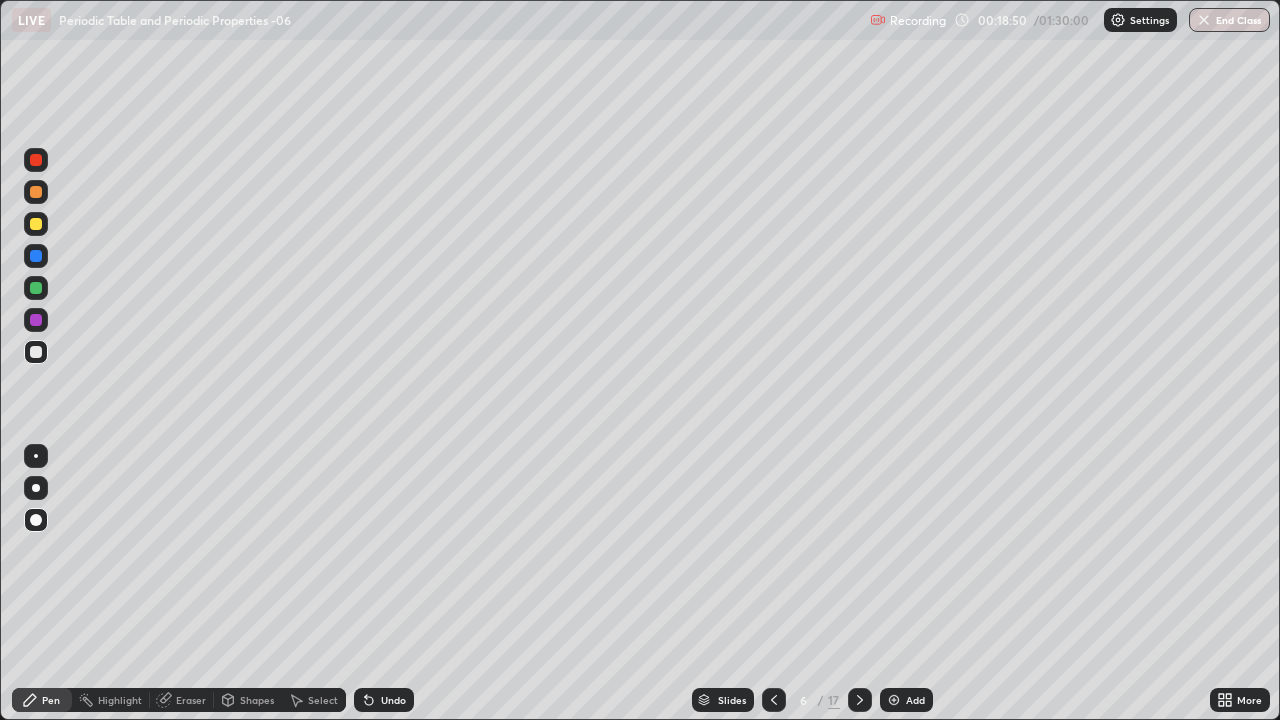 click on "Undo" at bounding box center (393, 700) 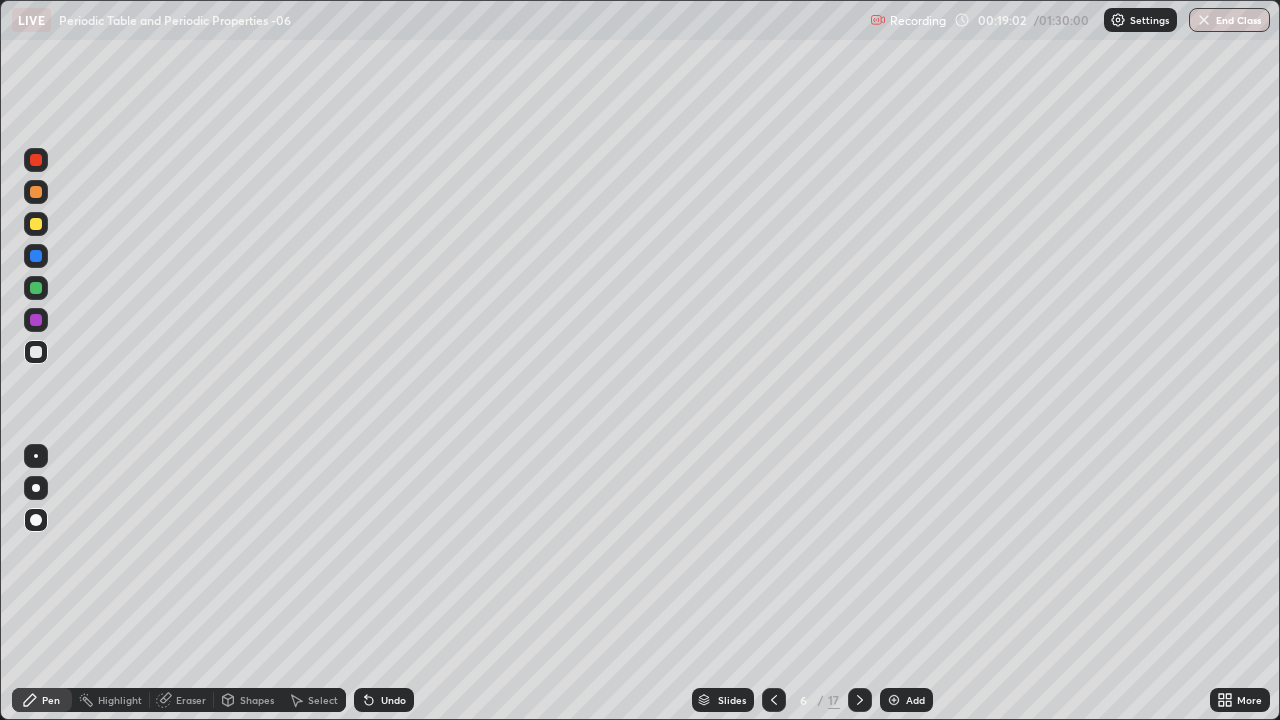 click on "Undo" at bounding box center (393, 700) 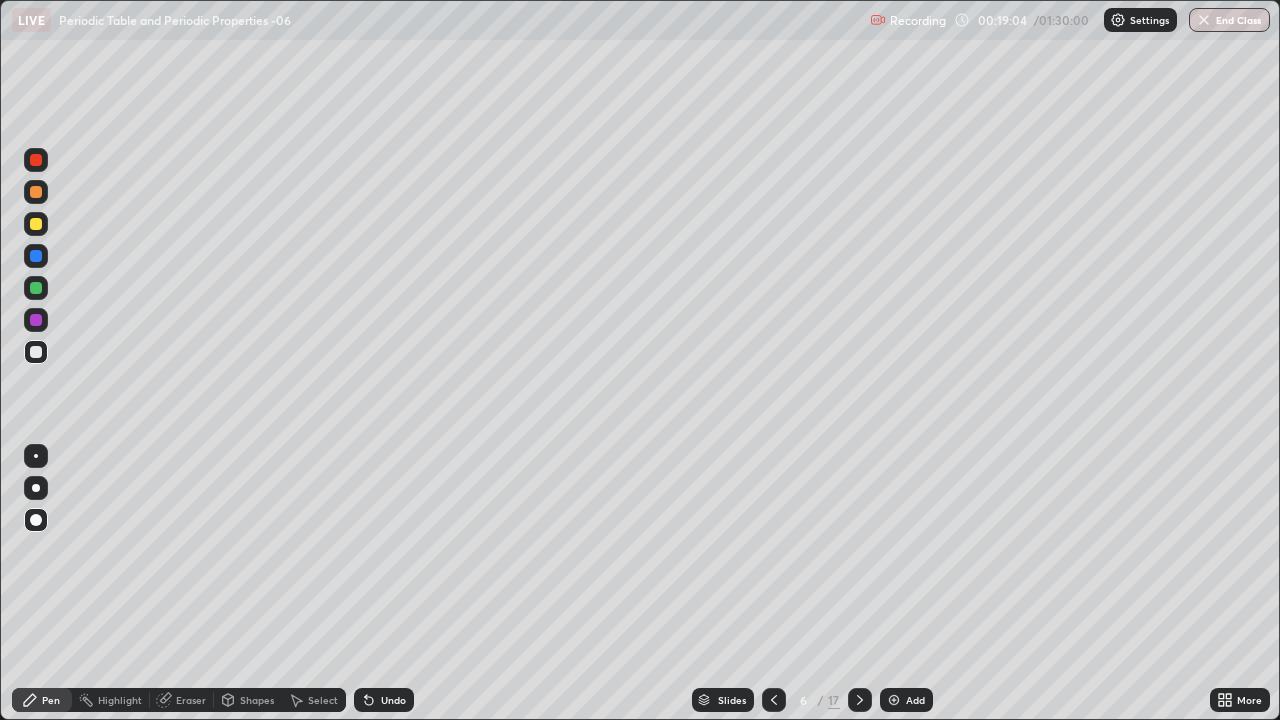 click 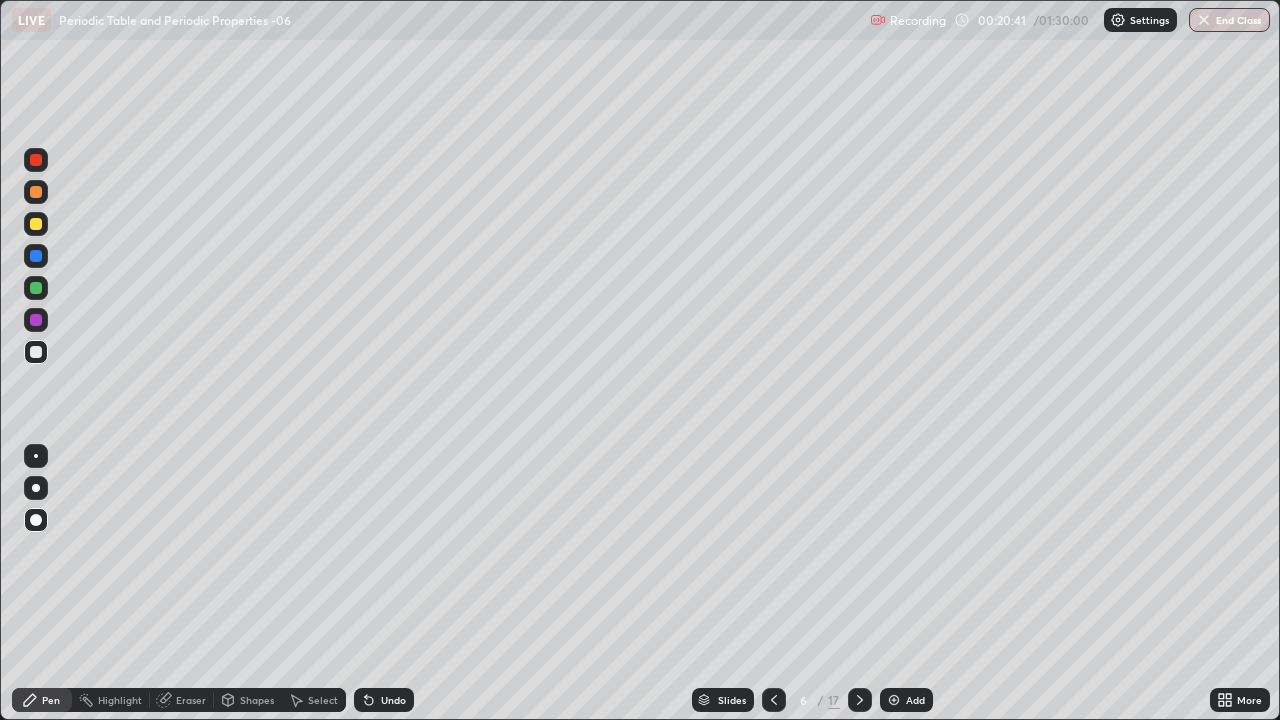 click 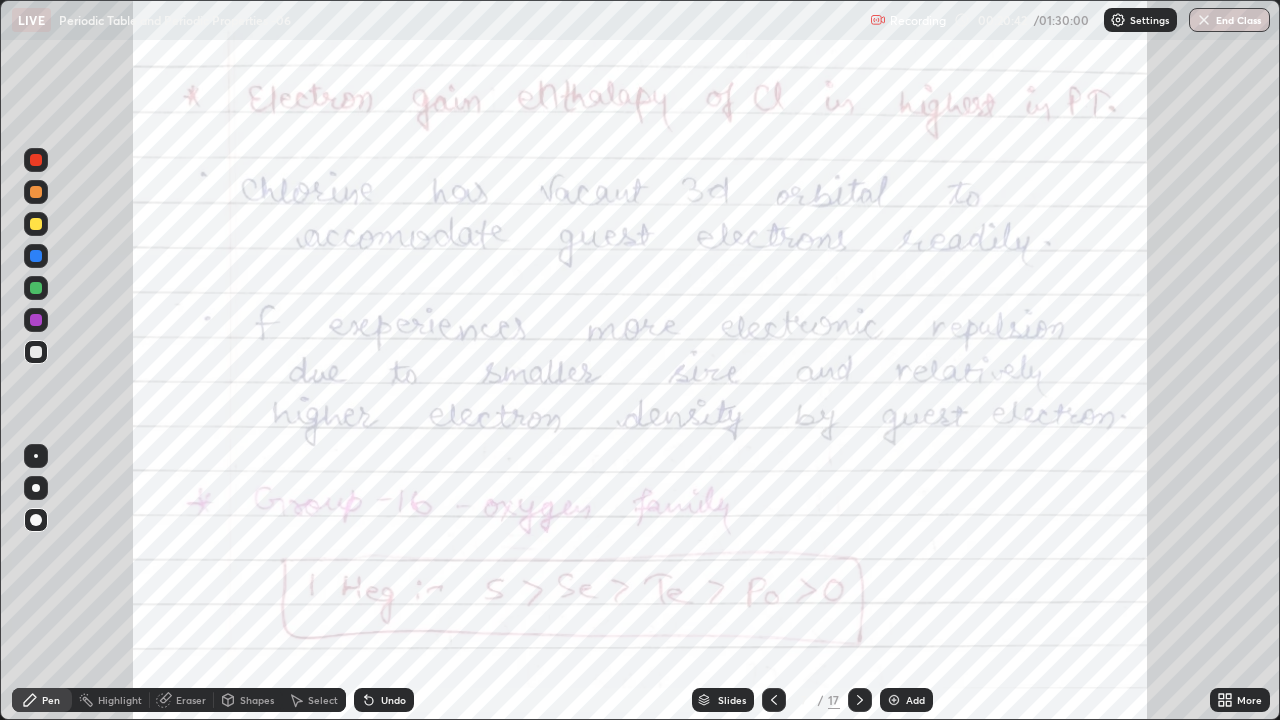 click 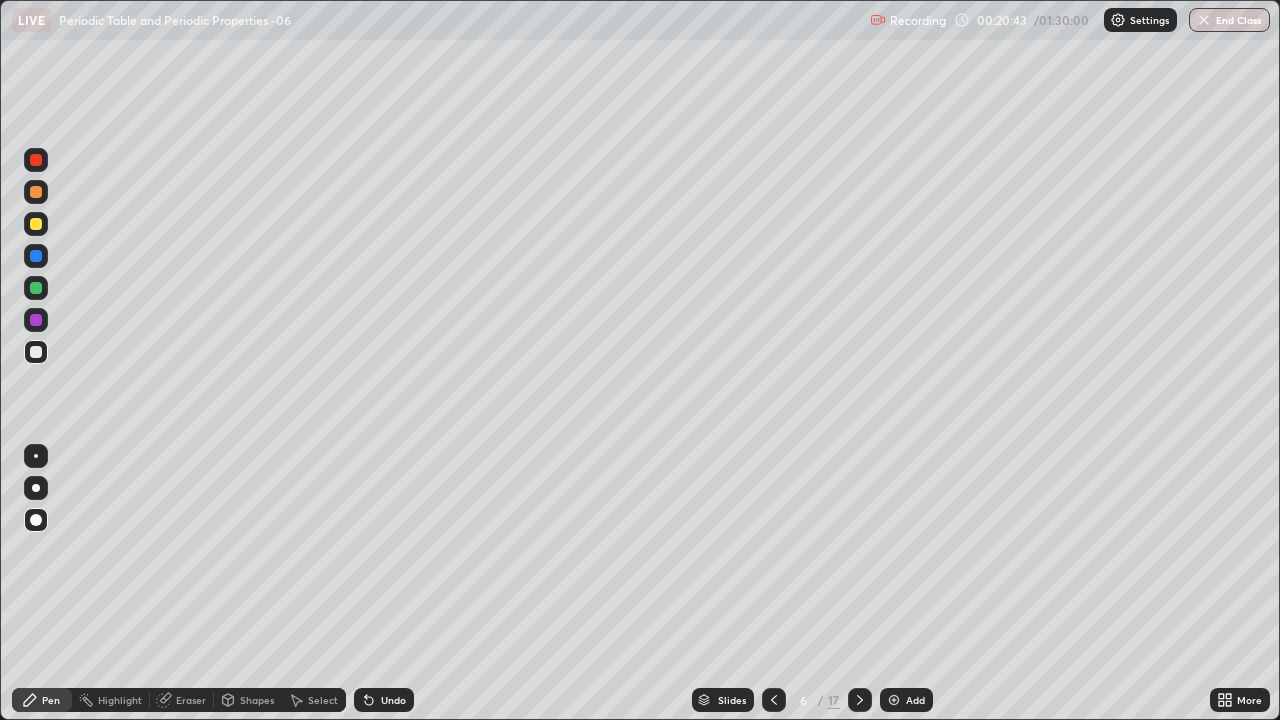 click at bounding box center (894, 700) 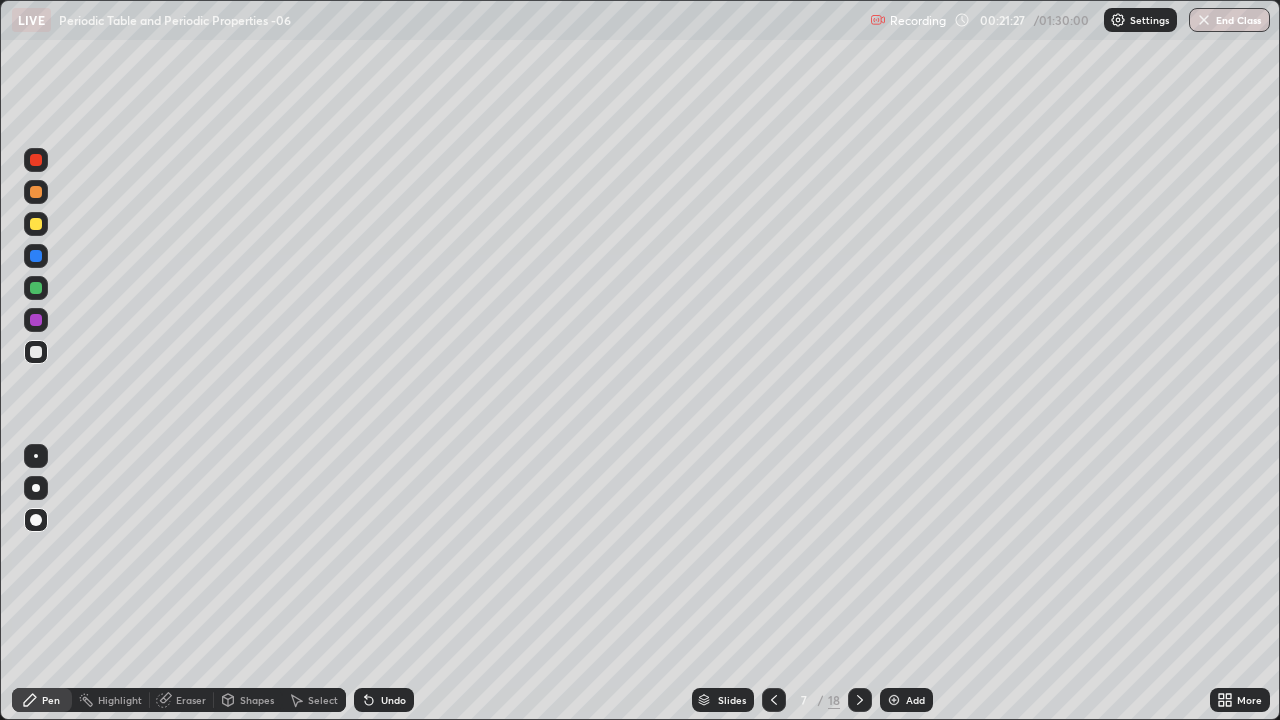 click 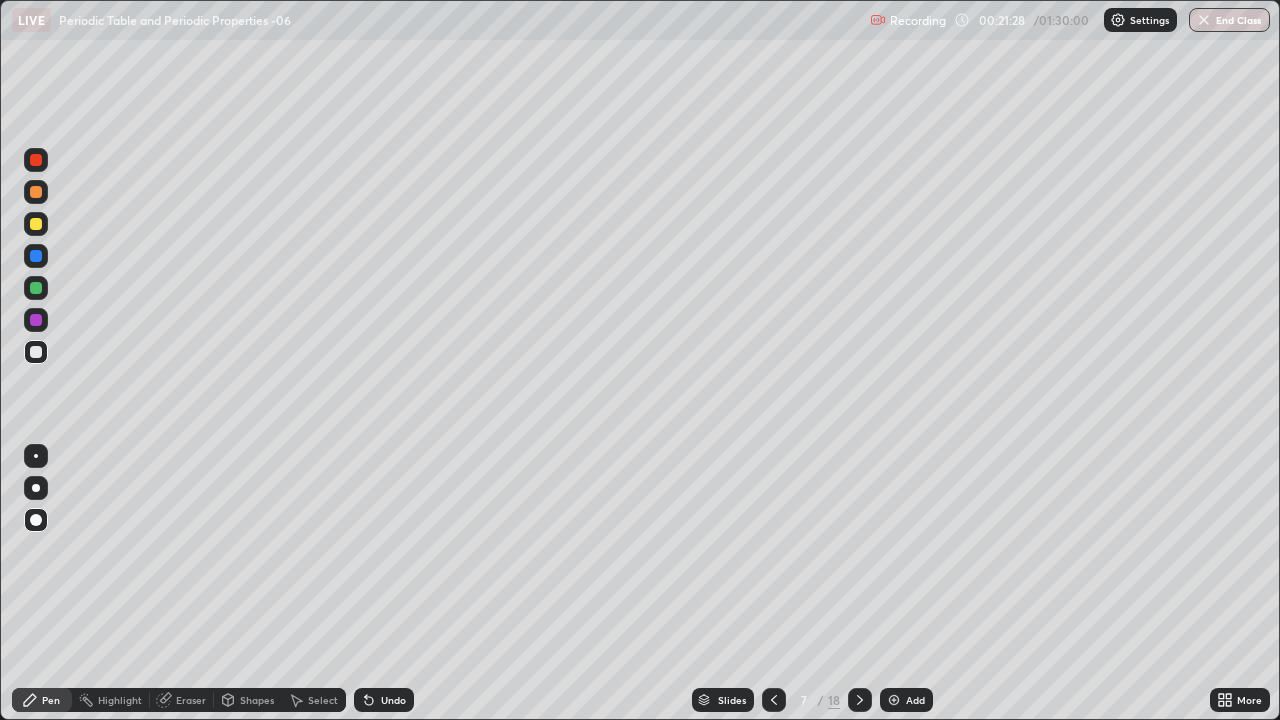 click 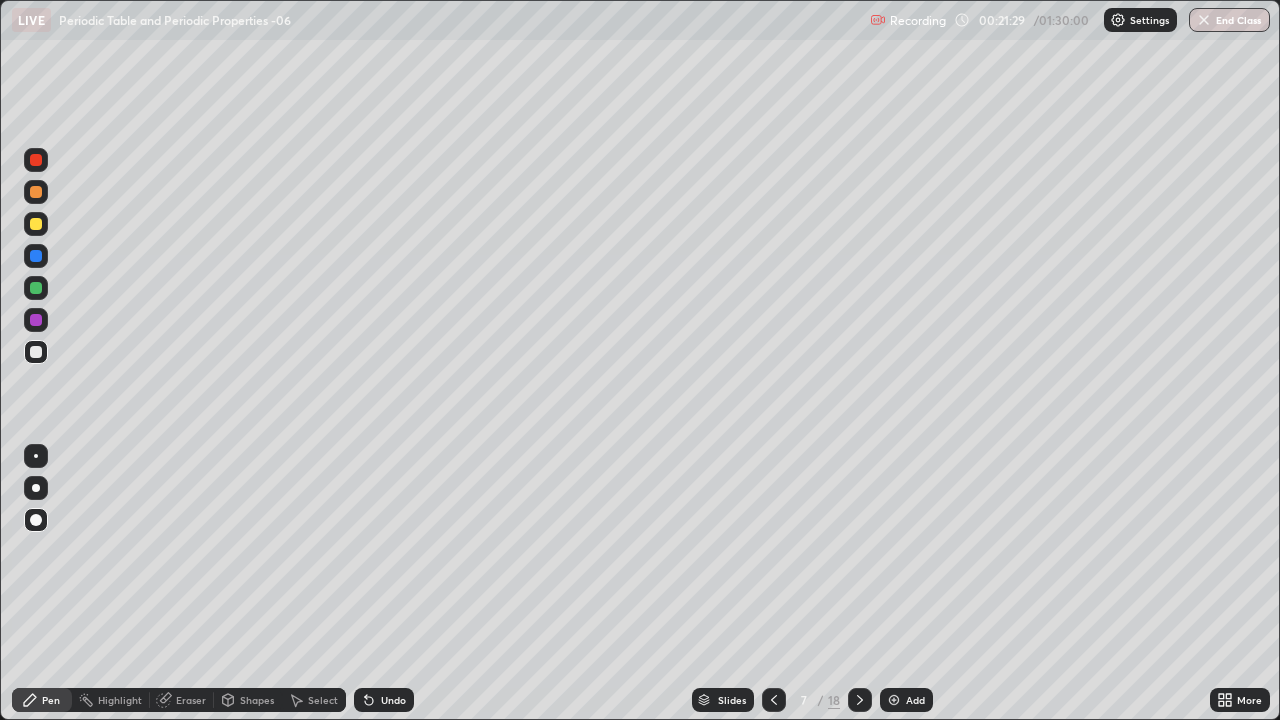 click 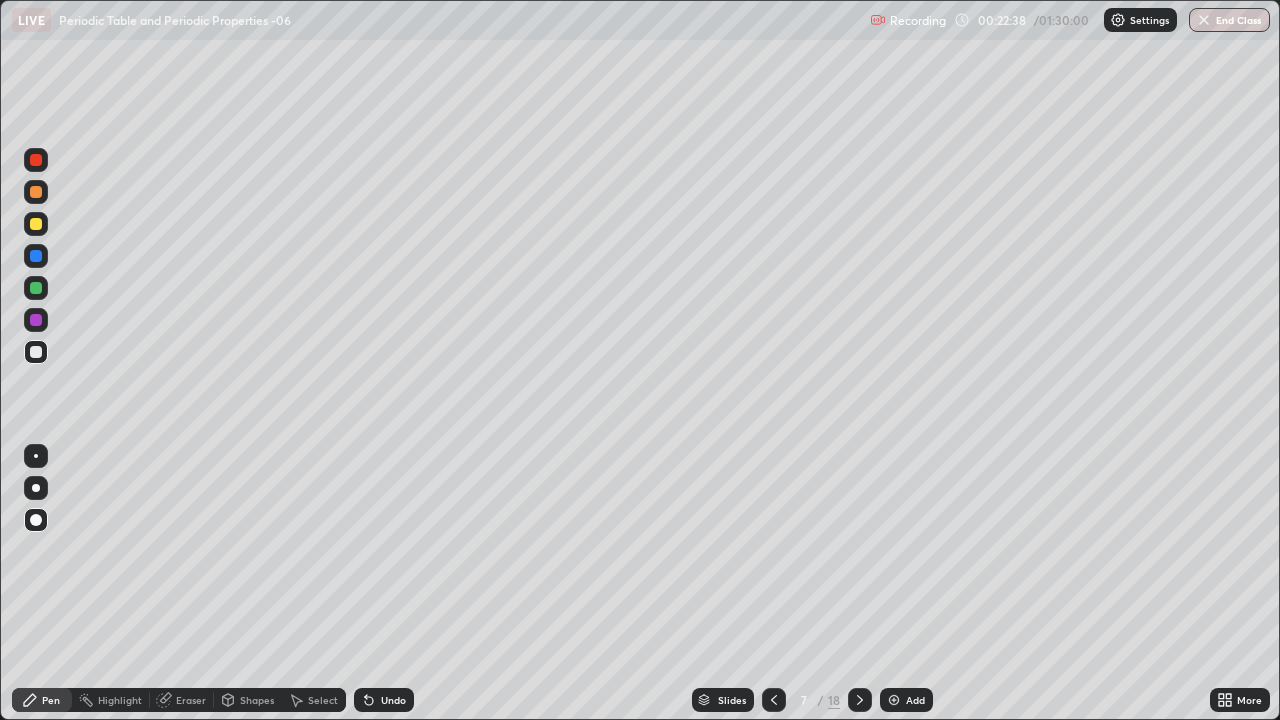 click at bounding box center (36, 224) 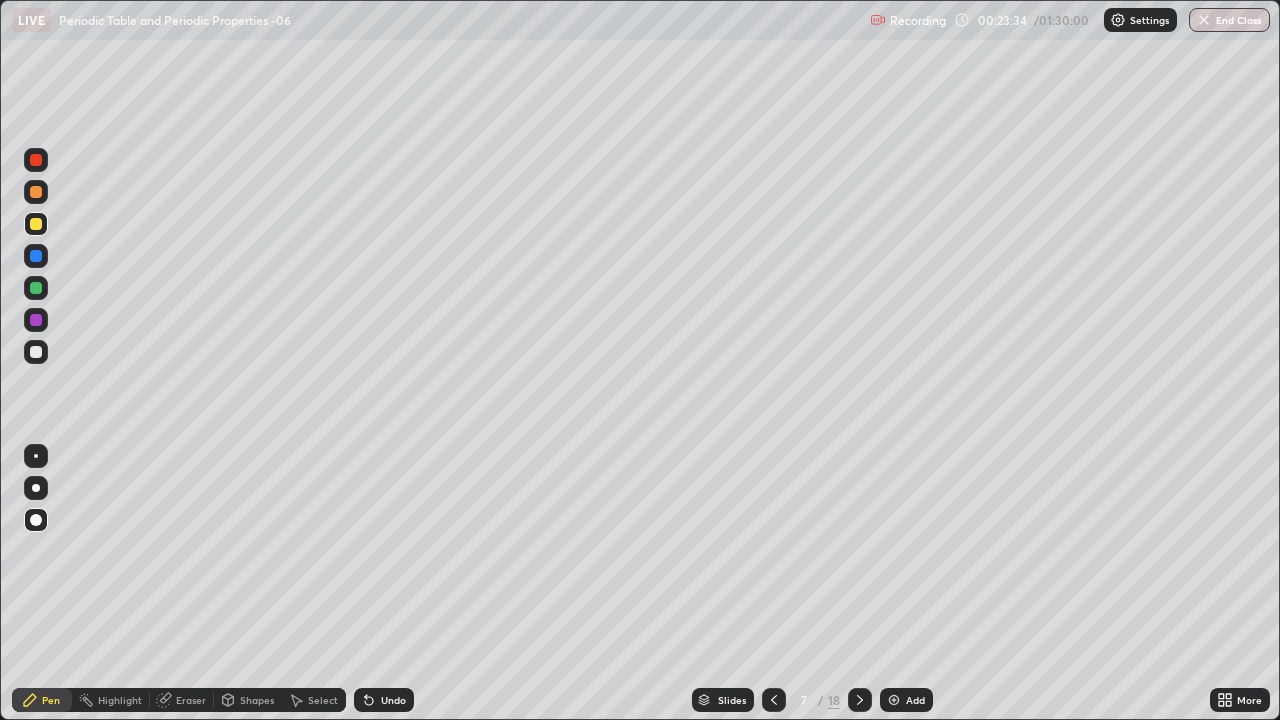 click at bounding box center [36, 192] 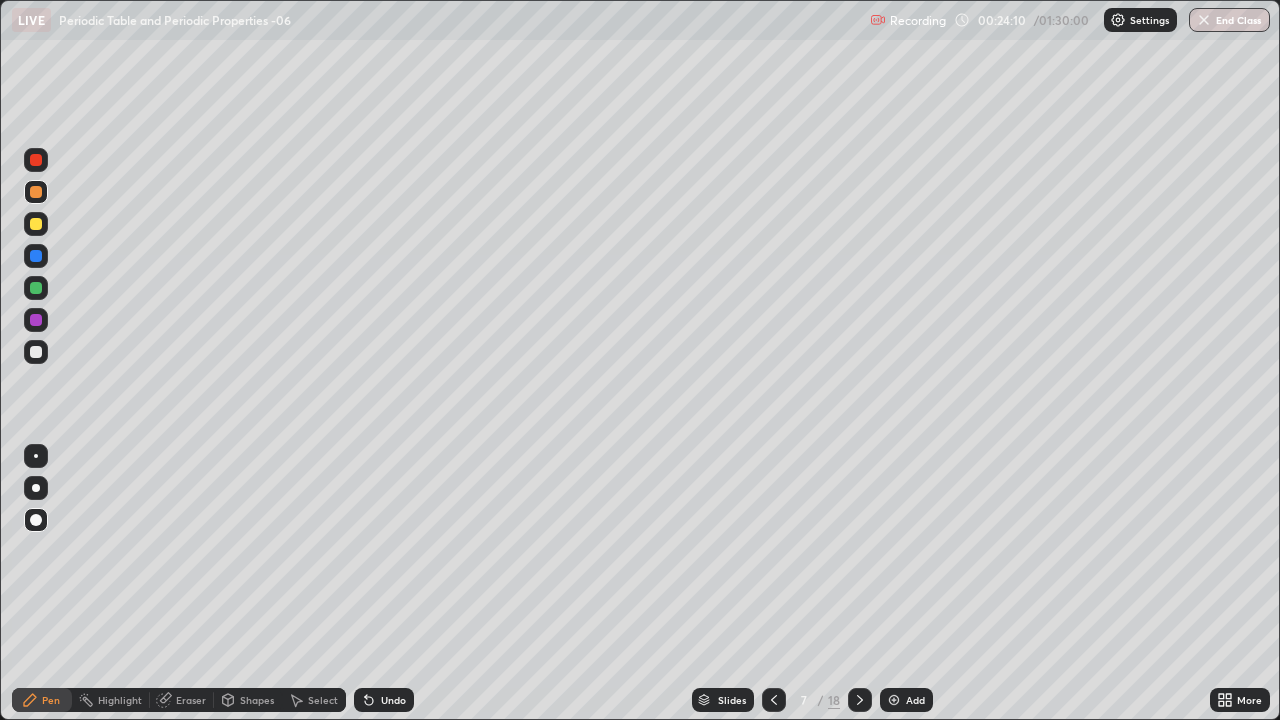 click at bounding box center (36, 192) 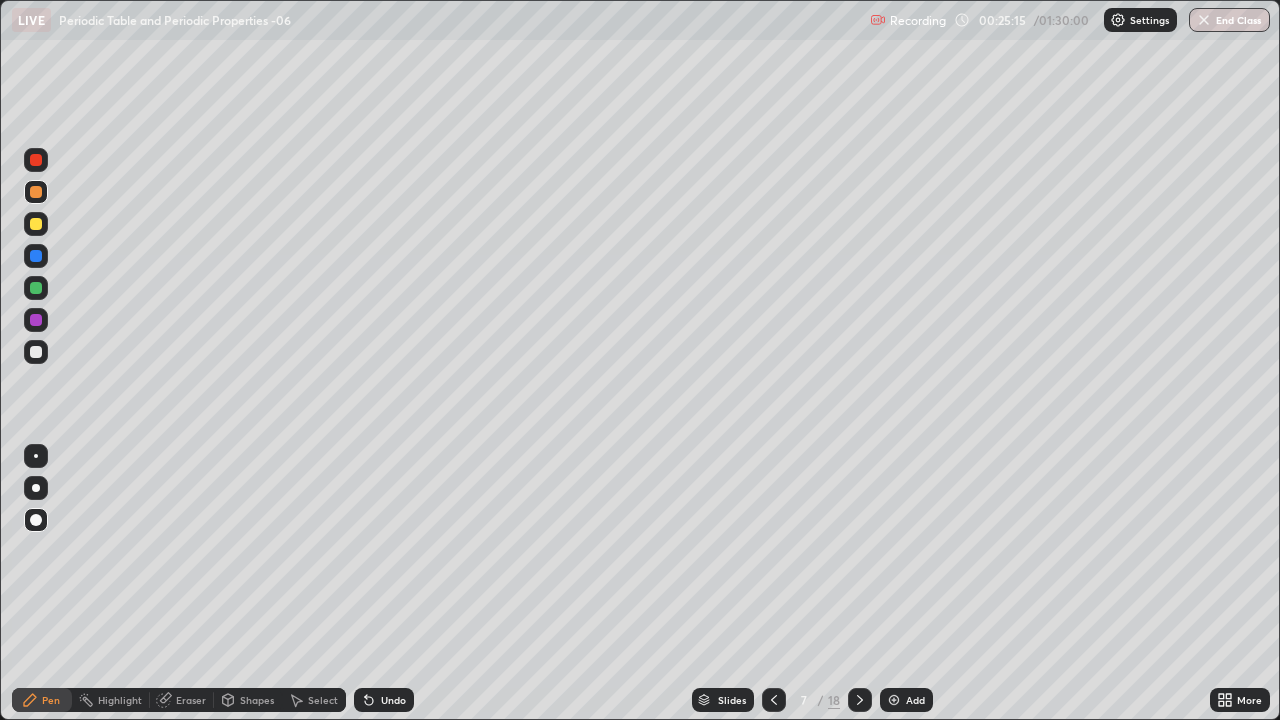 click at bounding box center [894, 700] 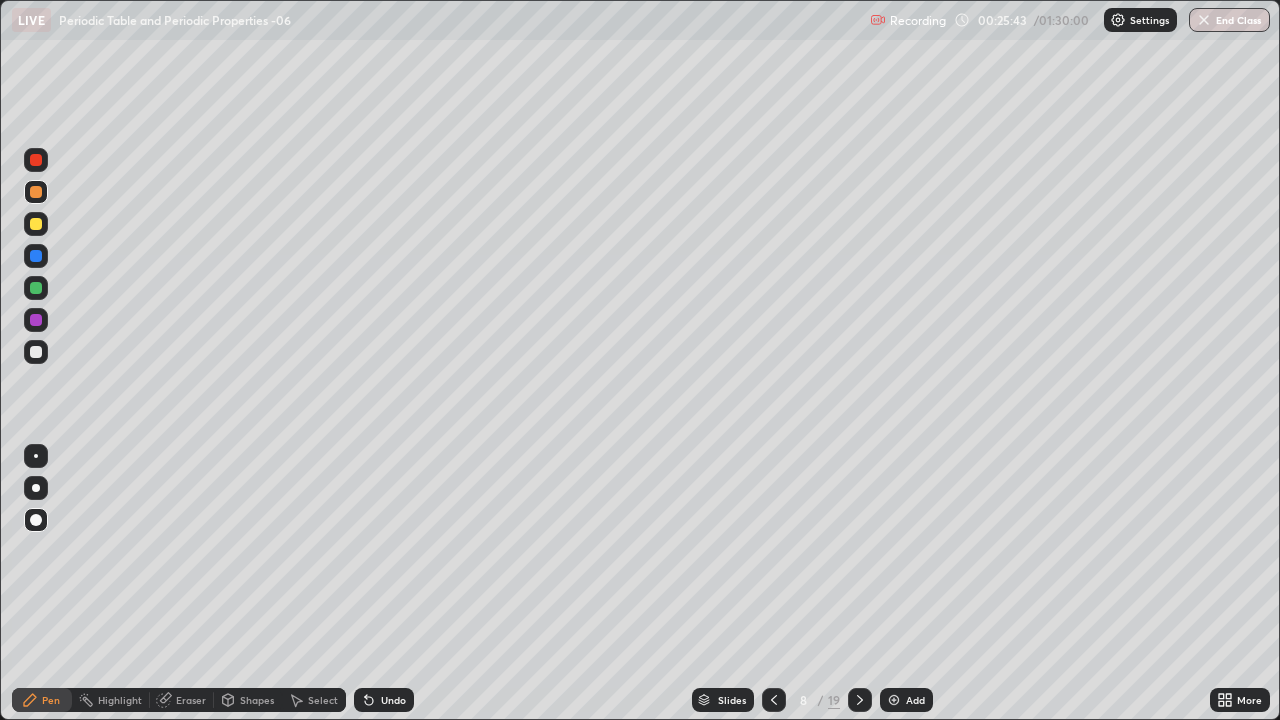 click on "Undo" at bounding box center [393, 700] 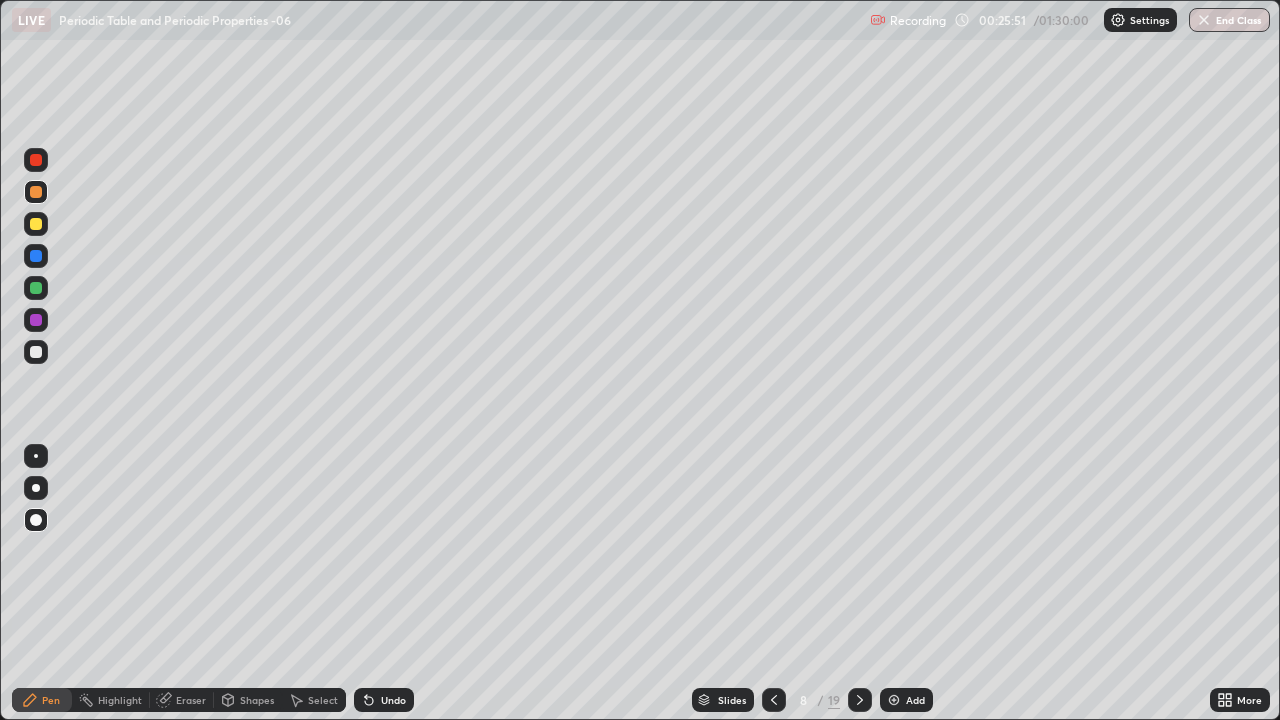click at bounding box center [36, 352] 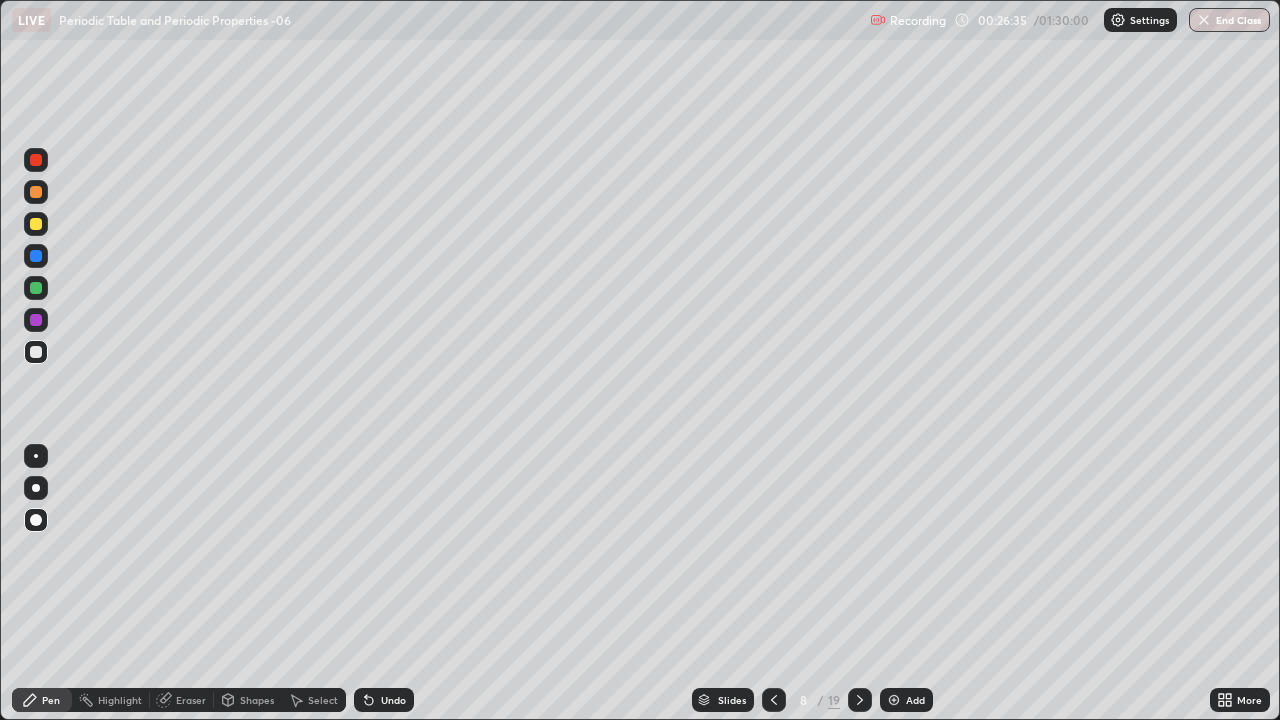 click 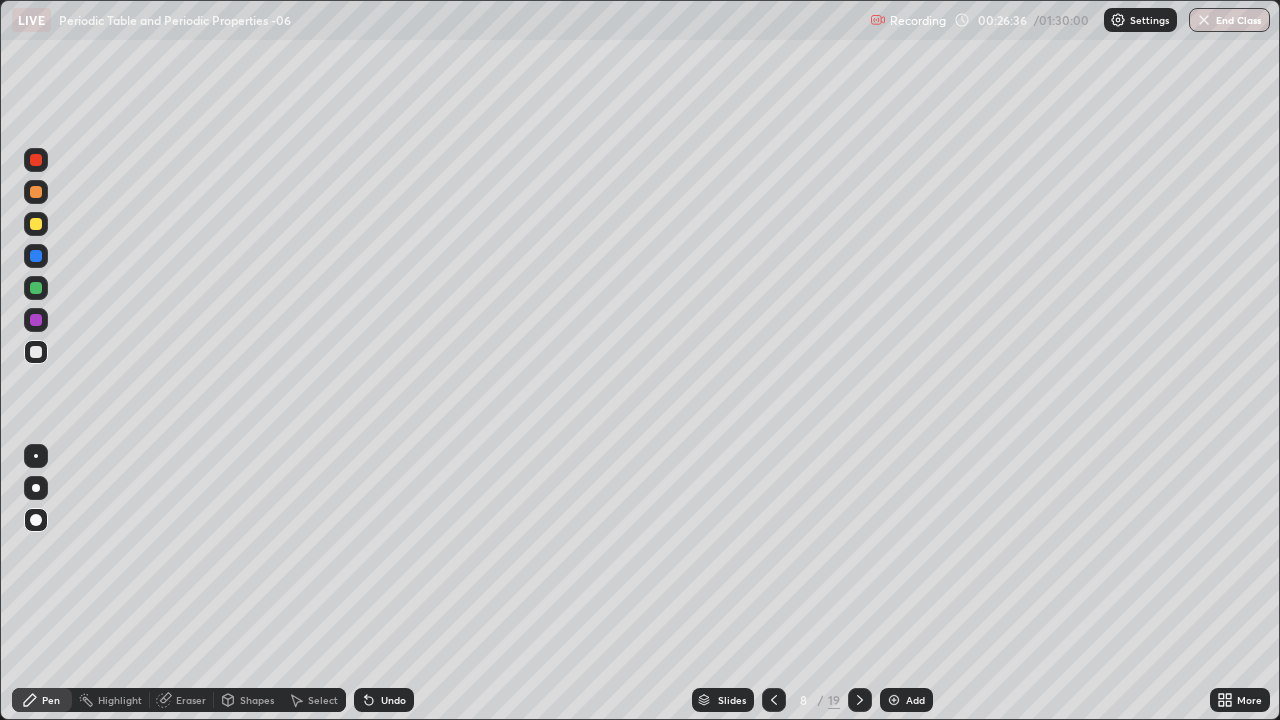 click on "Undo" at bounding box center [384, 700] 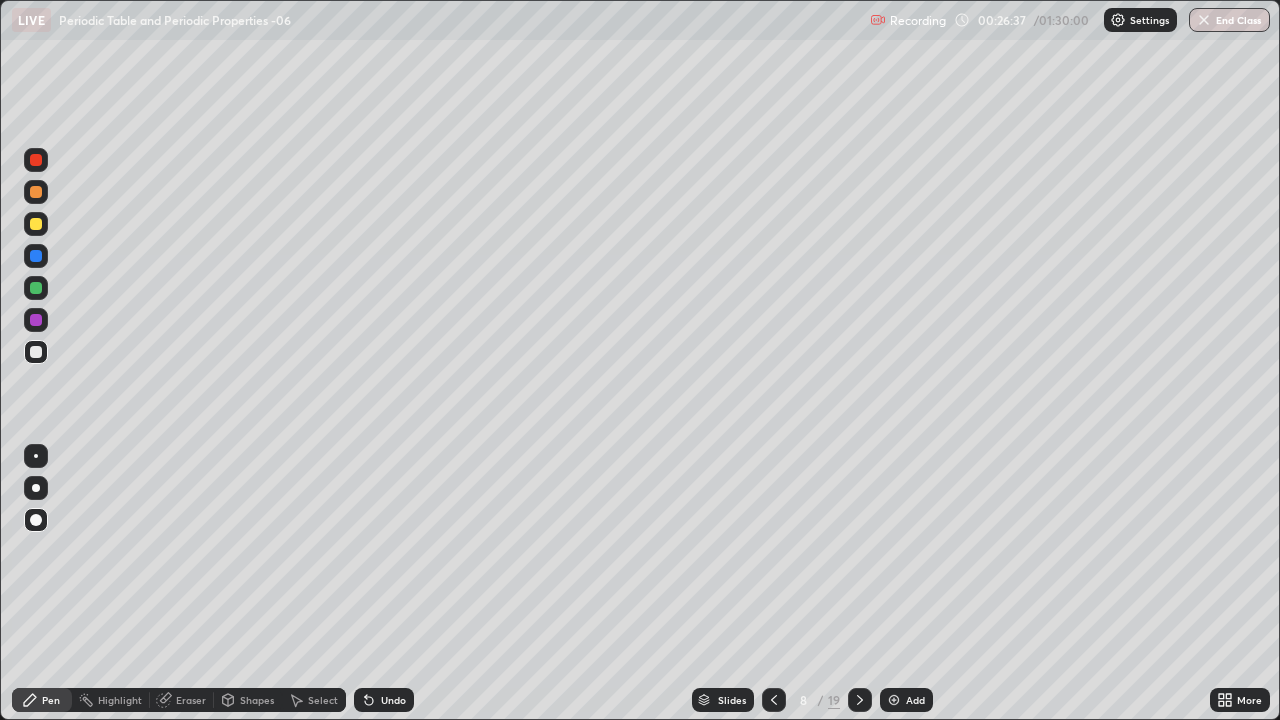 click 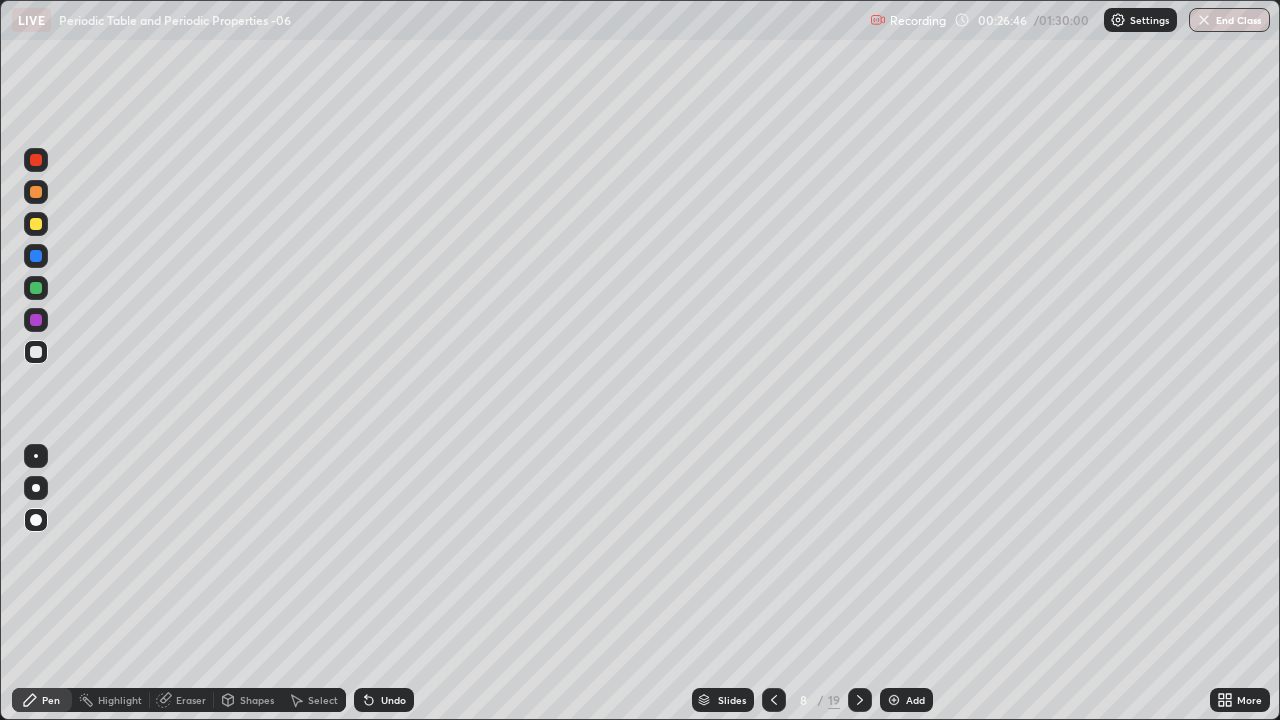 click on "Undo" at bounding box center [393, 700] 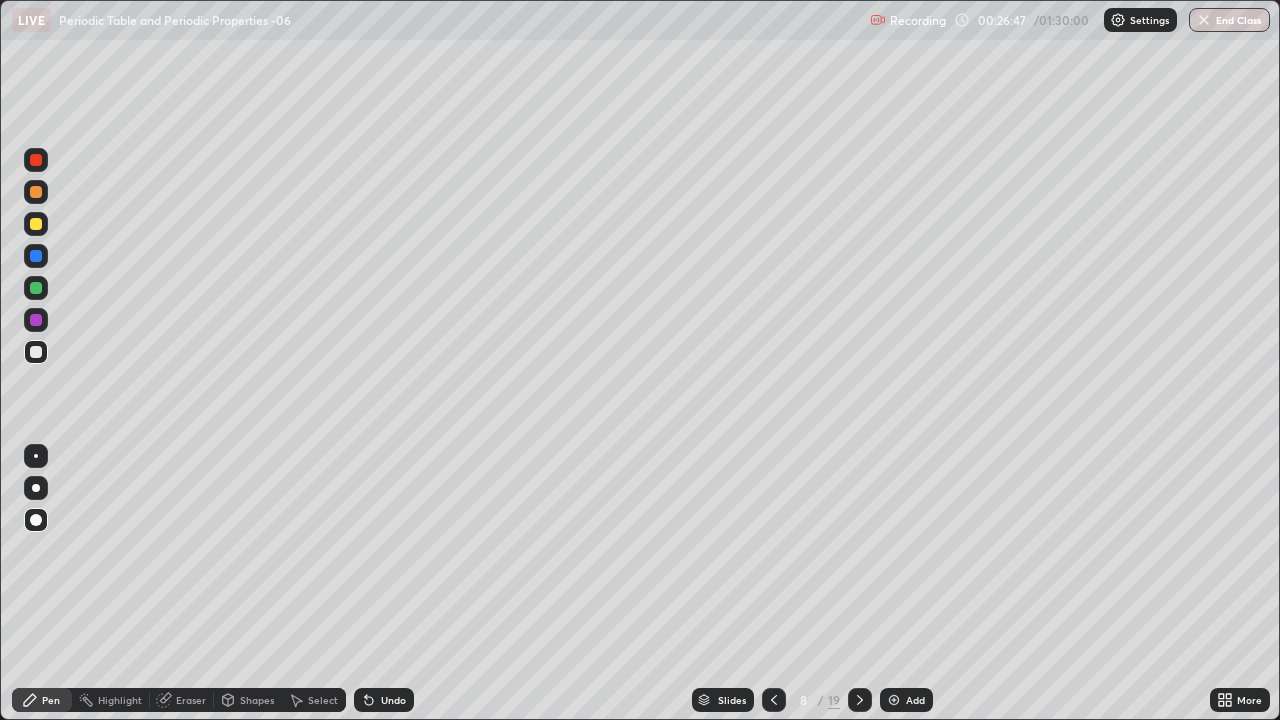 click on "Undo" at bounding box center [384, 700] 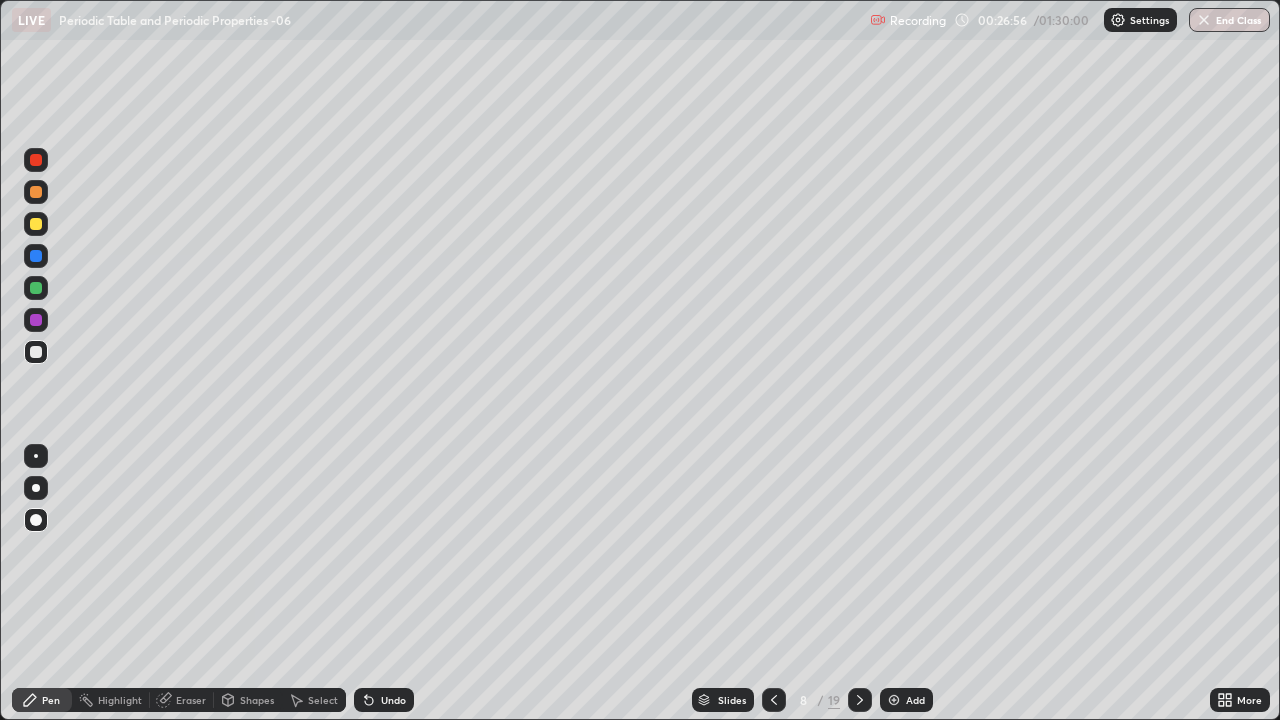 click on "Undo" at bounding box center (393, 700) 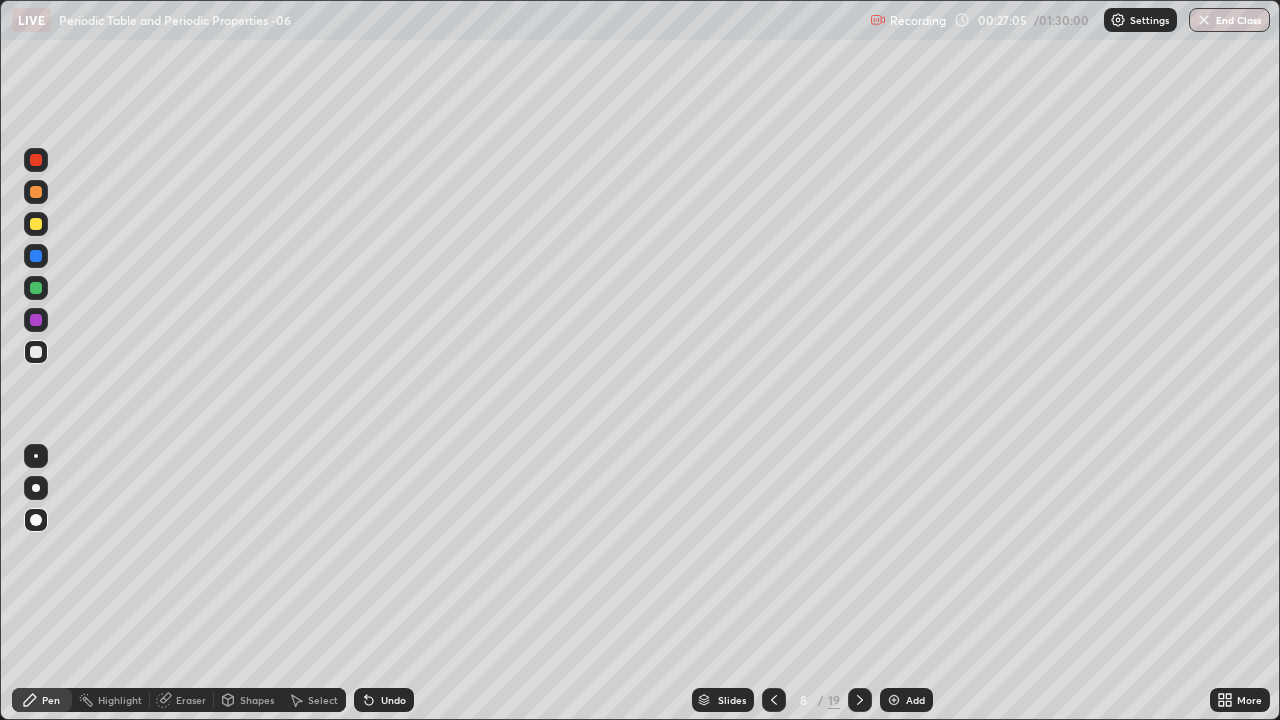 click at bounding box center (36, 224) 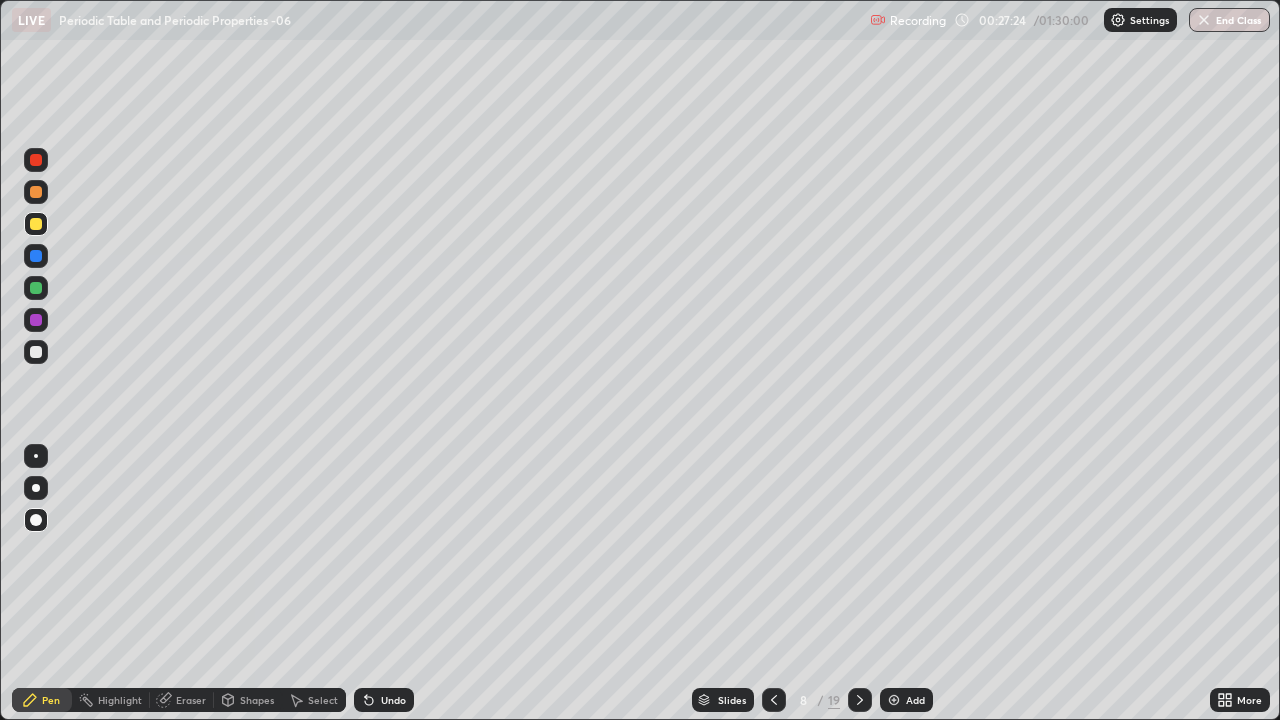 click on "Undo" at bounding box center [393, 700] 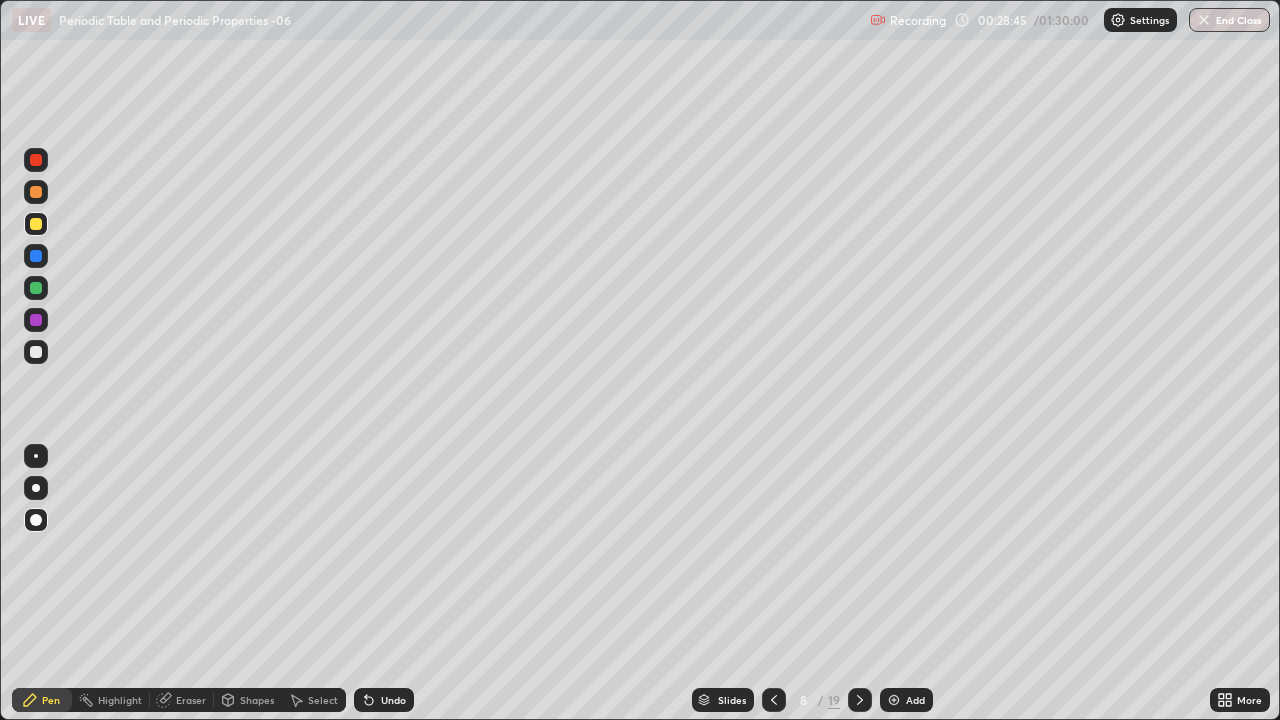 click on "Undo" at bounding box center [384, 700] 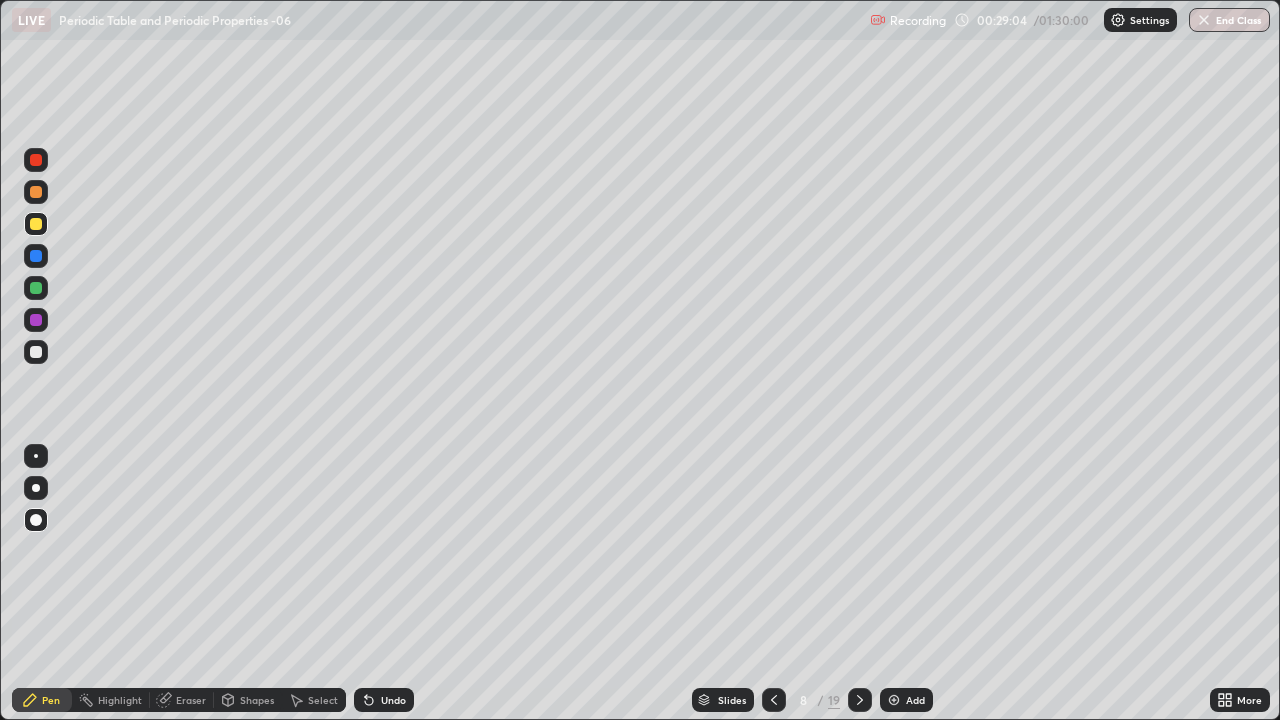 click on "Undo" at bounding box center (393, 700) 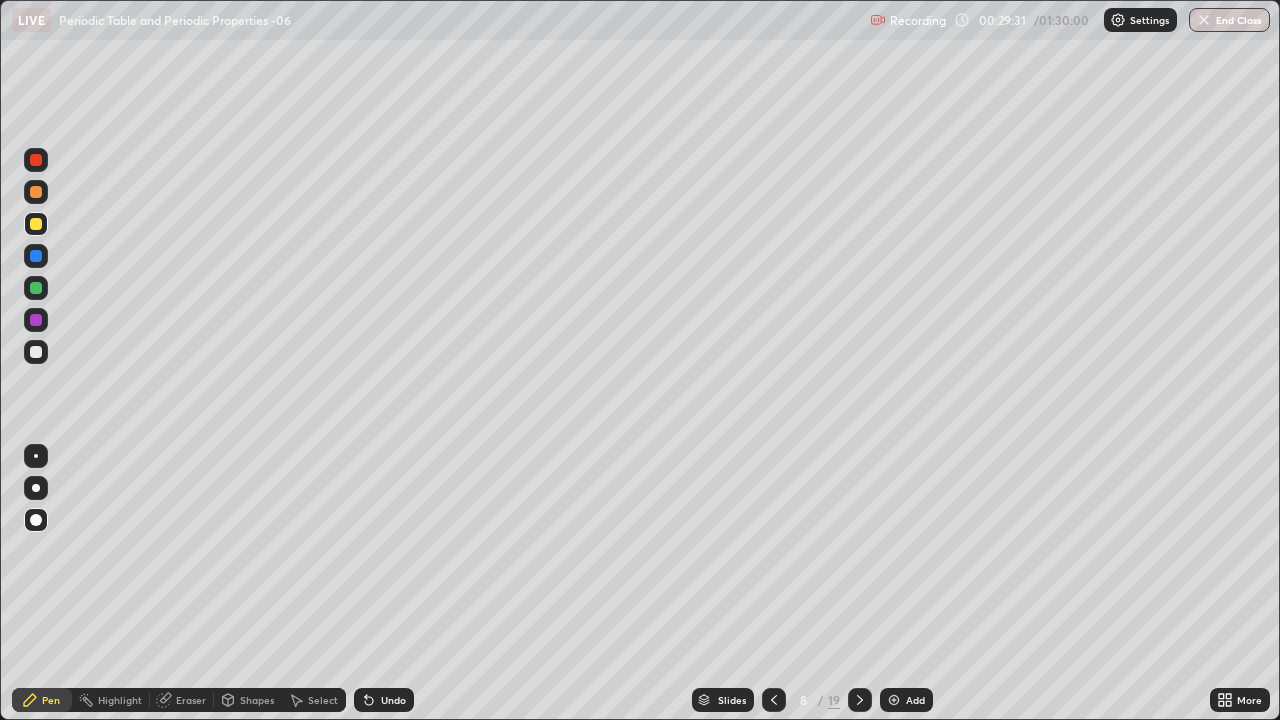click at bounding box center [36, 352] 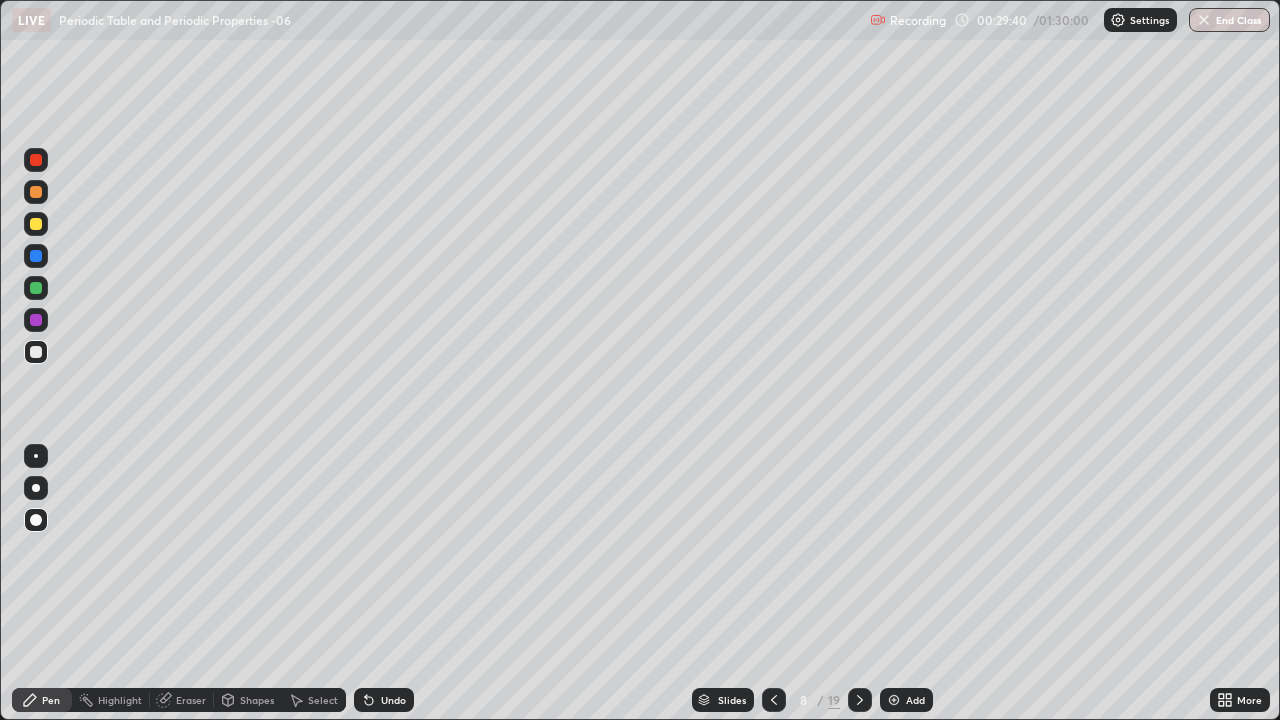click on "Undo" at bounding box center (384, 700) 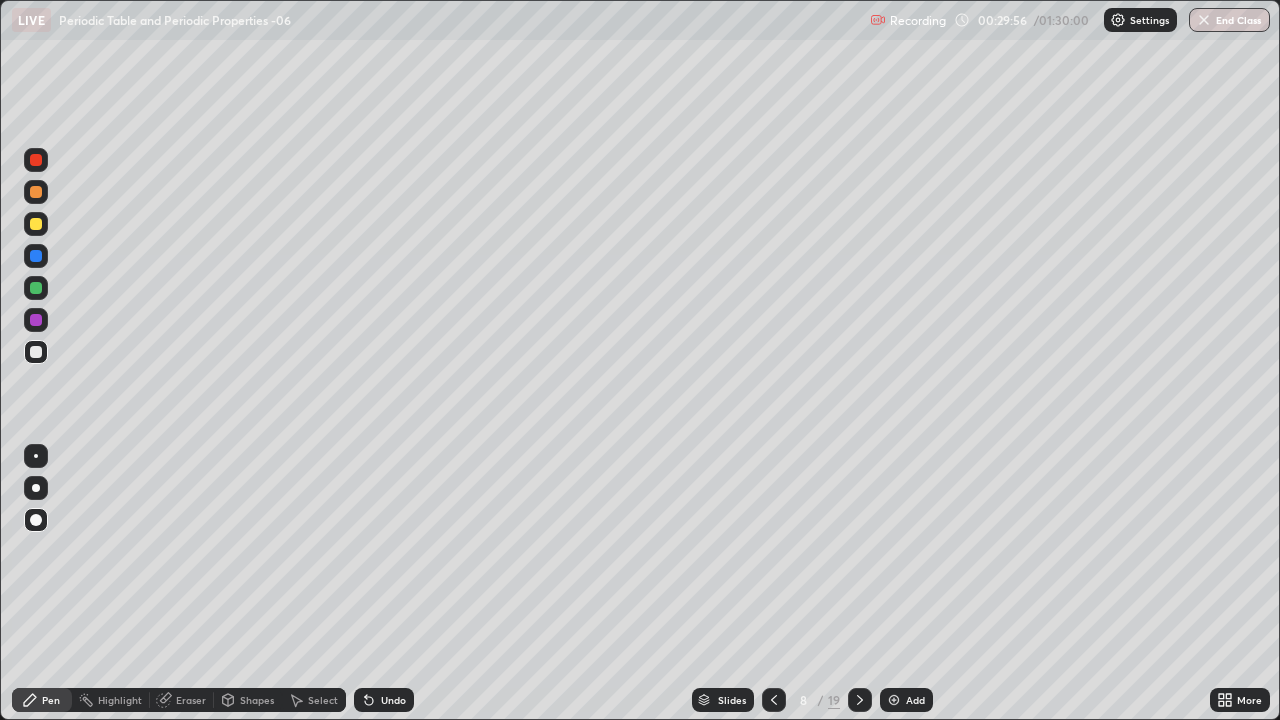 click 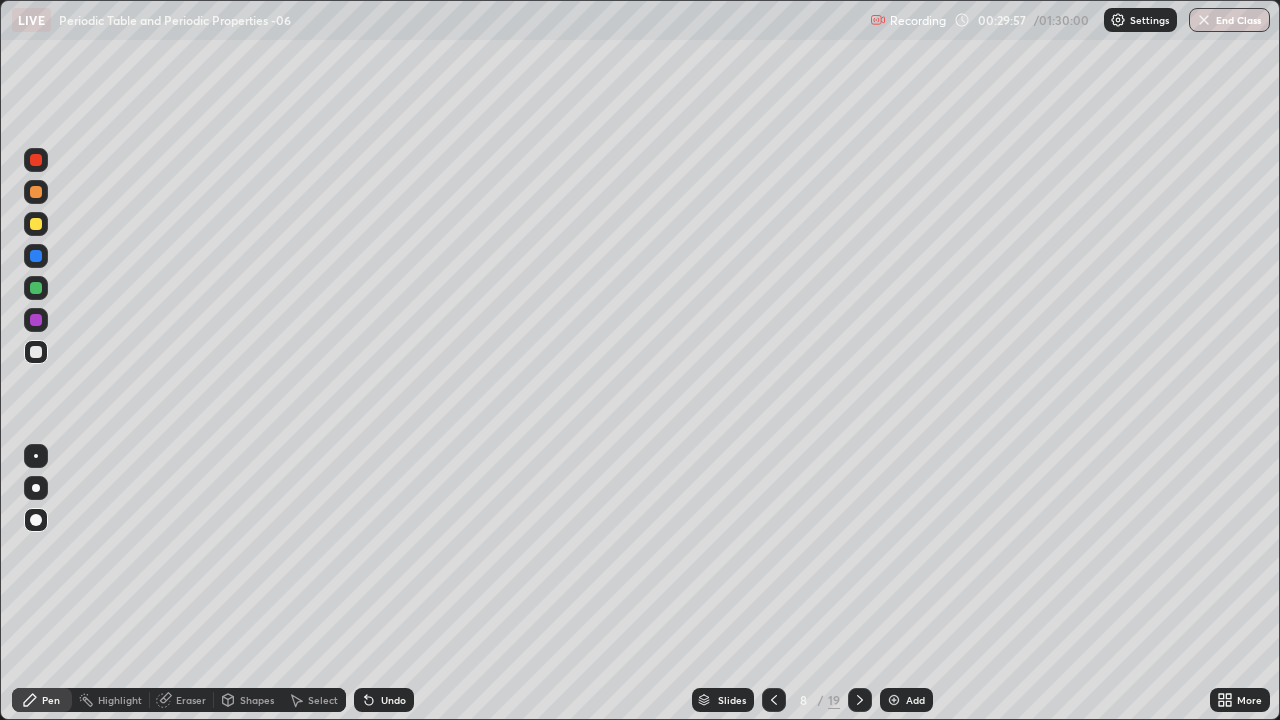 click 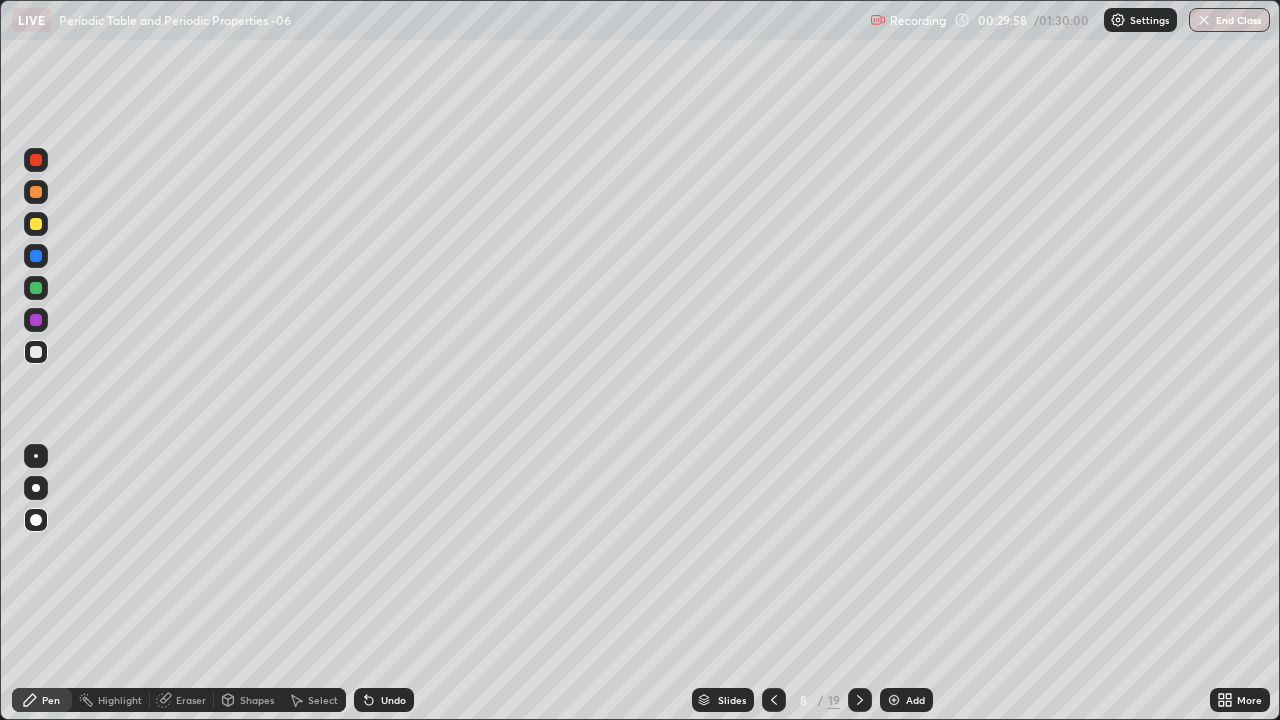 click 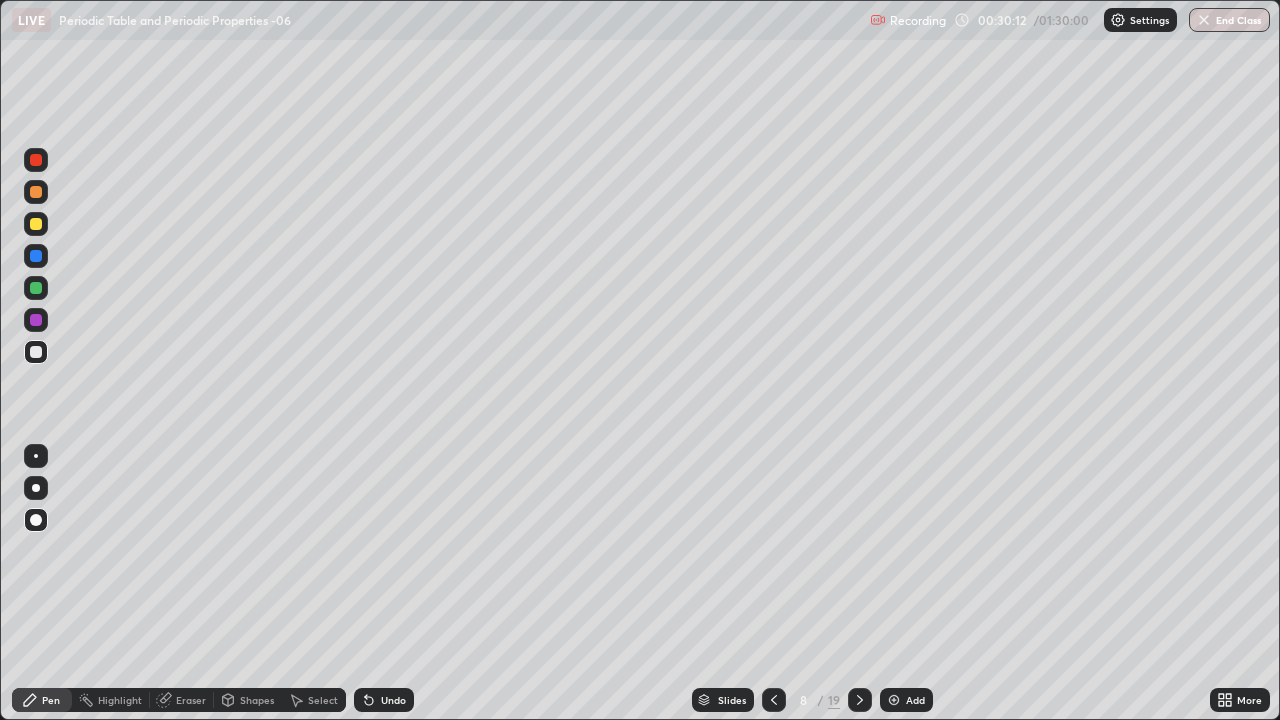click on "Eraser" at bounding box center [191, 700] 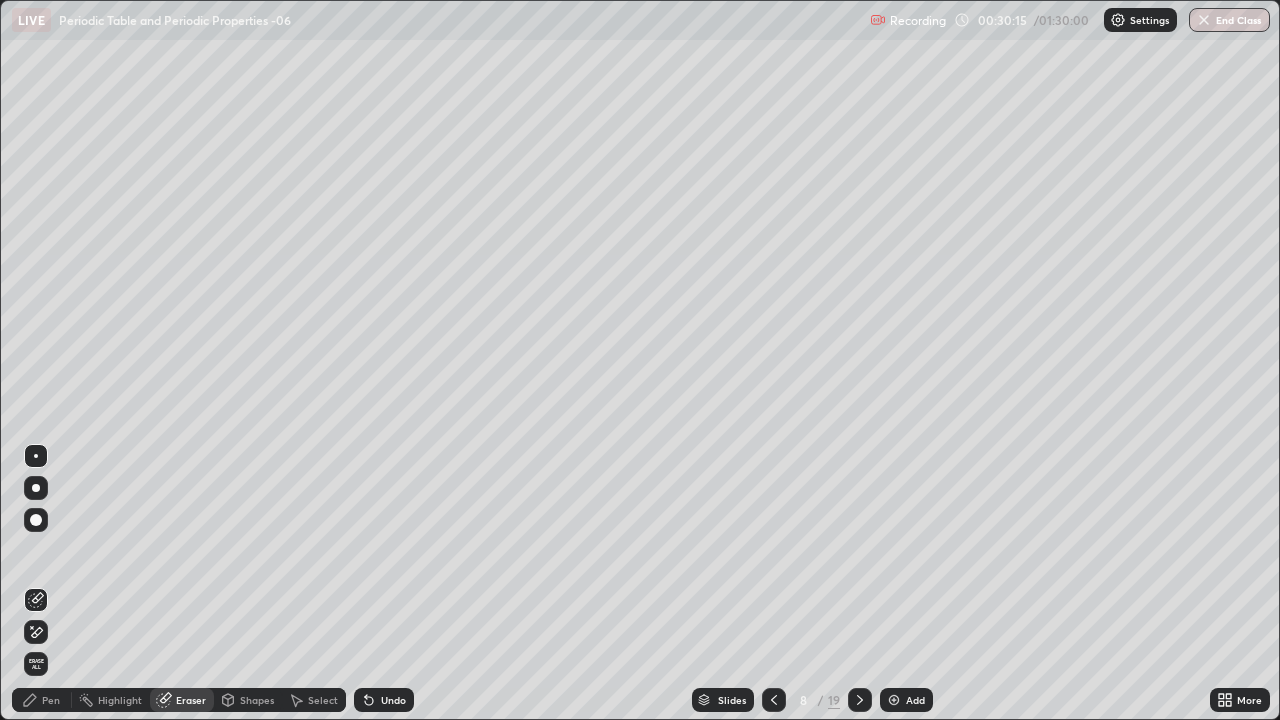 click on "Pen" at bounding box center [51, 700] 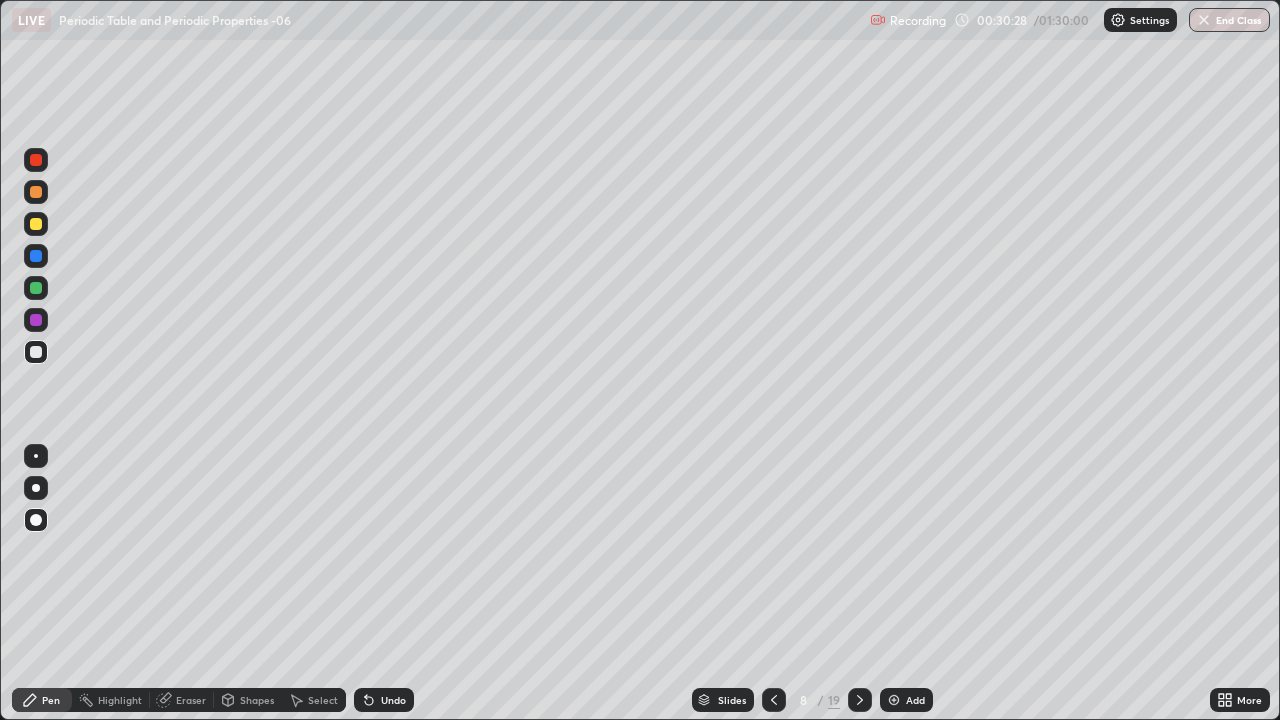 click at bounding box center [36, 224] 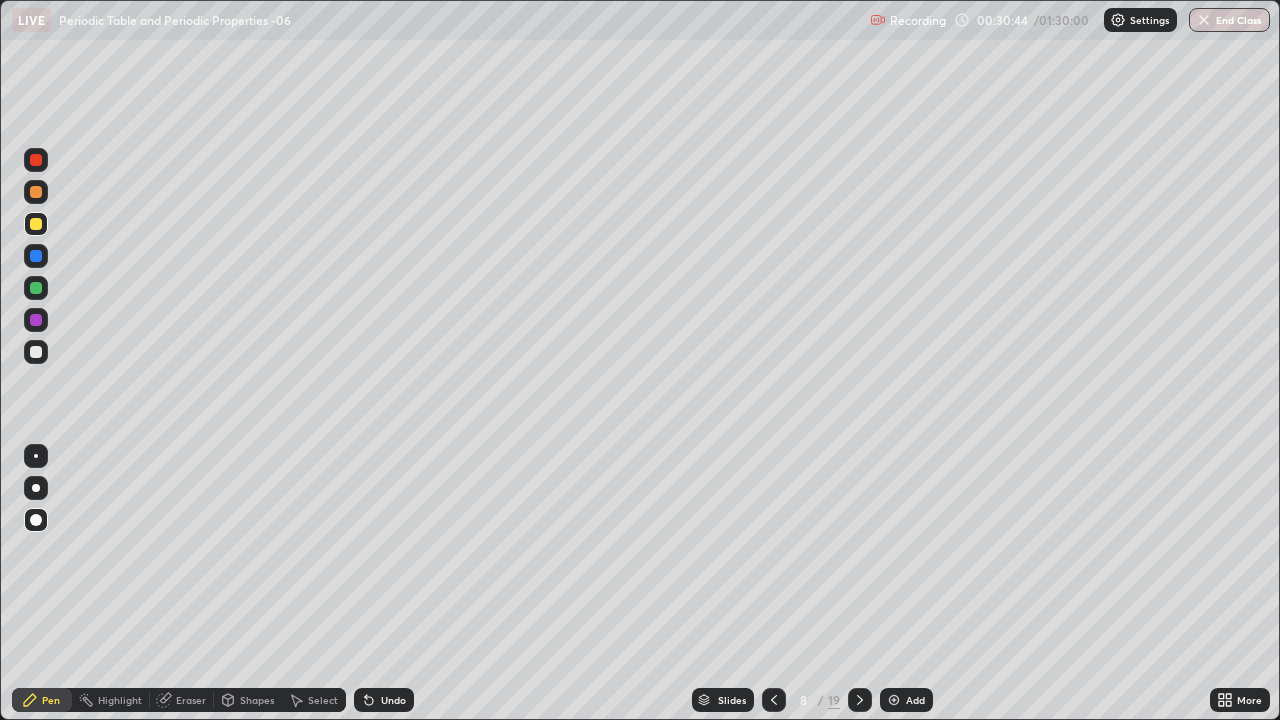 click 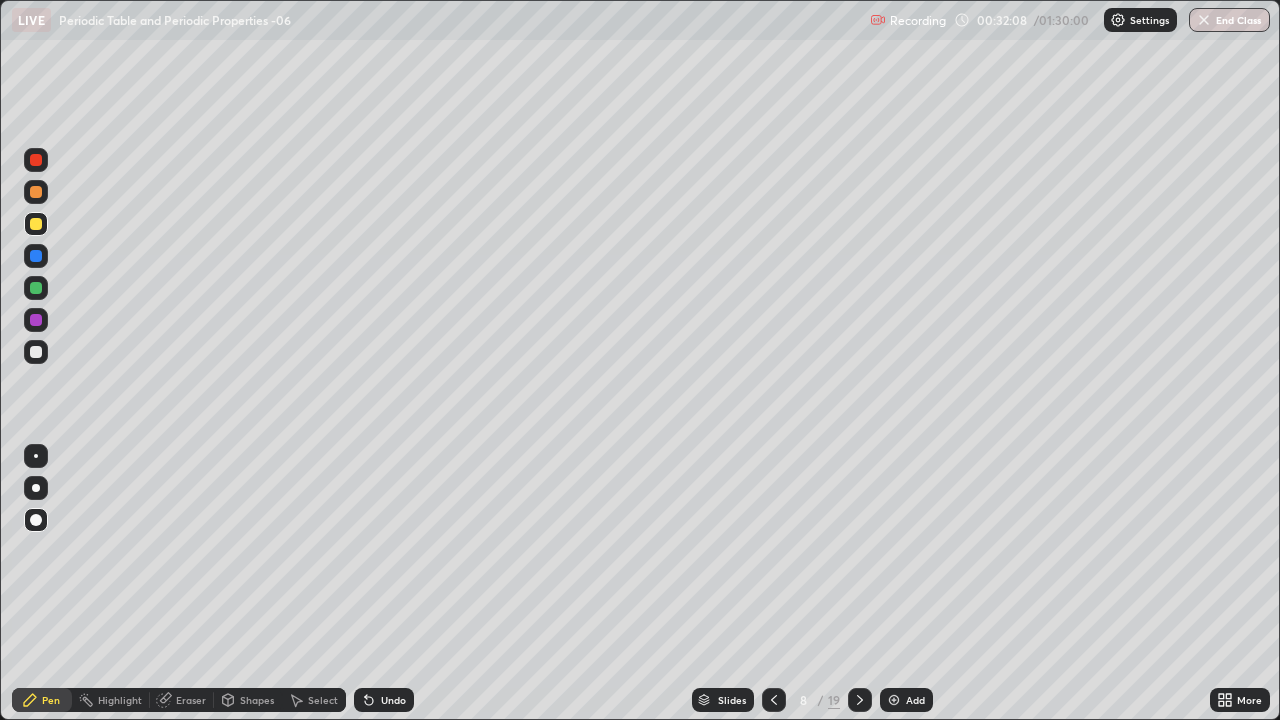 click 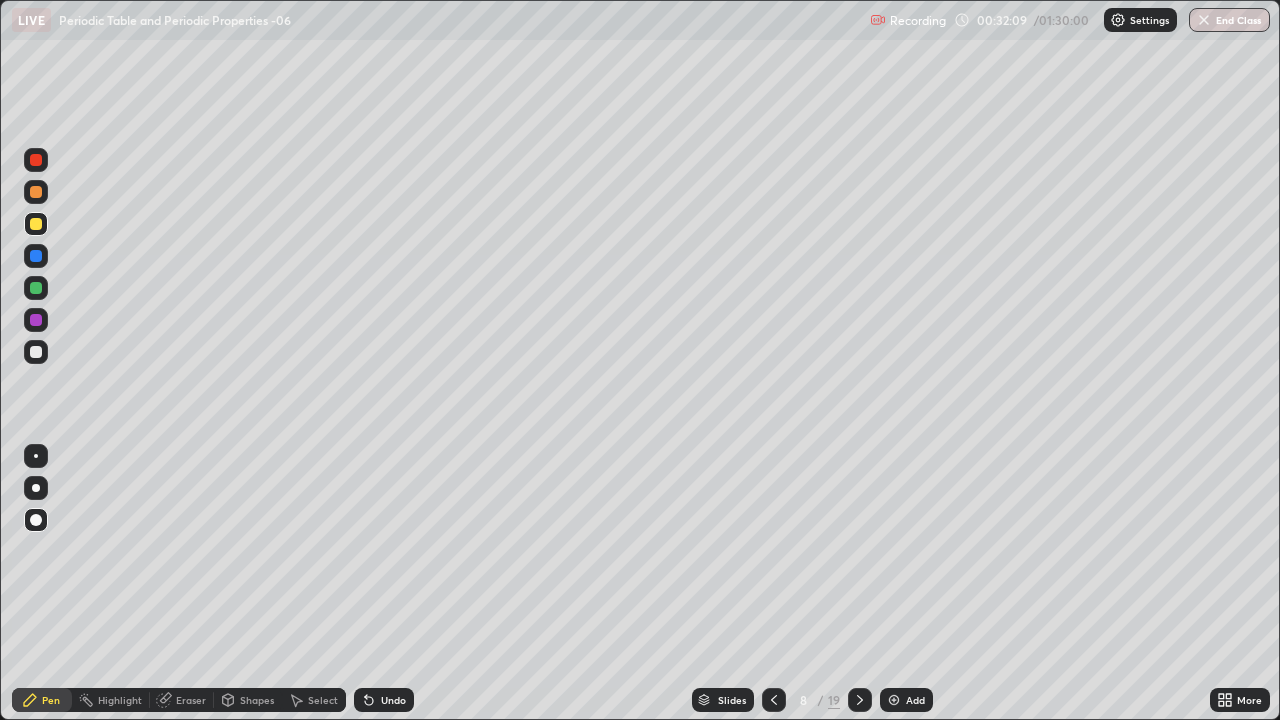 click on "Undo" at bounding box center [384, 700] 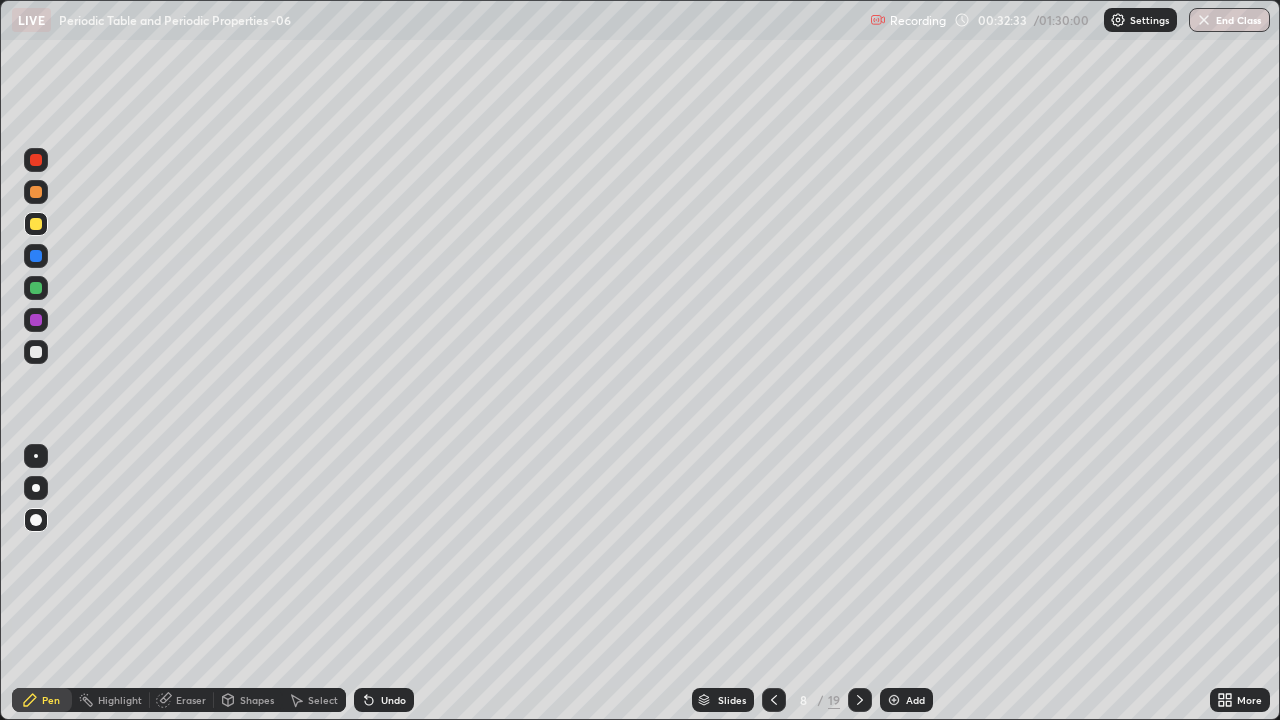 click at bounding box center (36, 352) 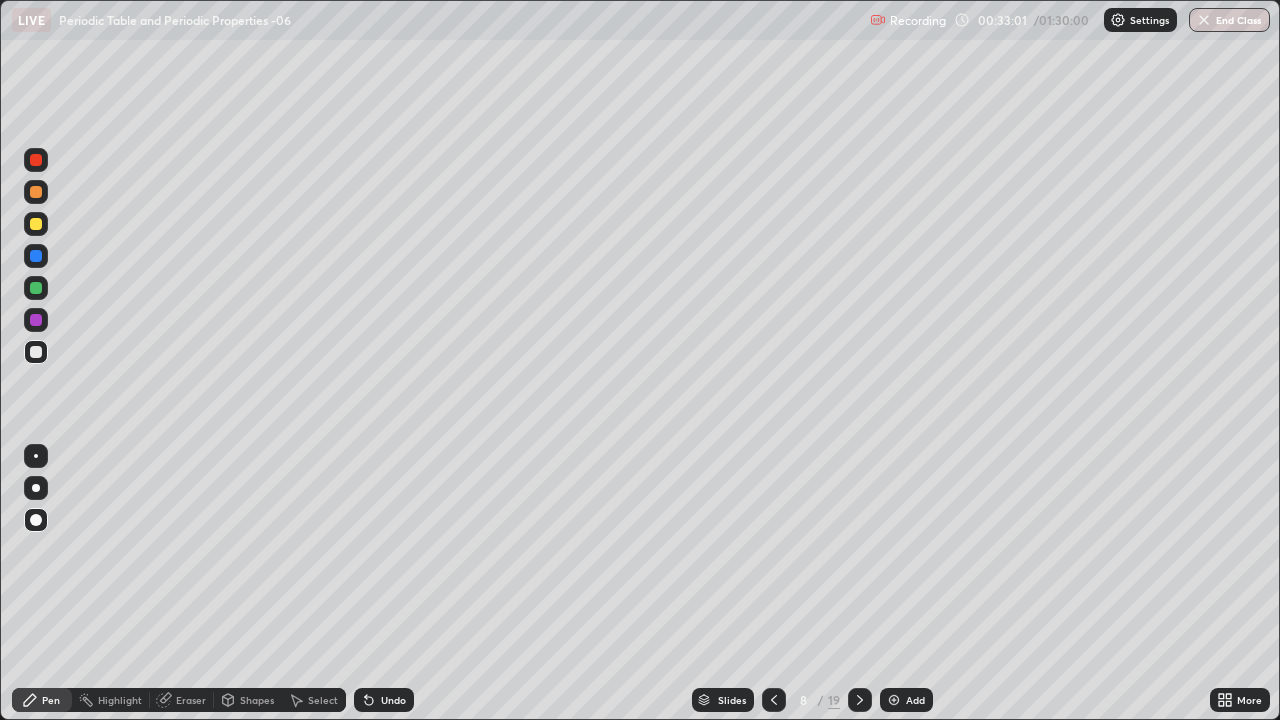 click at bounding box center (894, 700) 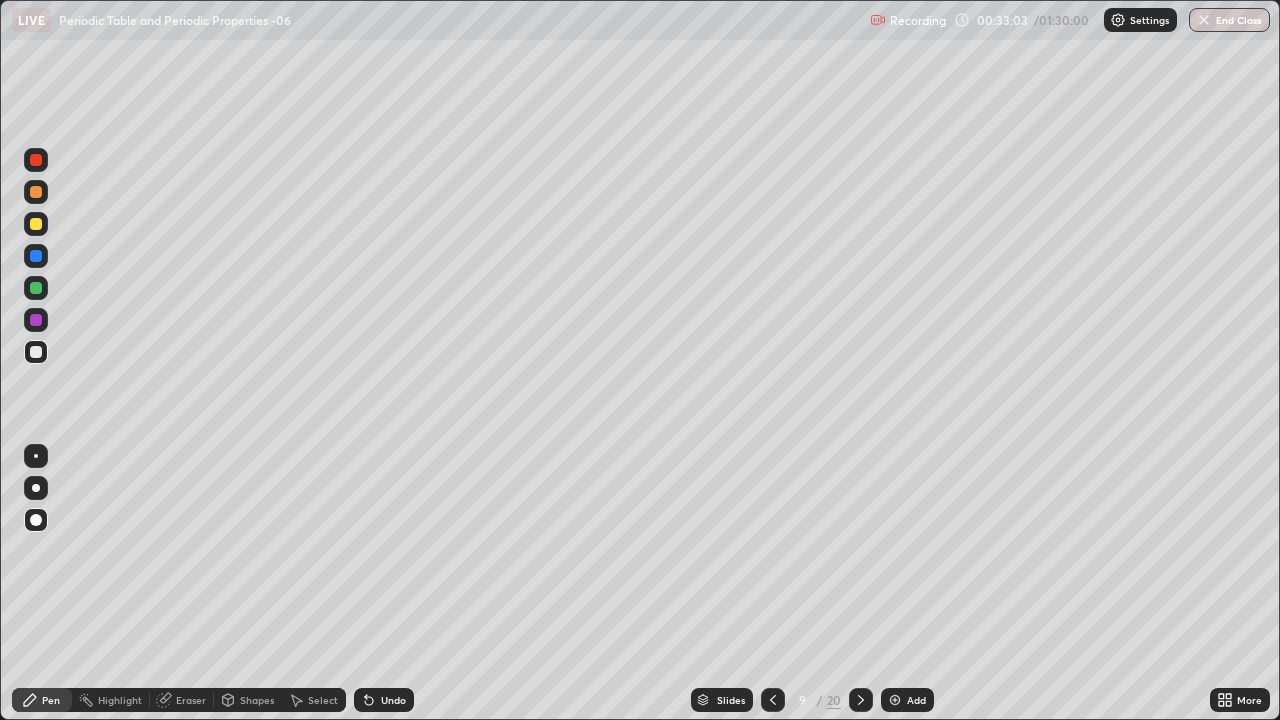 click at bounding box center (36, 224) 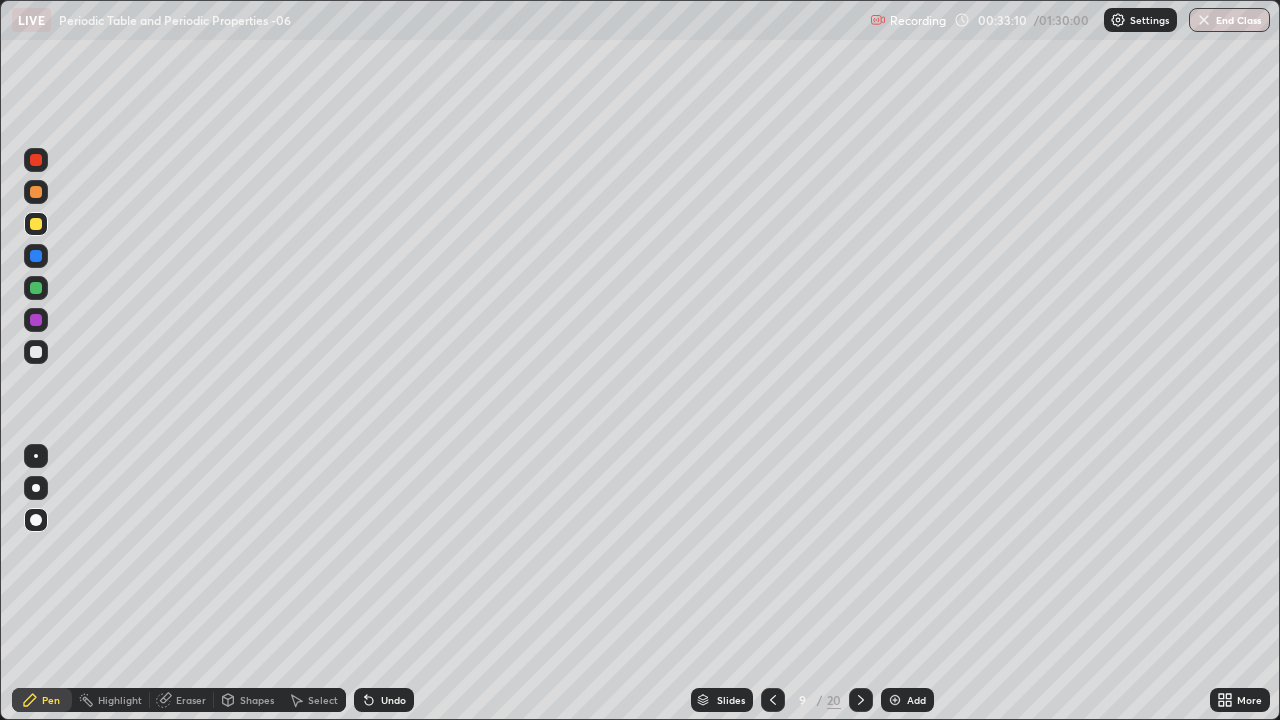 click 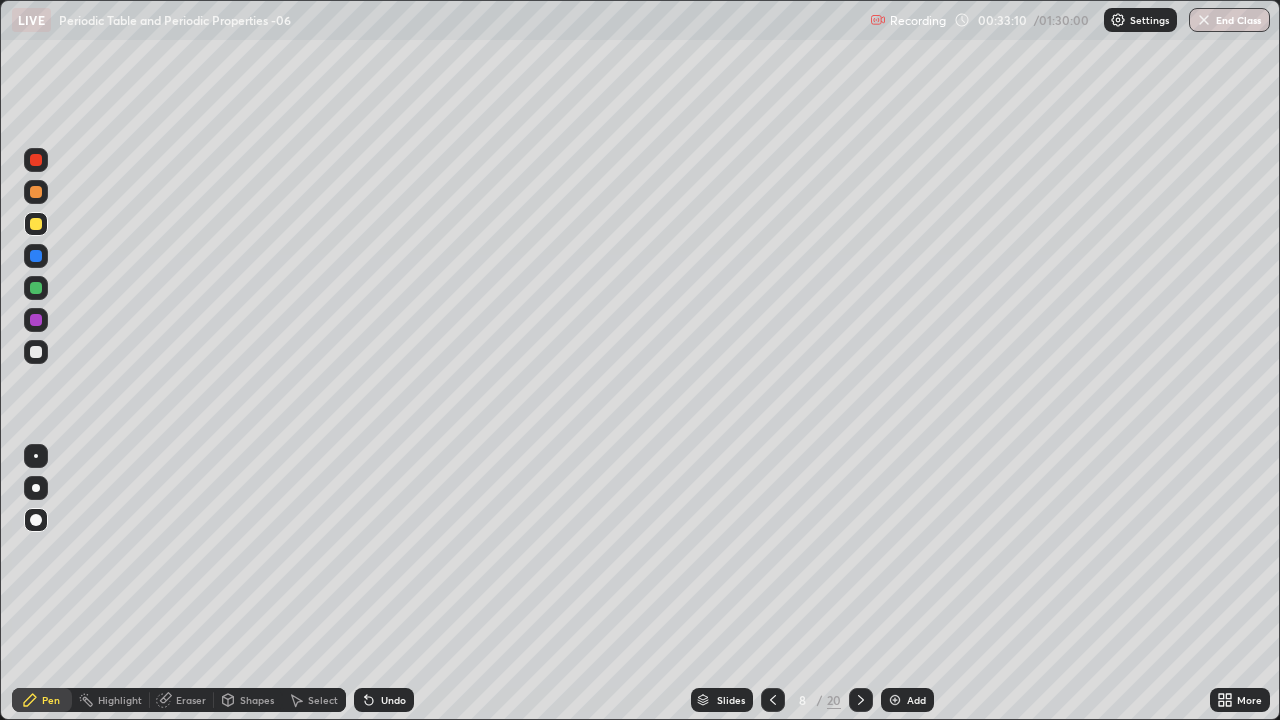 click 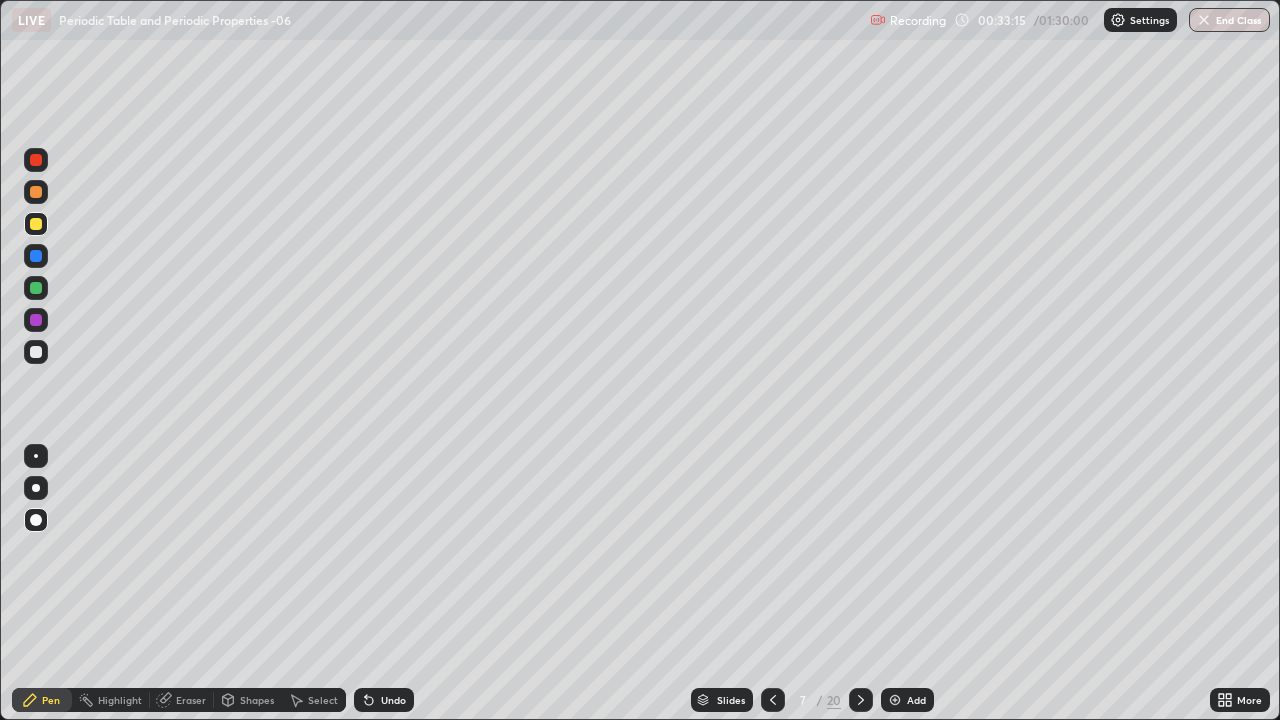 click 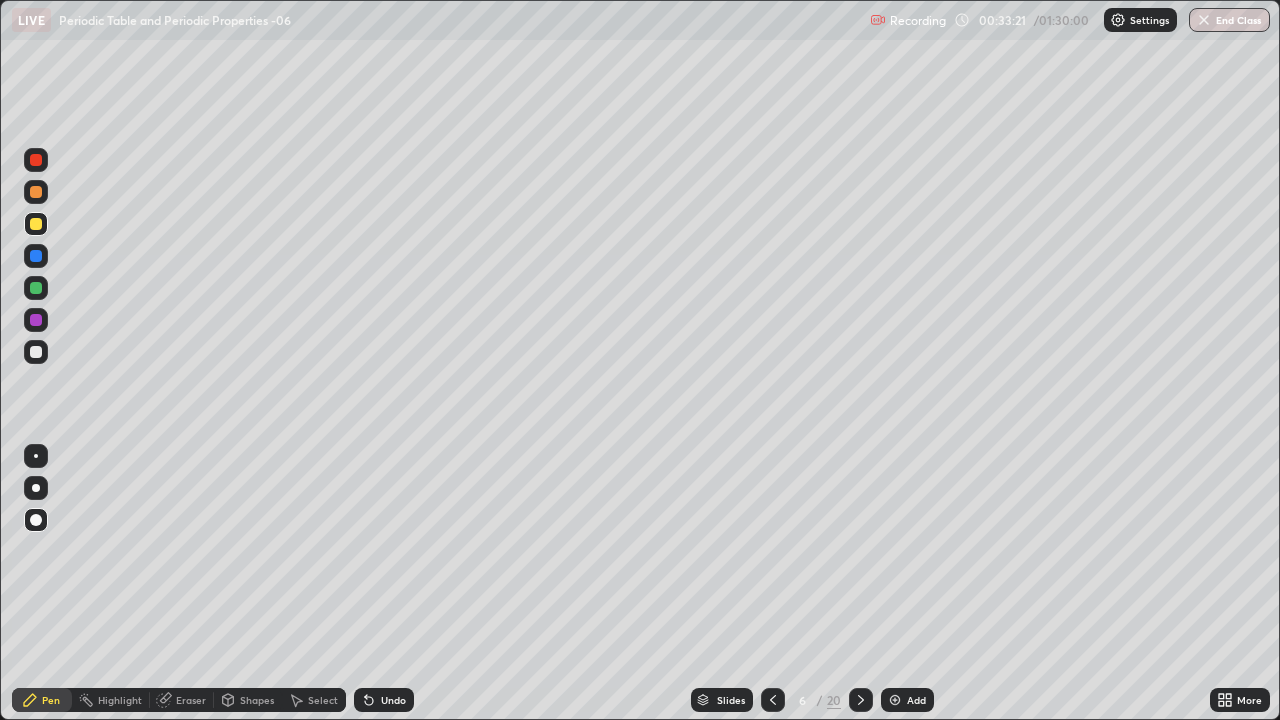 click 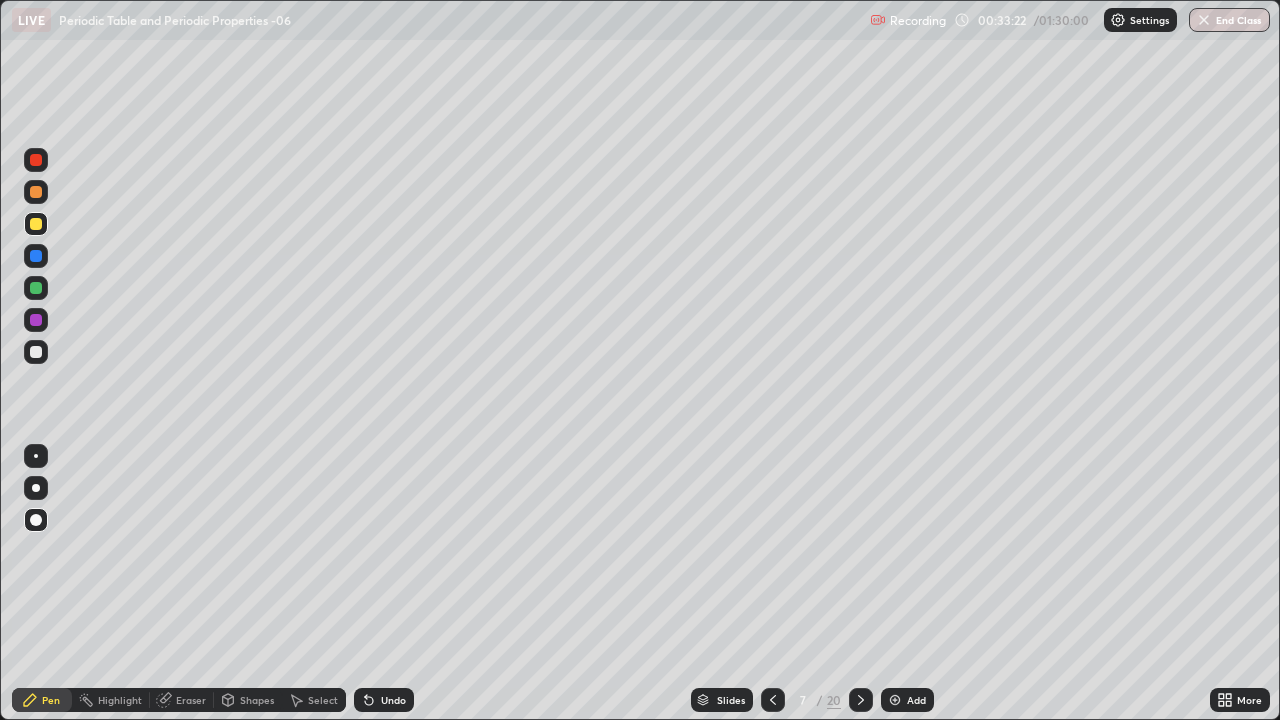 click 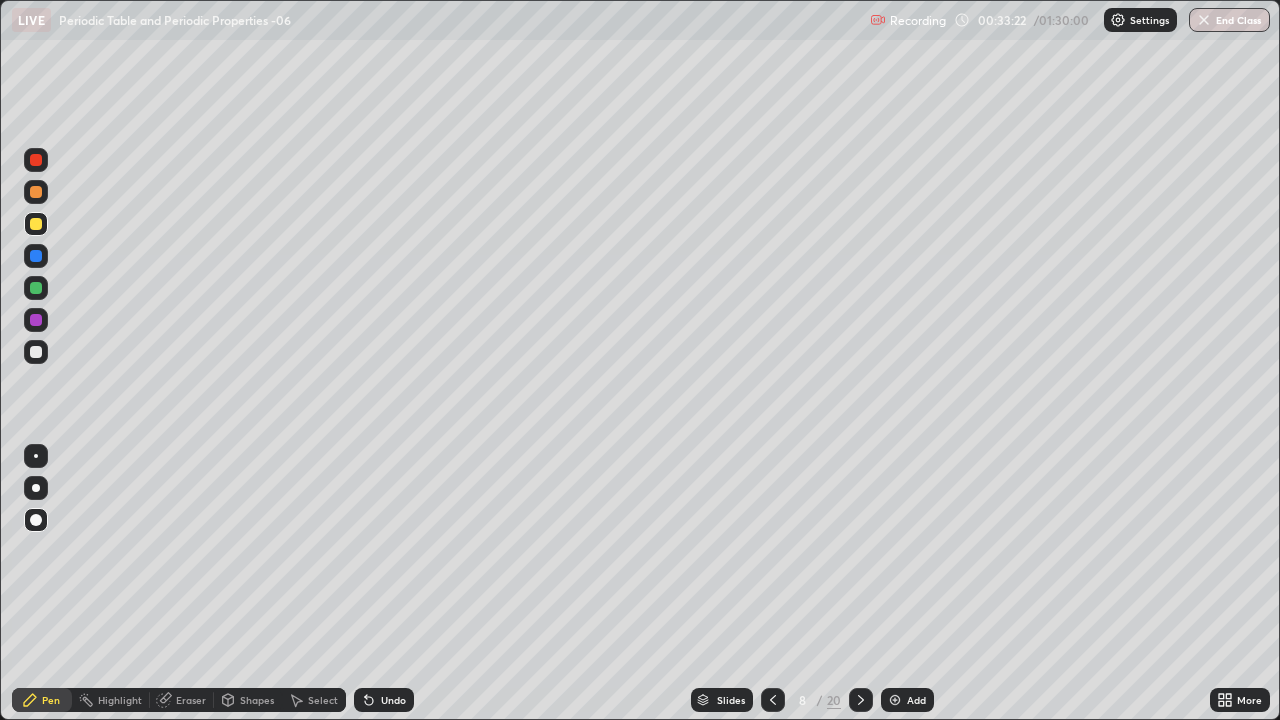 click 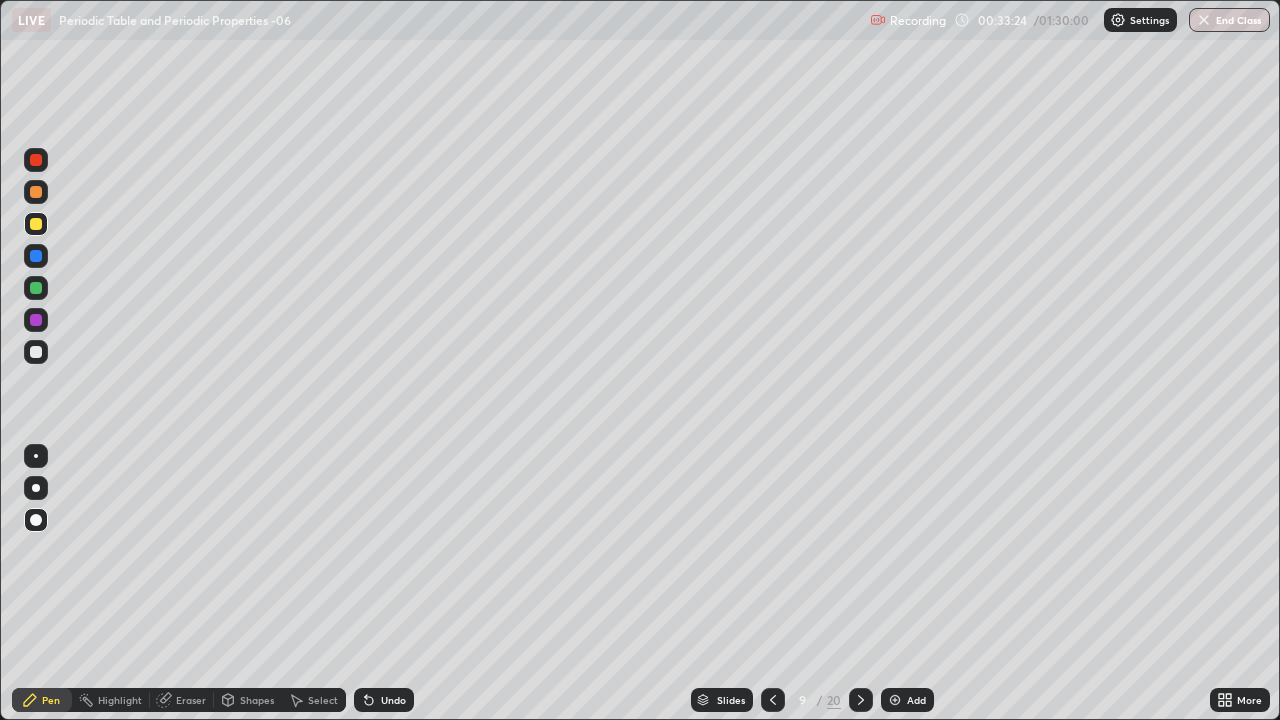 click at bounding box center (36, 224) 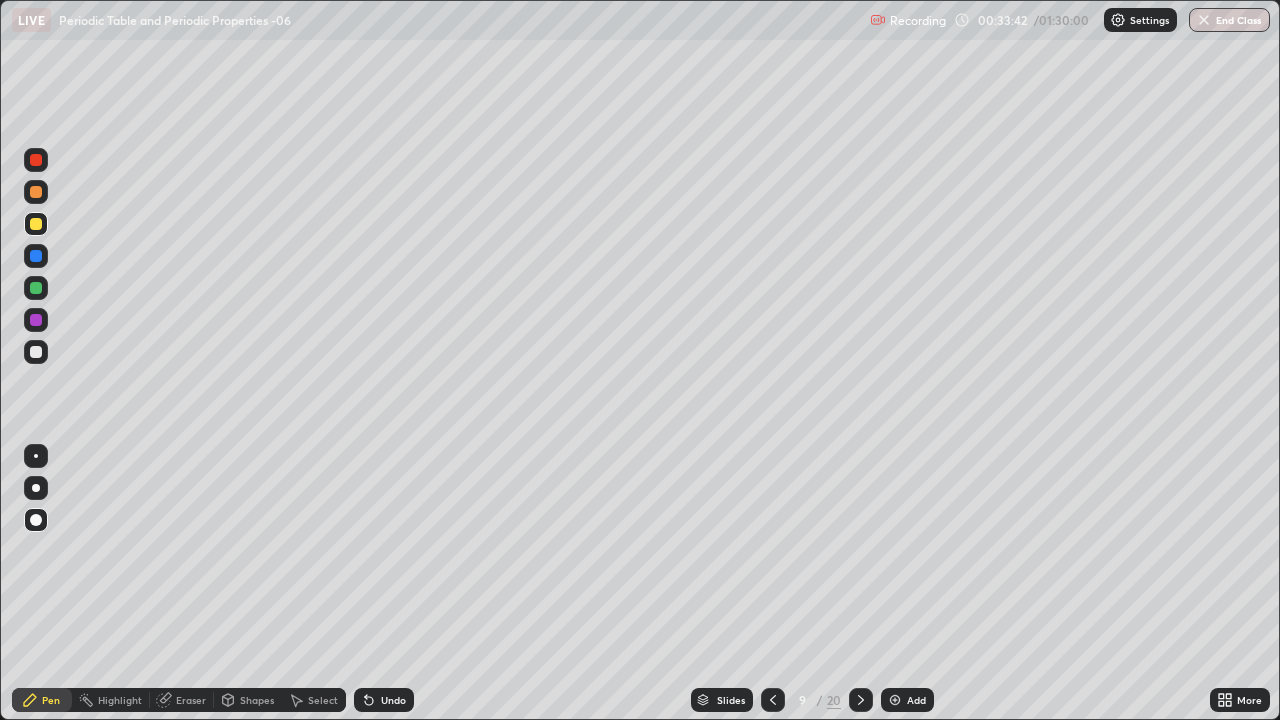 click 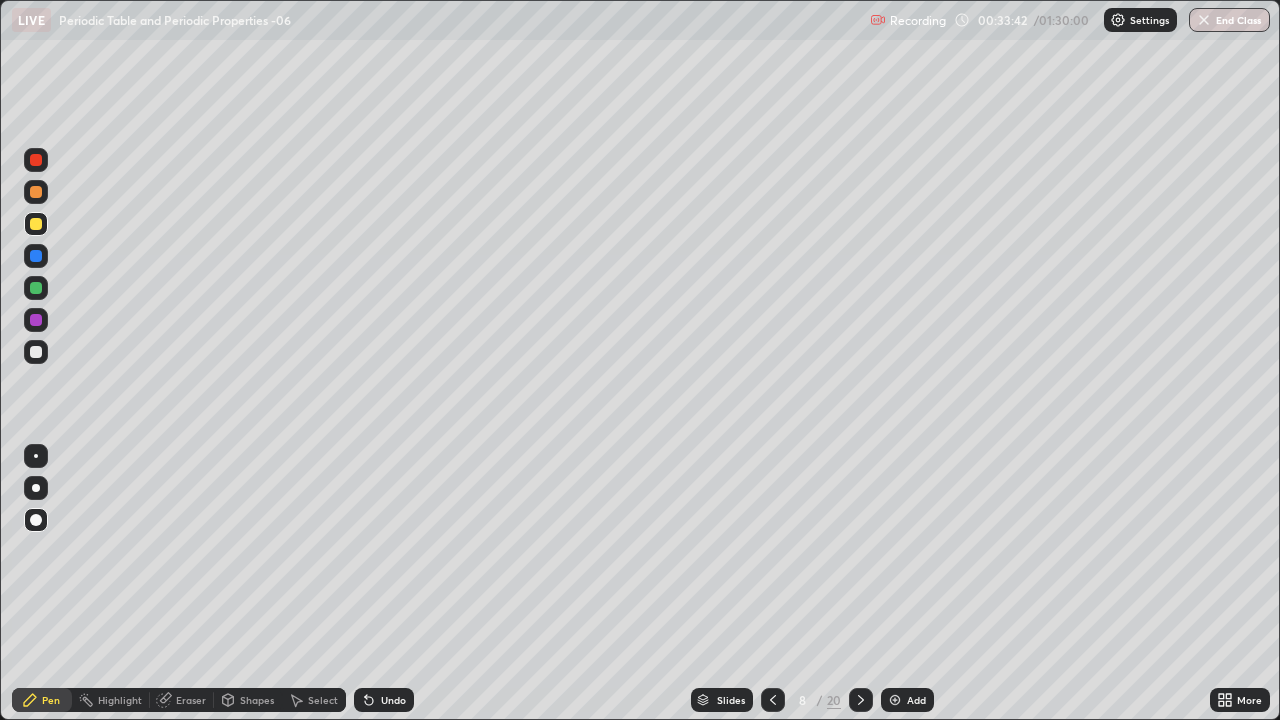 click at bounding box center (773, 700) 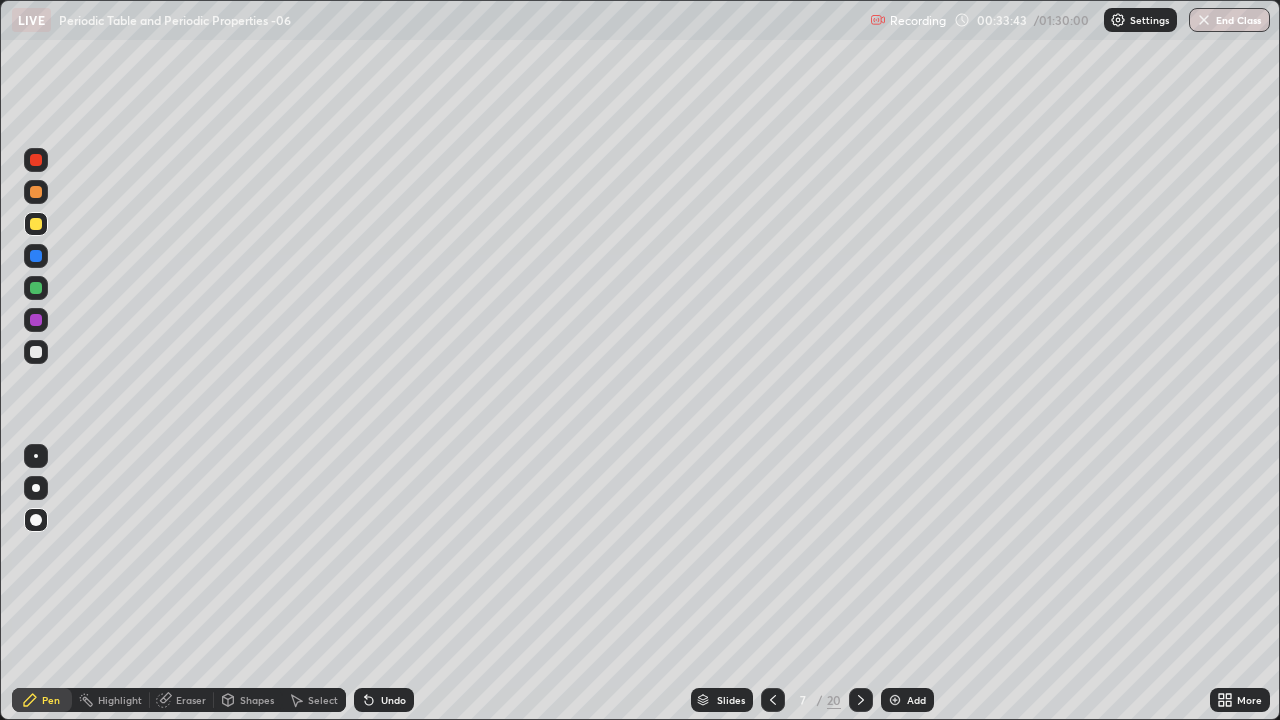 click 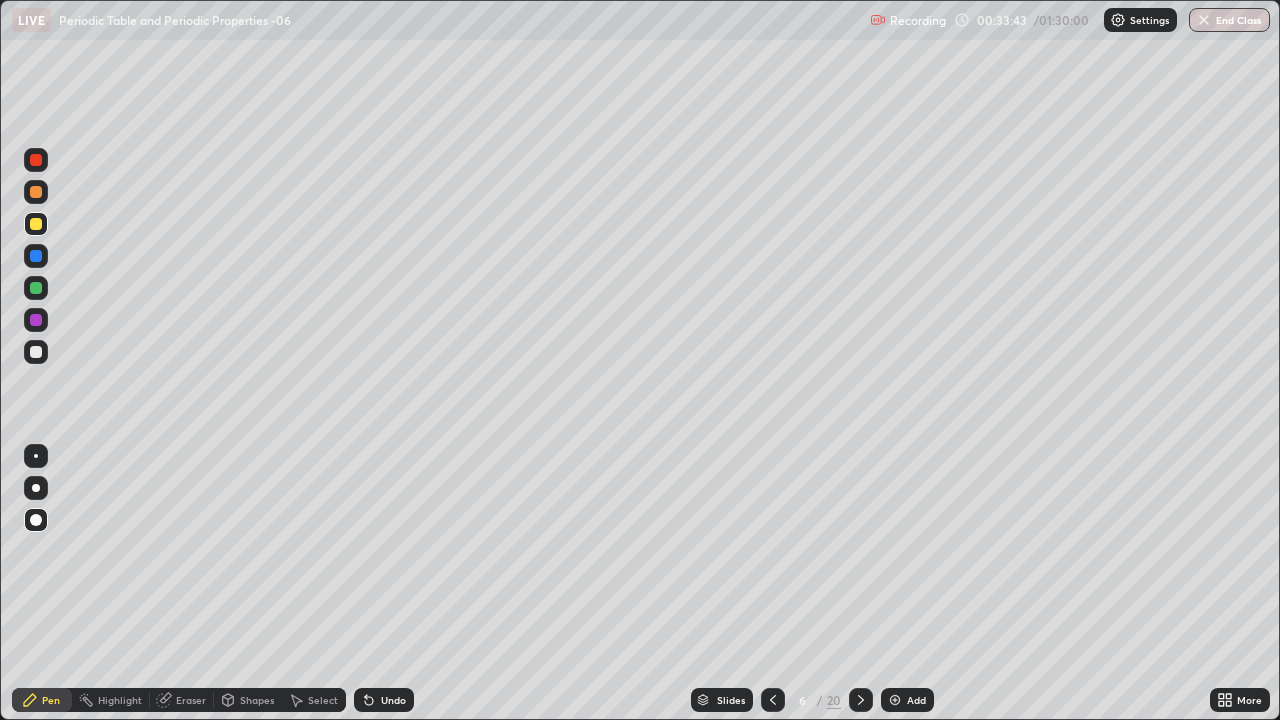 click at bounding box center (773, 700) 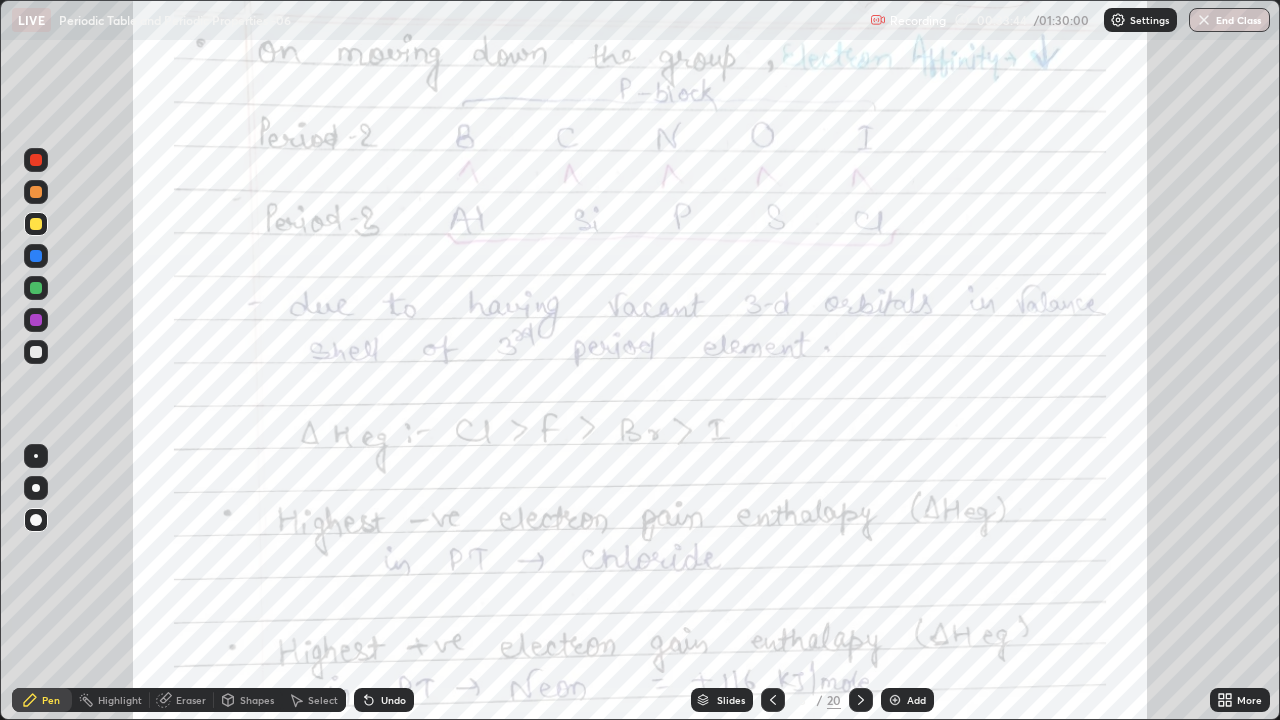 click 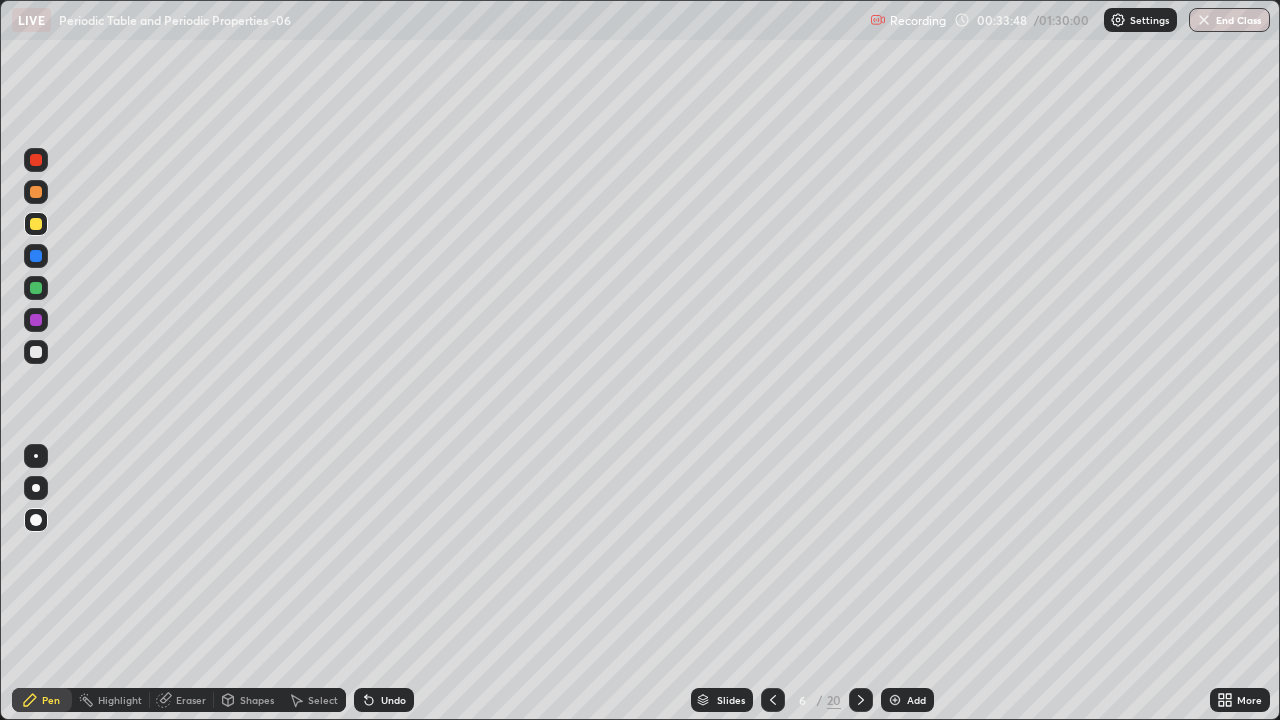 click 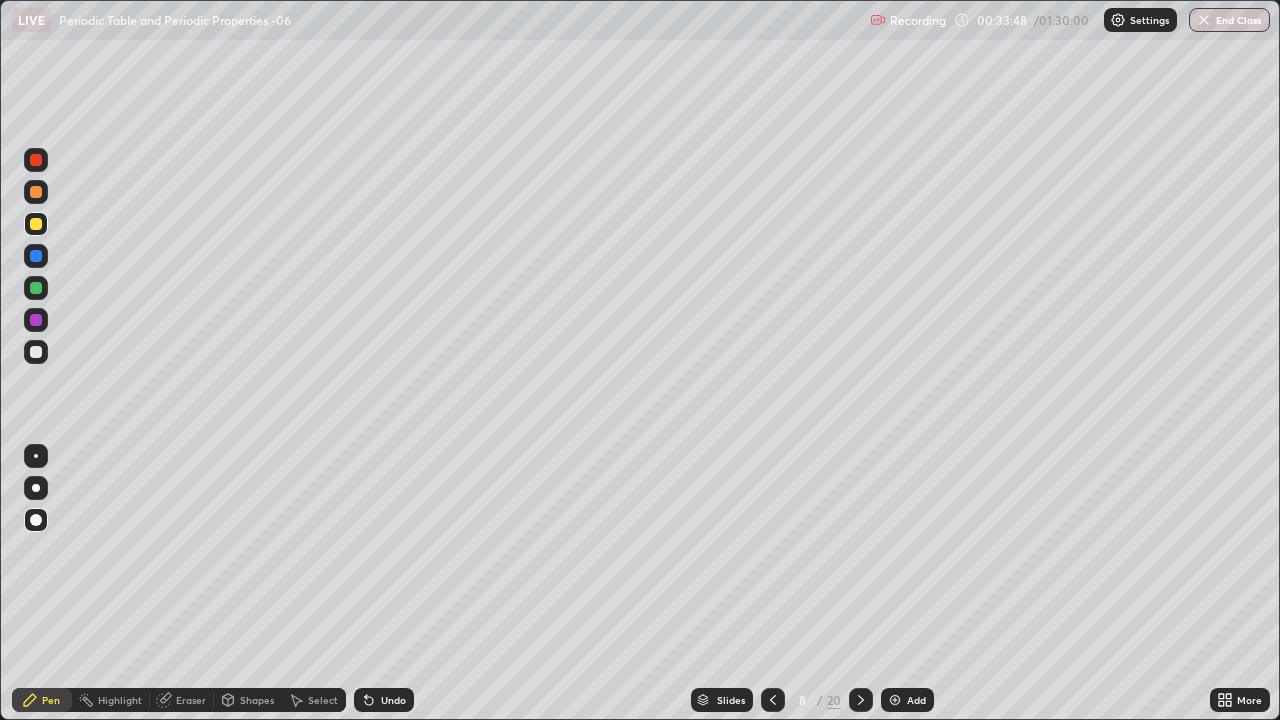click at bounding box center [861, 700] 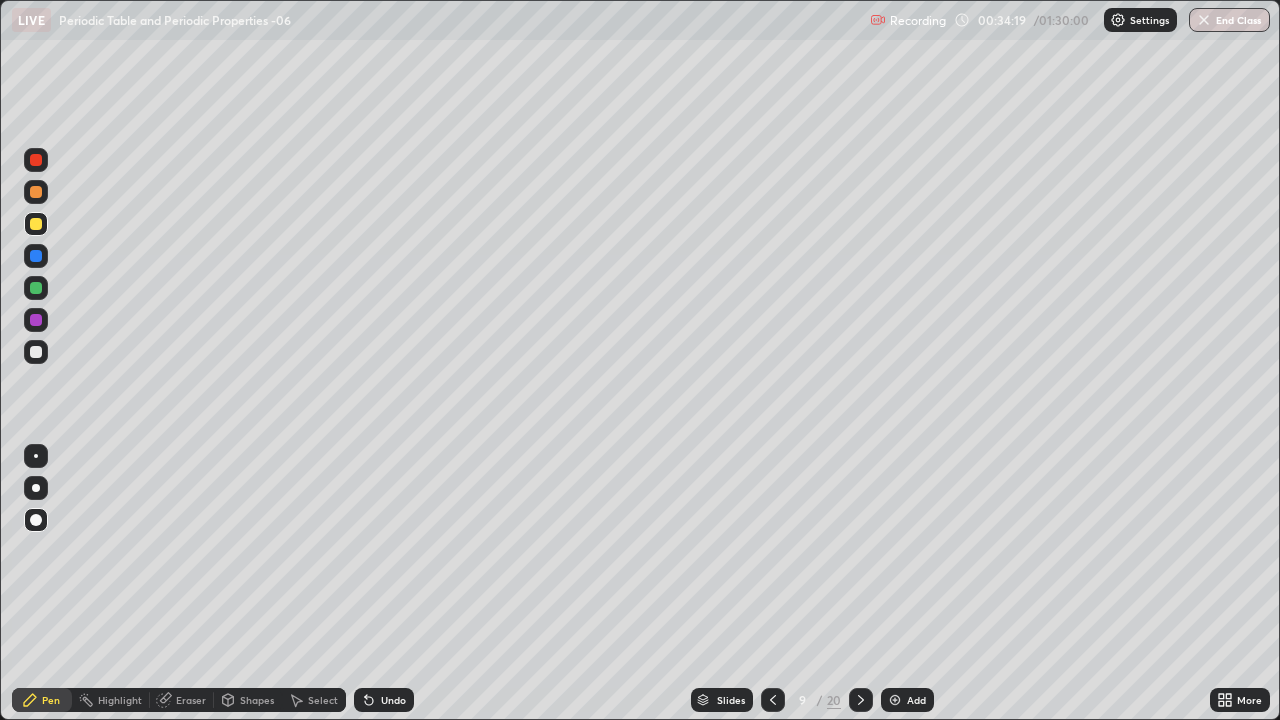 click at bounding box center [36, 160] 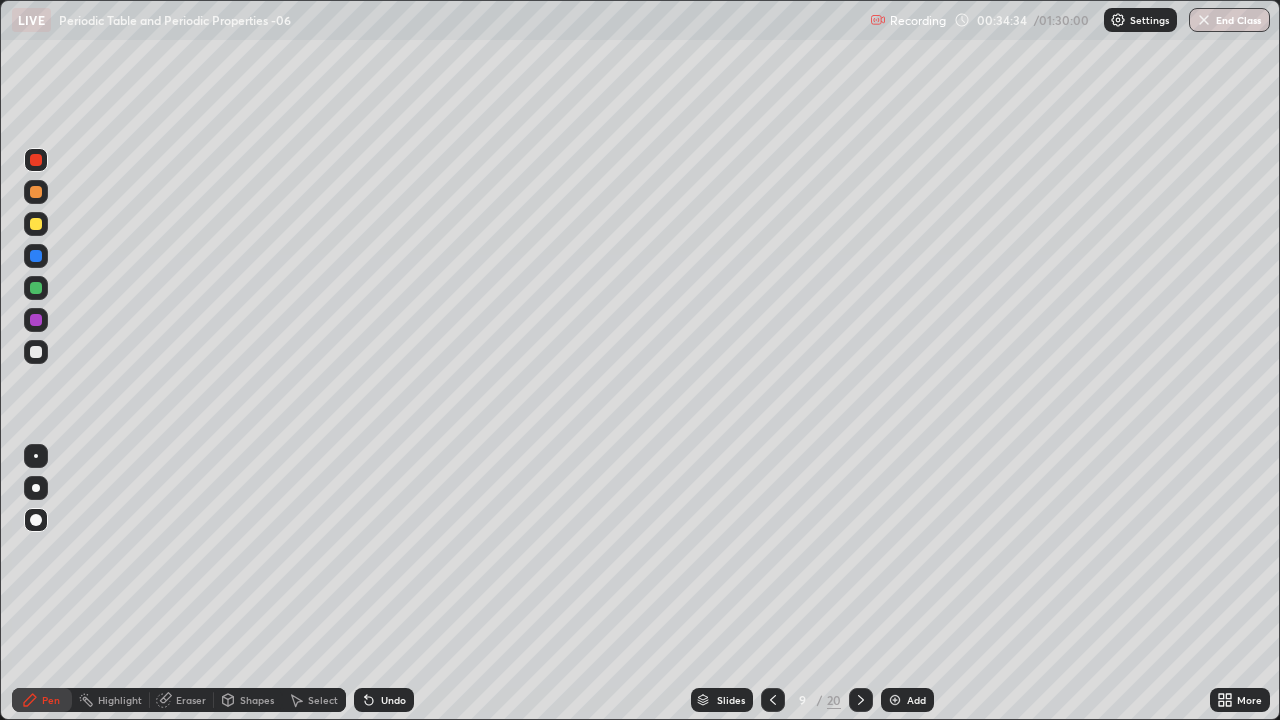 click 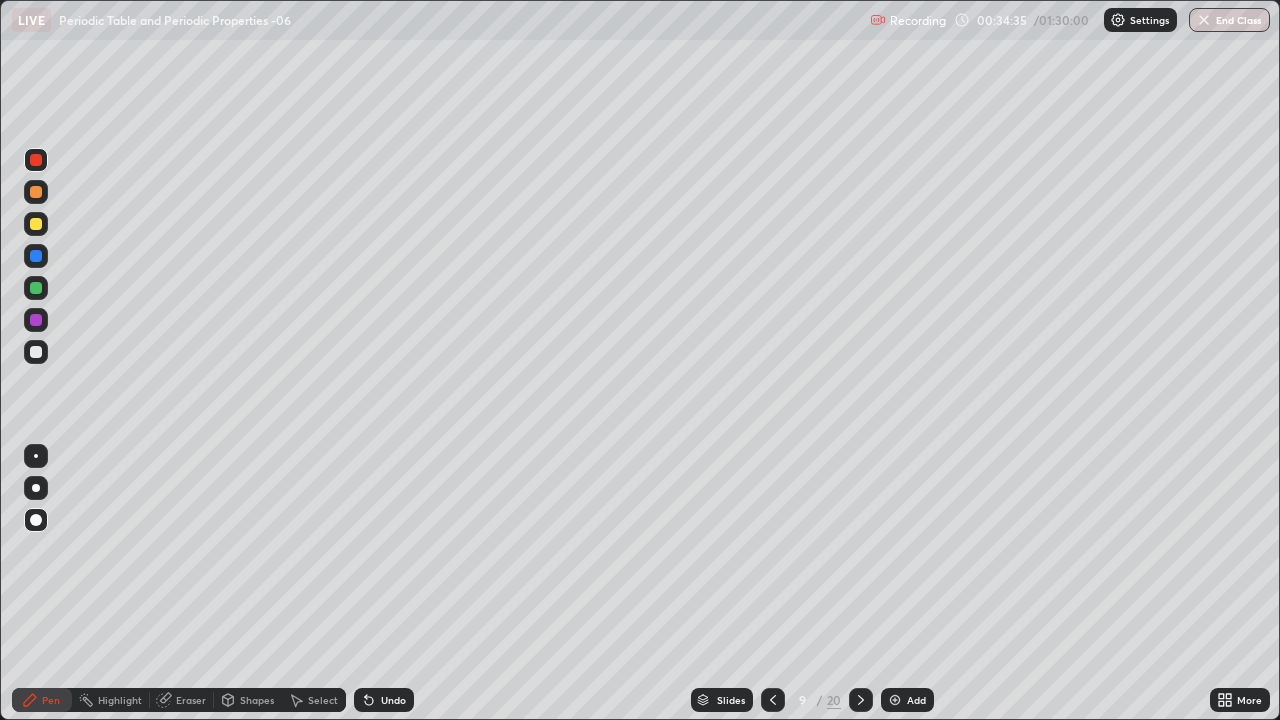 click 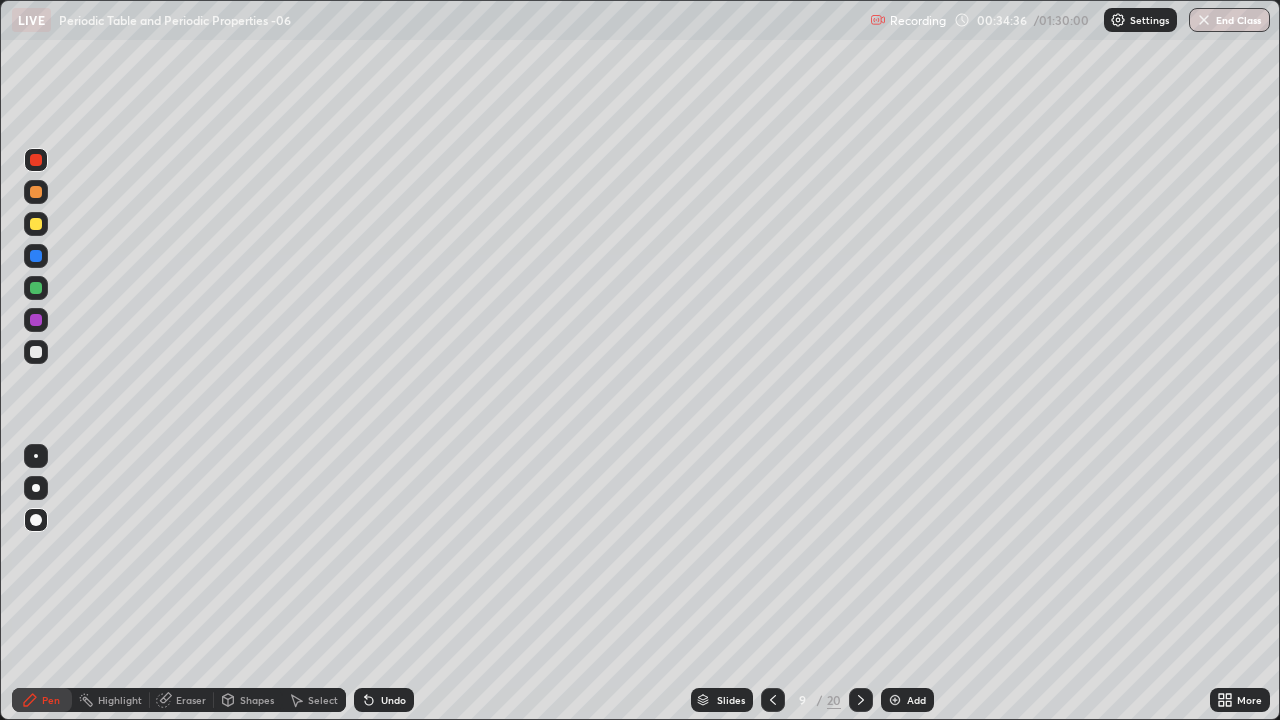 click 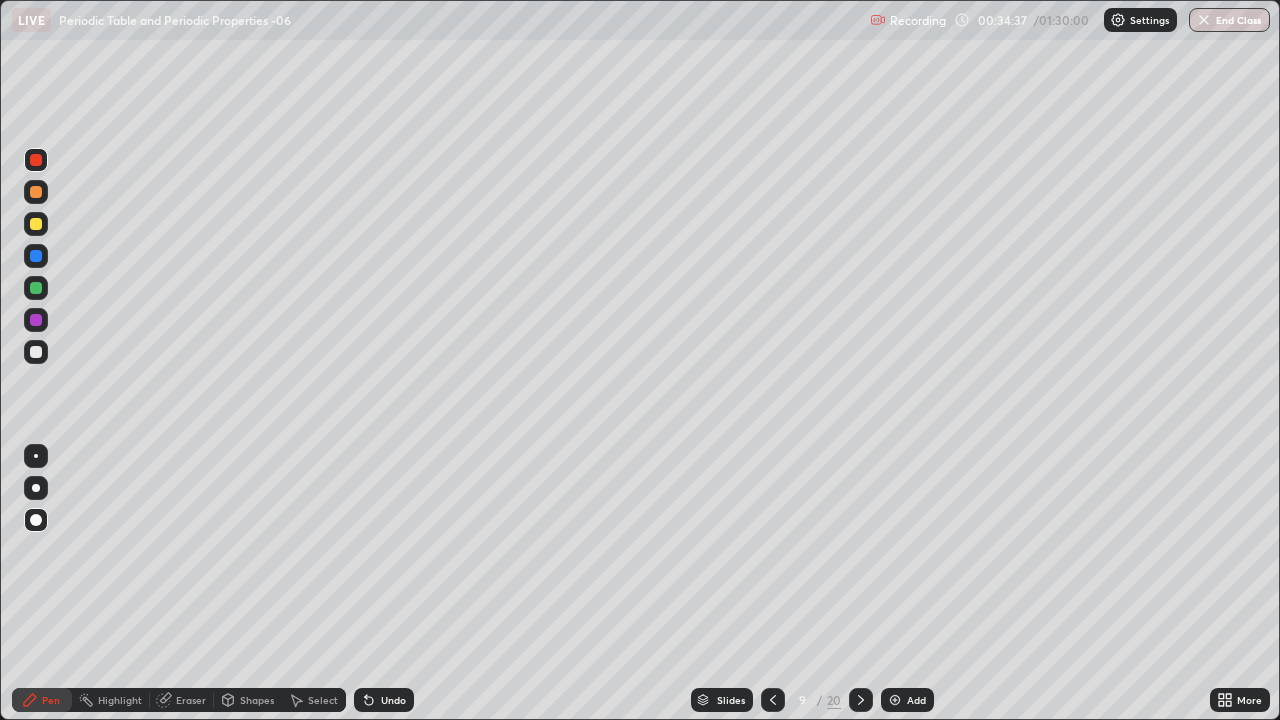 click 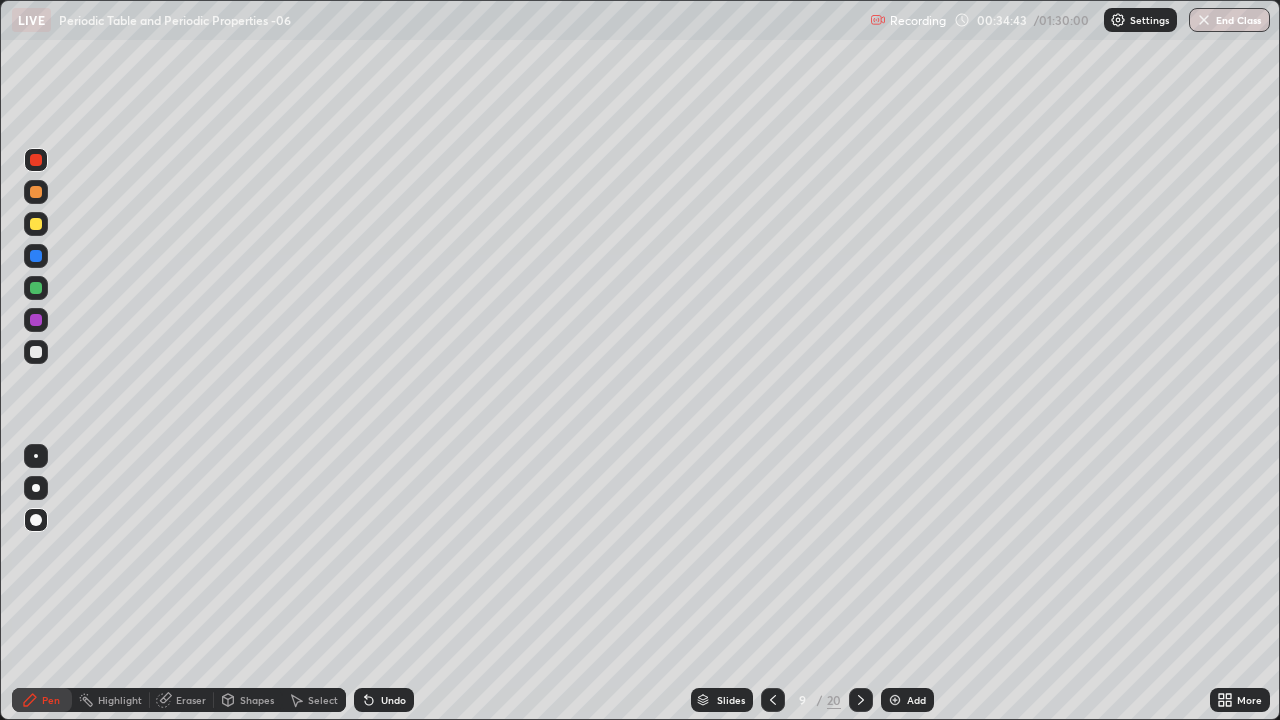 click on "Undo" at bounding box center [393, 700] 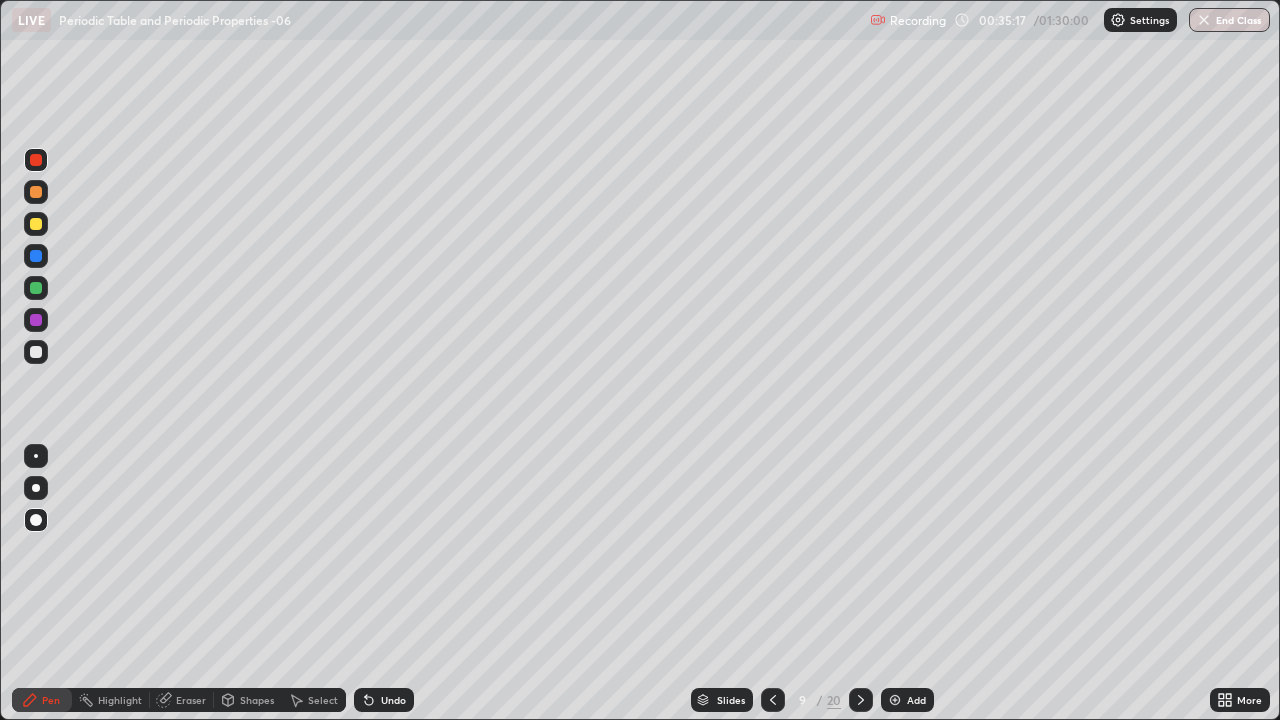 click at bounding box center [36, 256] 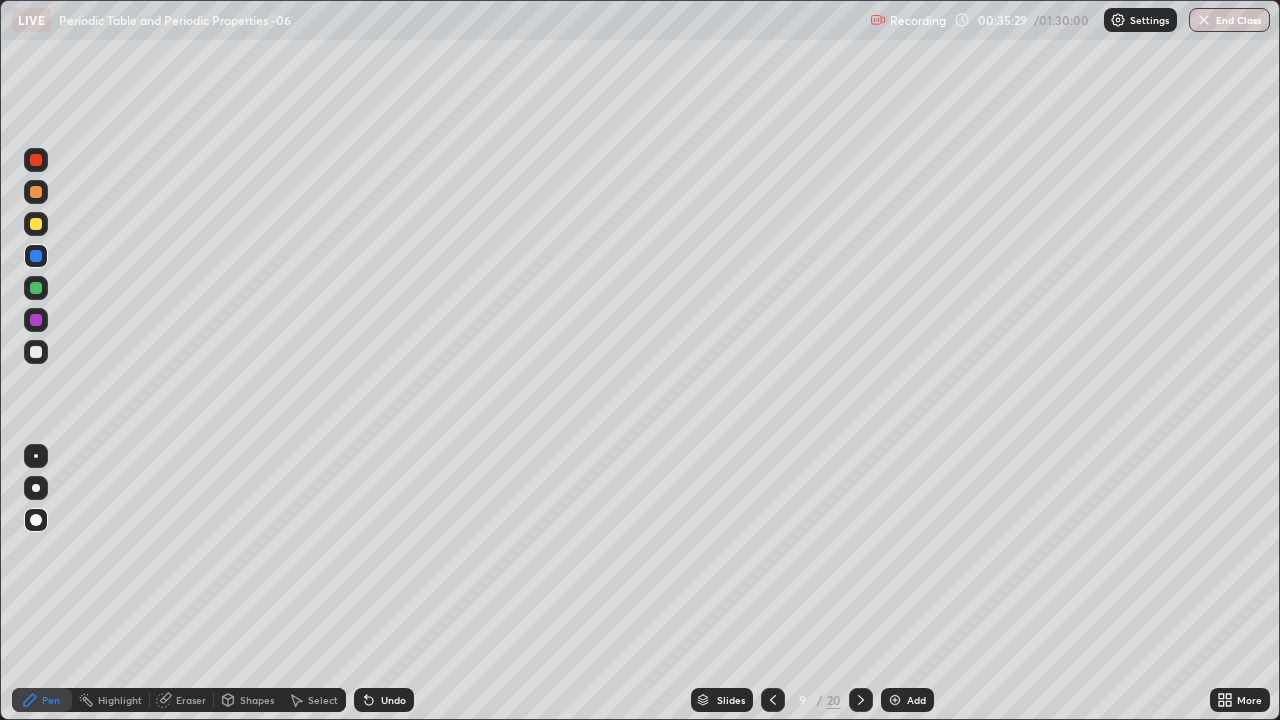 click on "Undo" at bounding box center [384, 700] 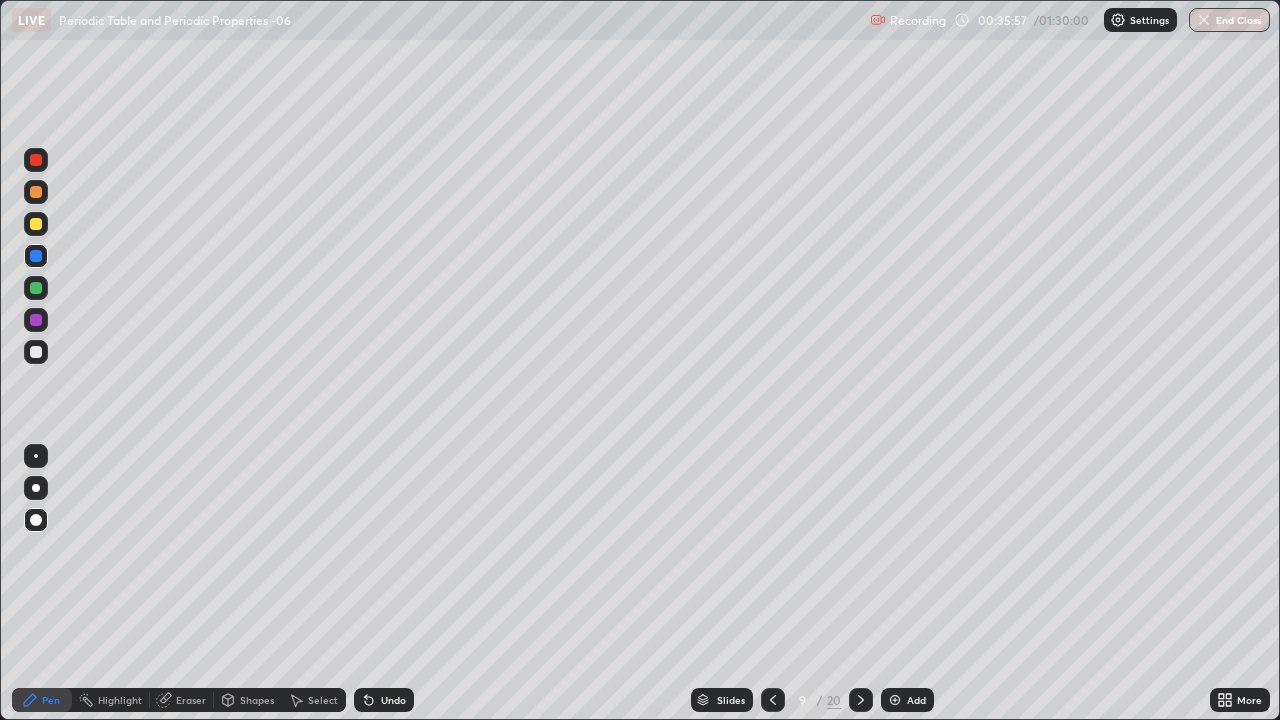 click on "Undo" at bounding box center [393, 700] 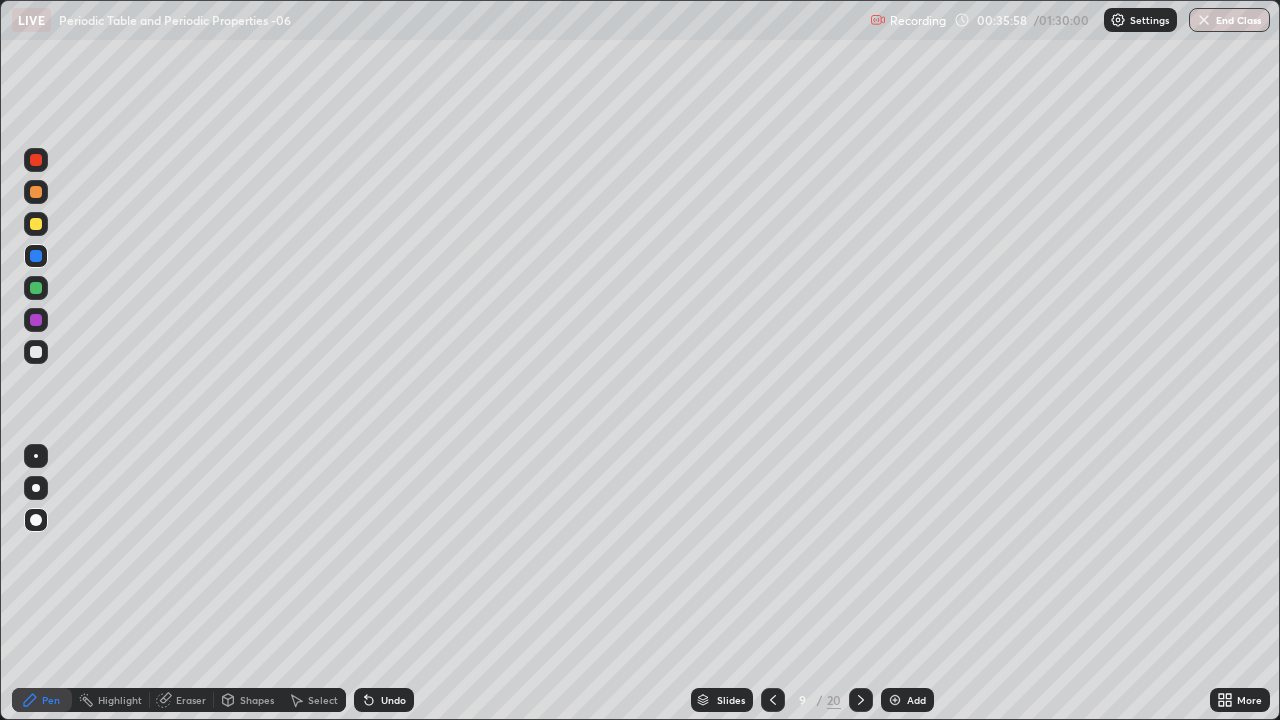 click on "Undo" at bounding box center [384, 700] 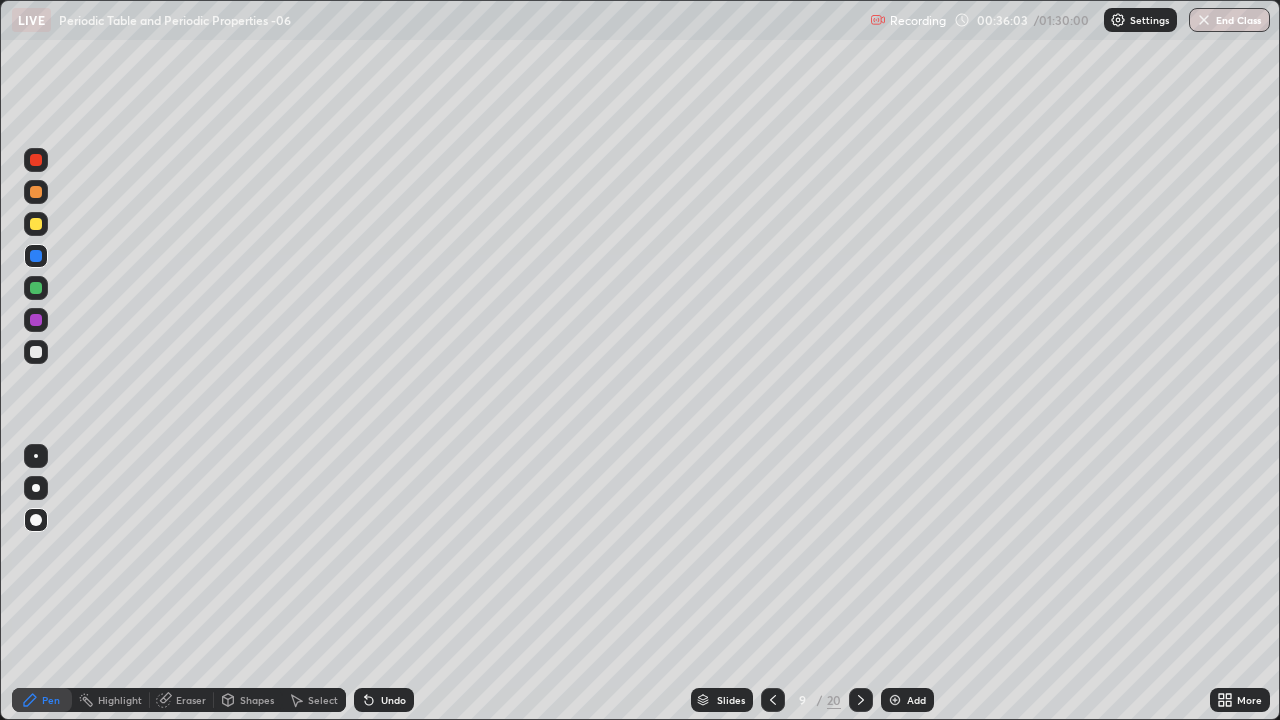 click on "Undo" at bounding box center (393, 700) 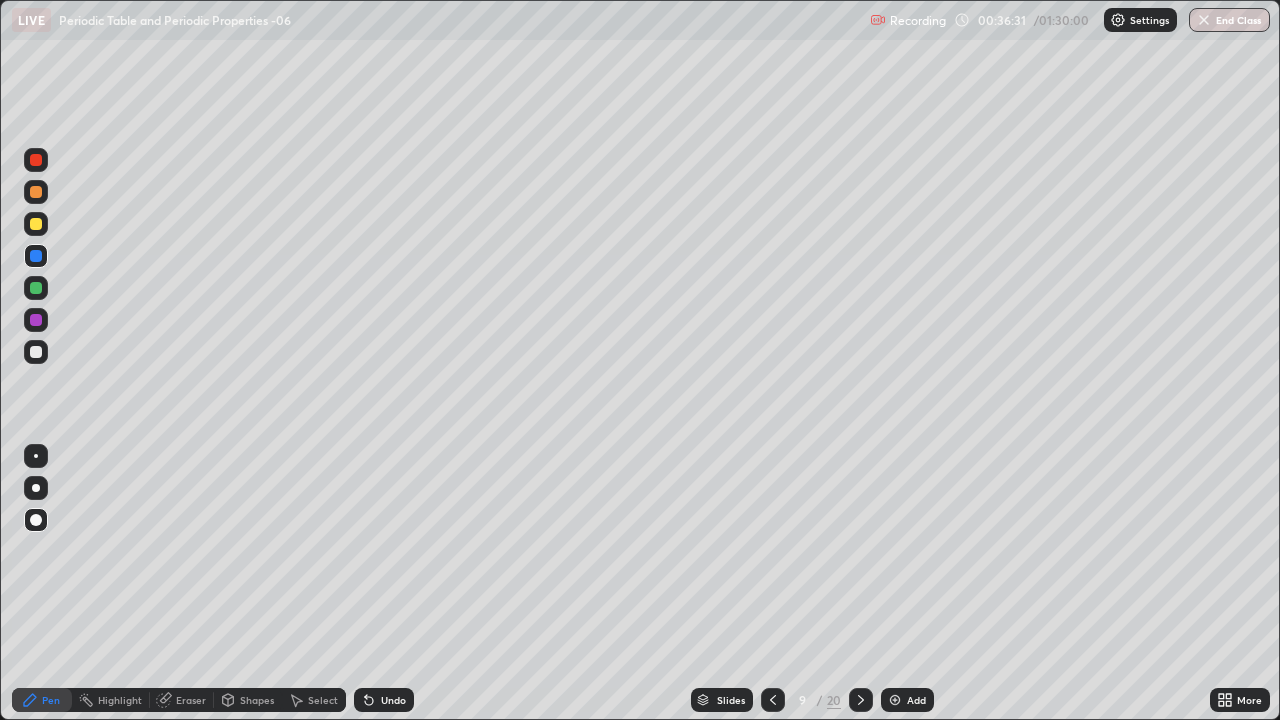 click on "Eraser" at bounding box center [191, 700] 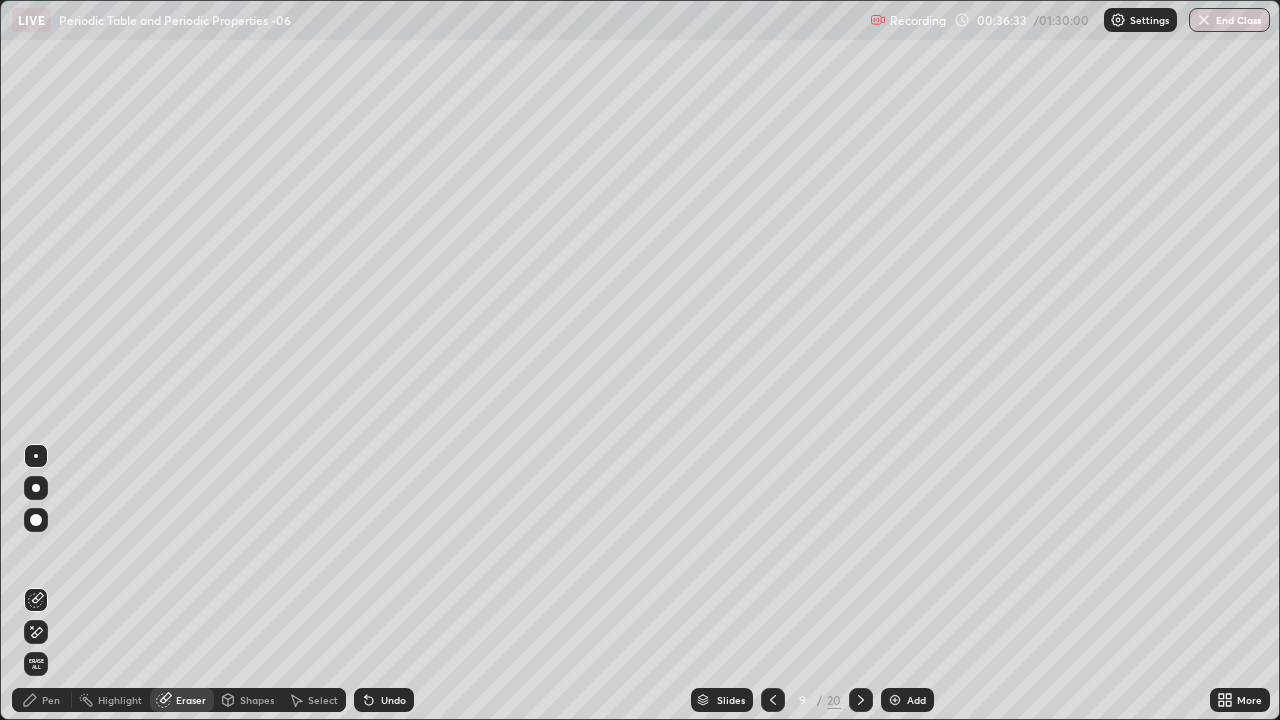 click on "Pen" at bounding box center [51, 700] 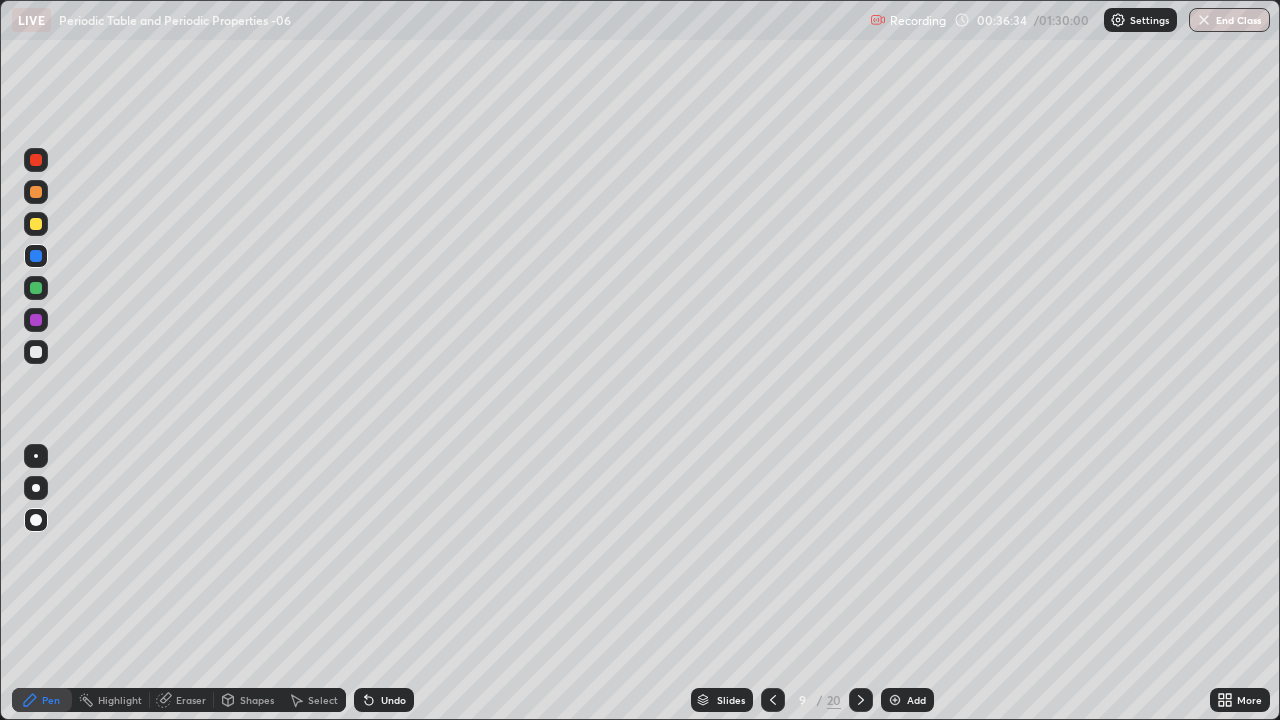 click at bounding box center (36, 352) 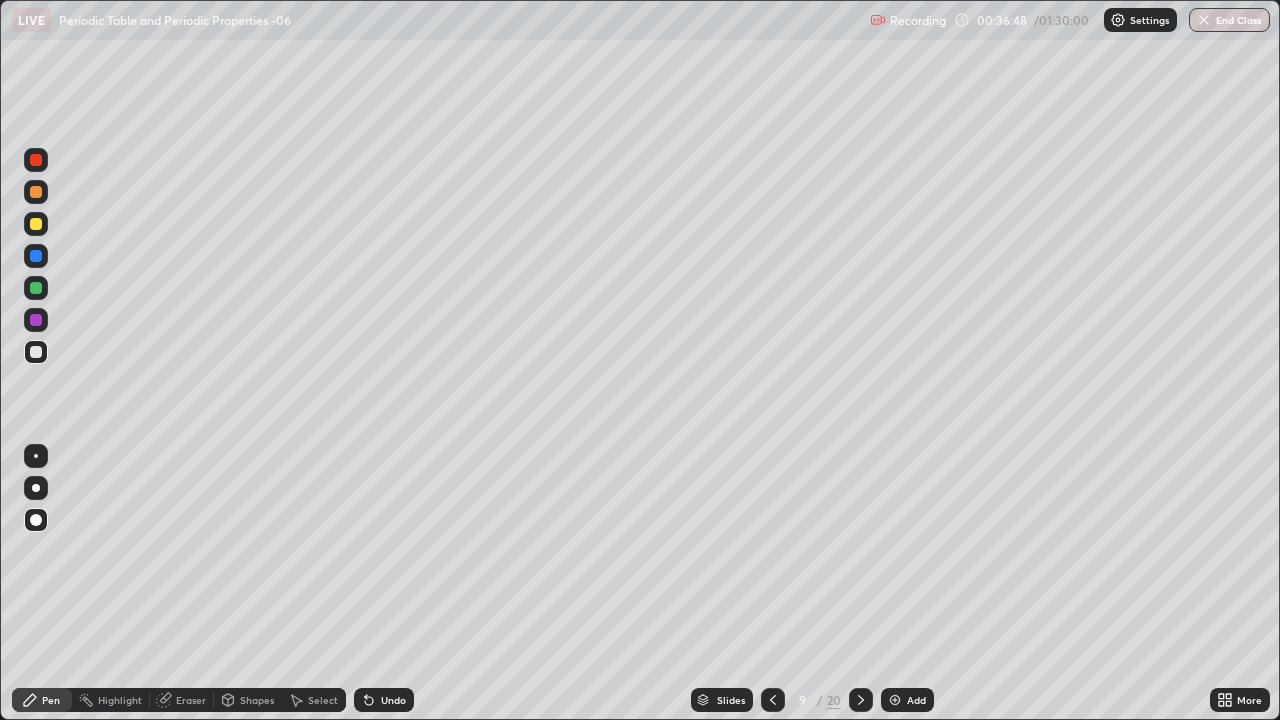 click at bounding box center (36, 352) 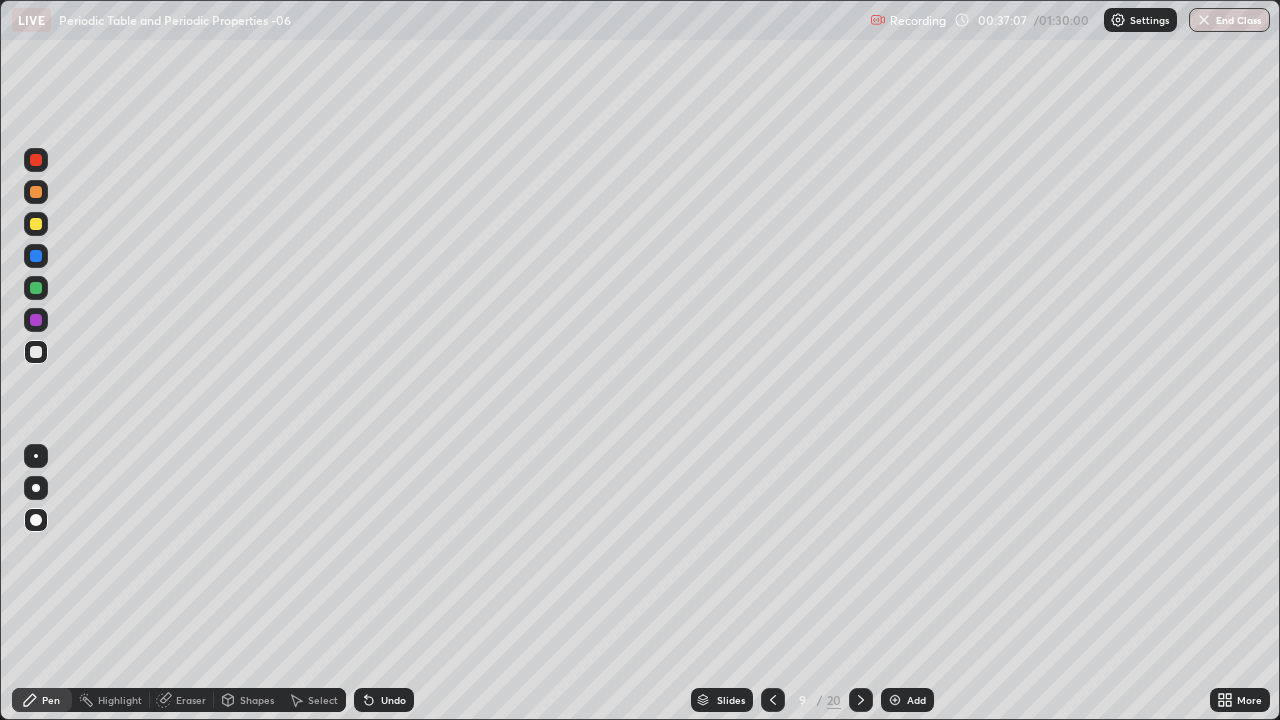 click on "Eraser" at bounding box center [191, 700] 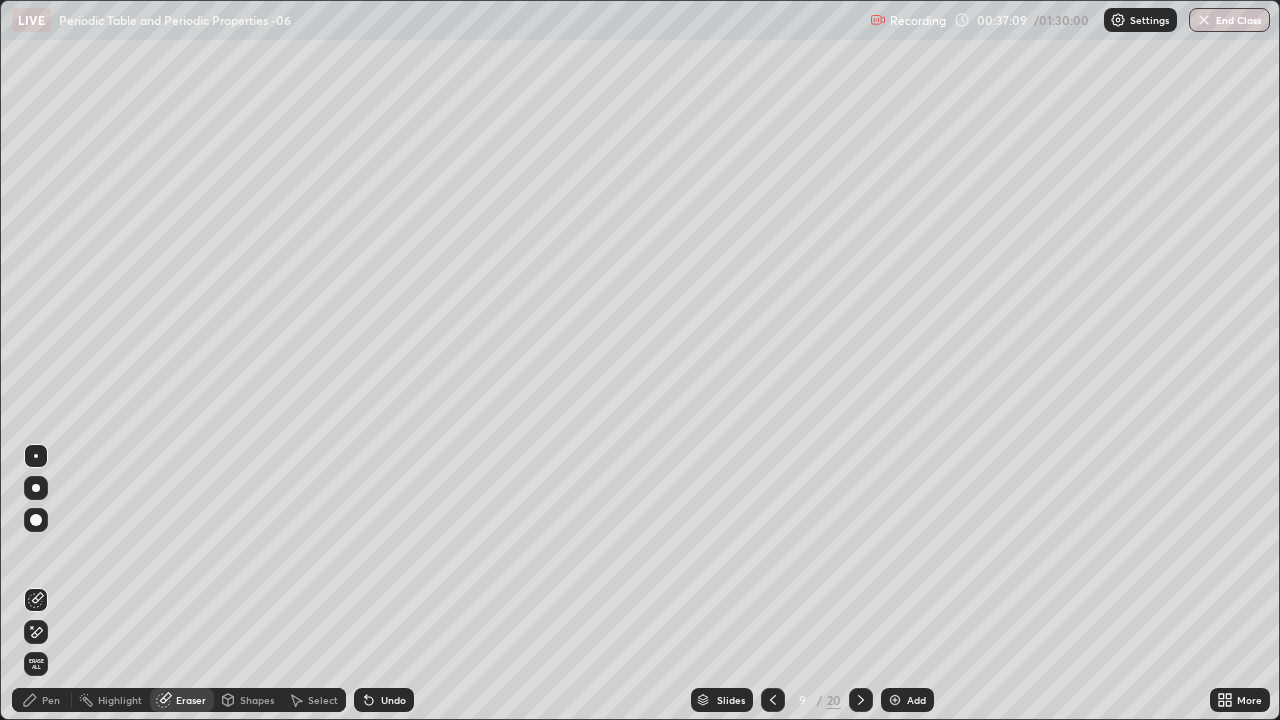 click on "Pen" at bounding box center [51, 700] 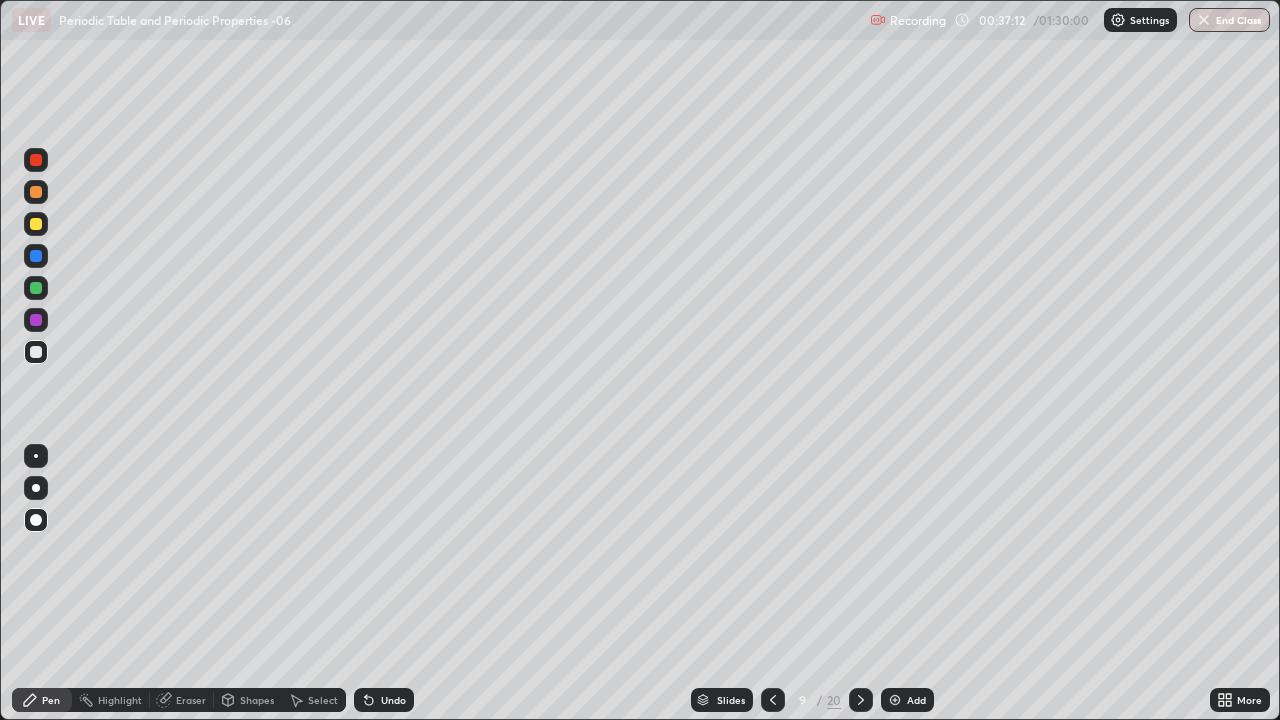 click at bounding box center [36, 288] 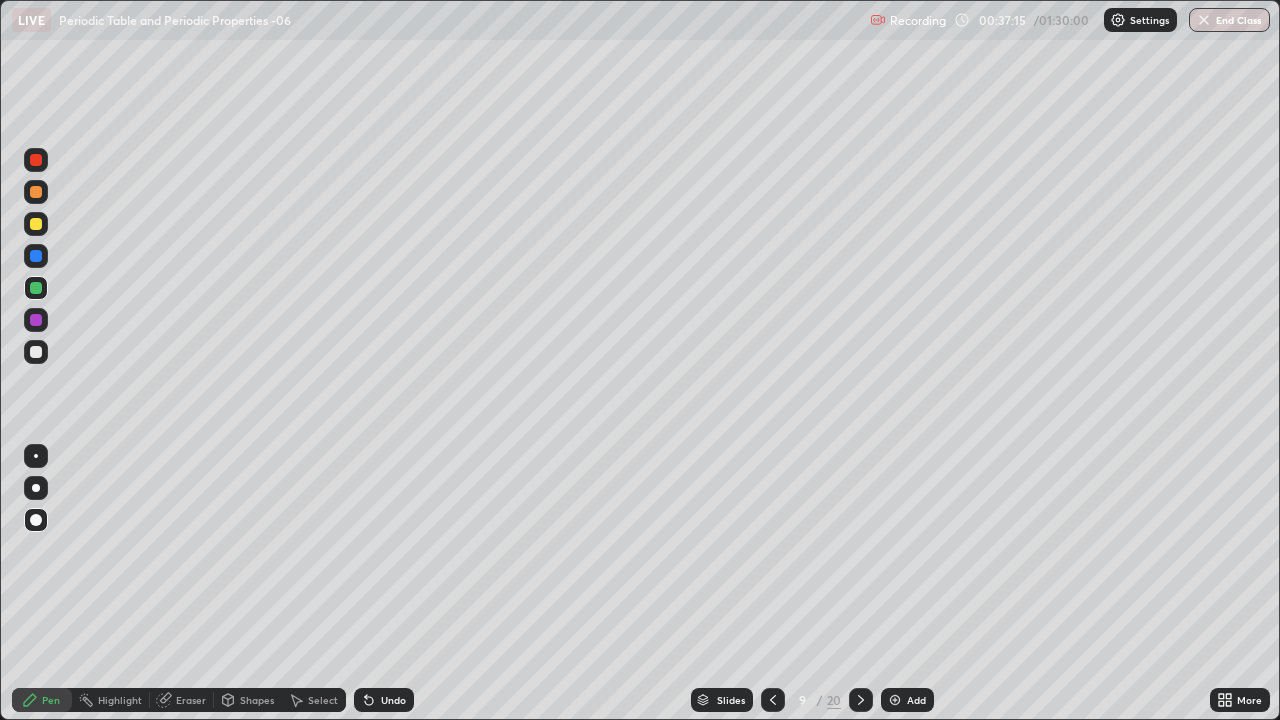 click at bounding box center [36, 352] 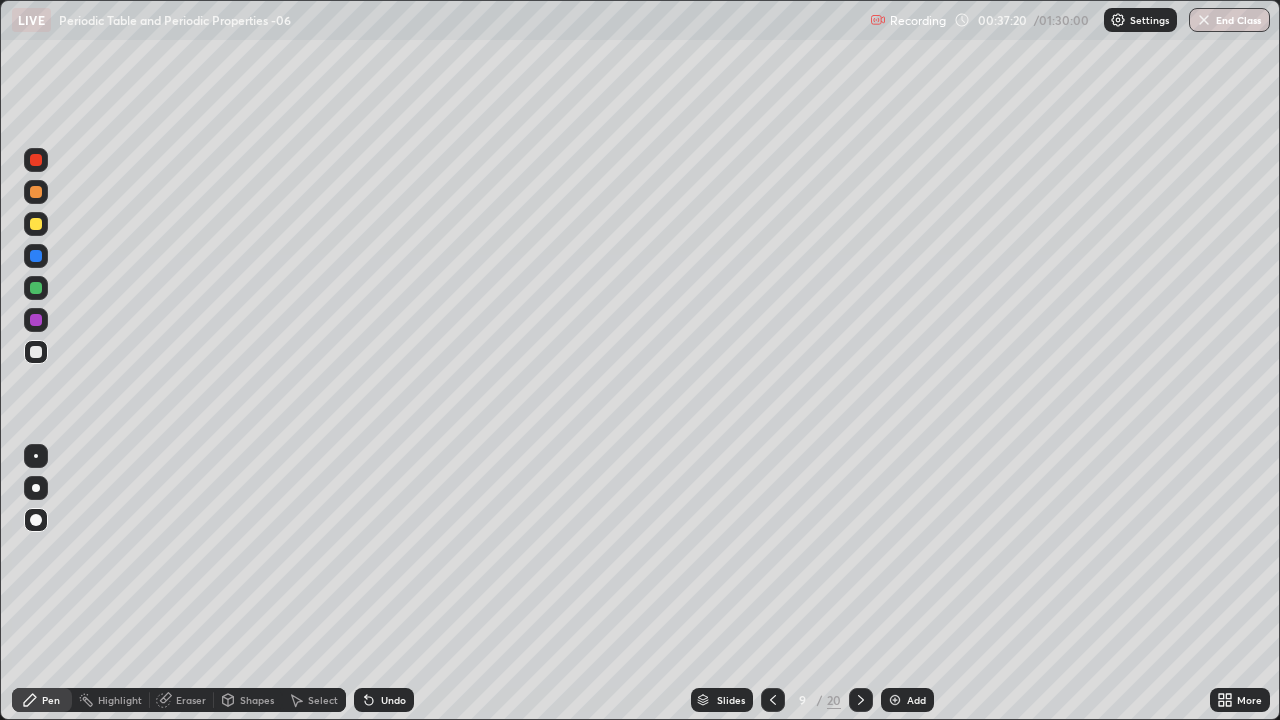 click 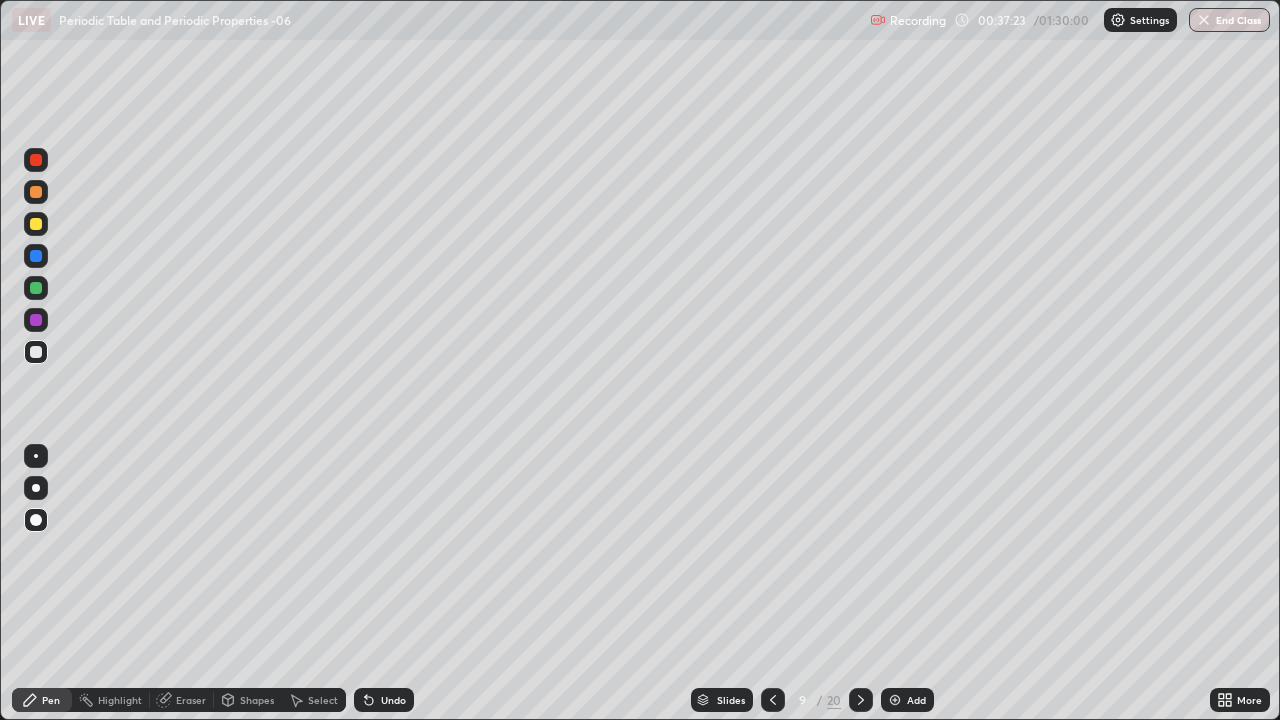 click at bounding box center [36, 288] 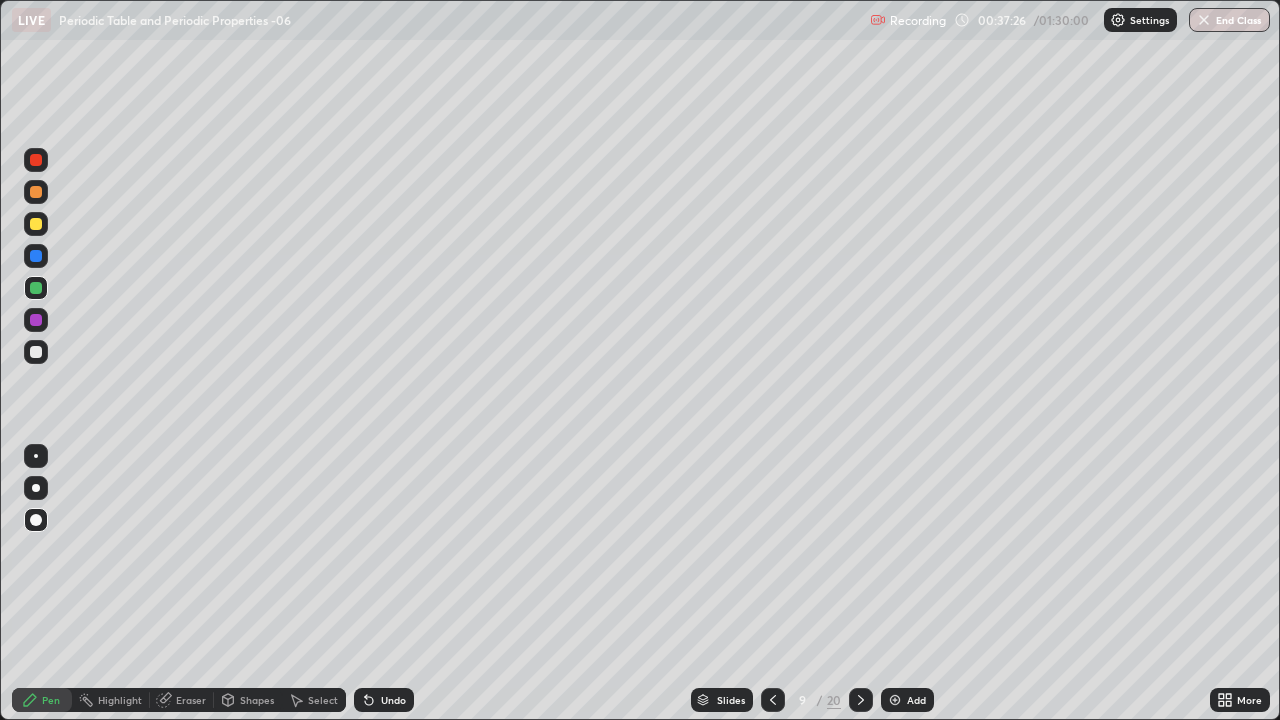 click at bounding box center [36, 224] 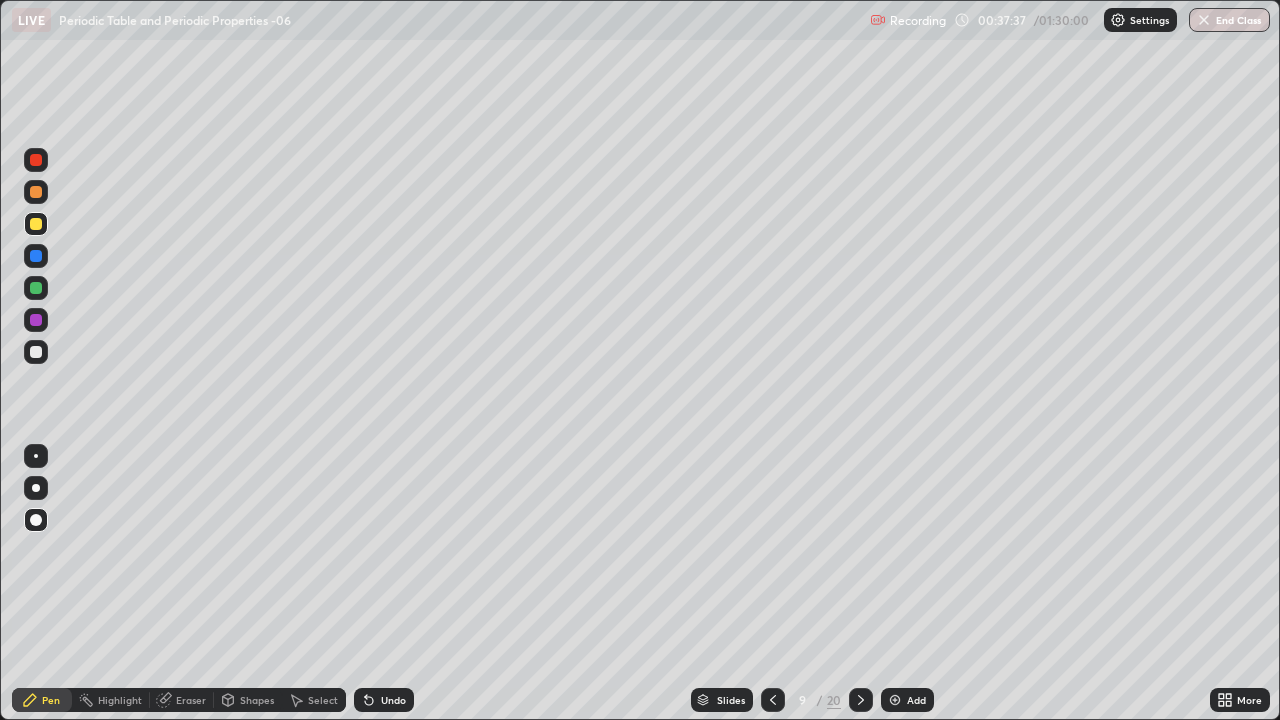 click at bounding box center (36, 160) 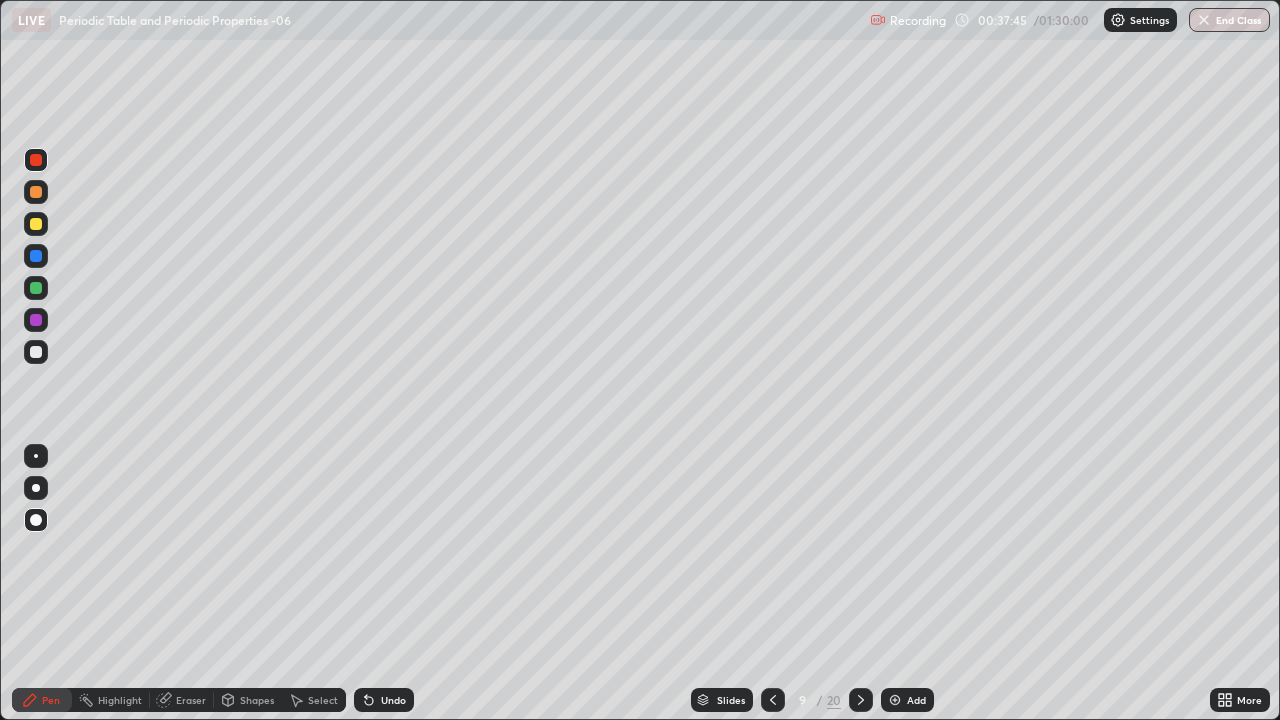 click on "Undo" at bounding box center [393, 700] 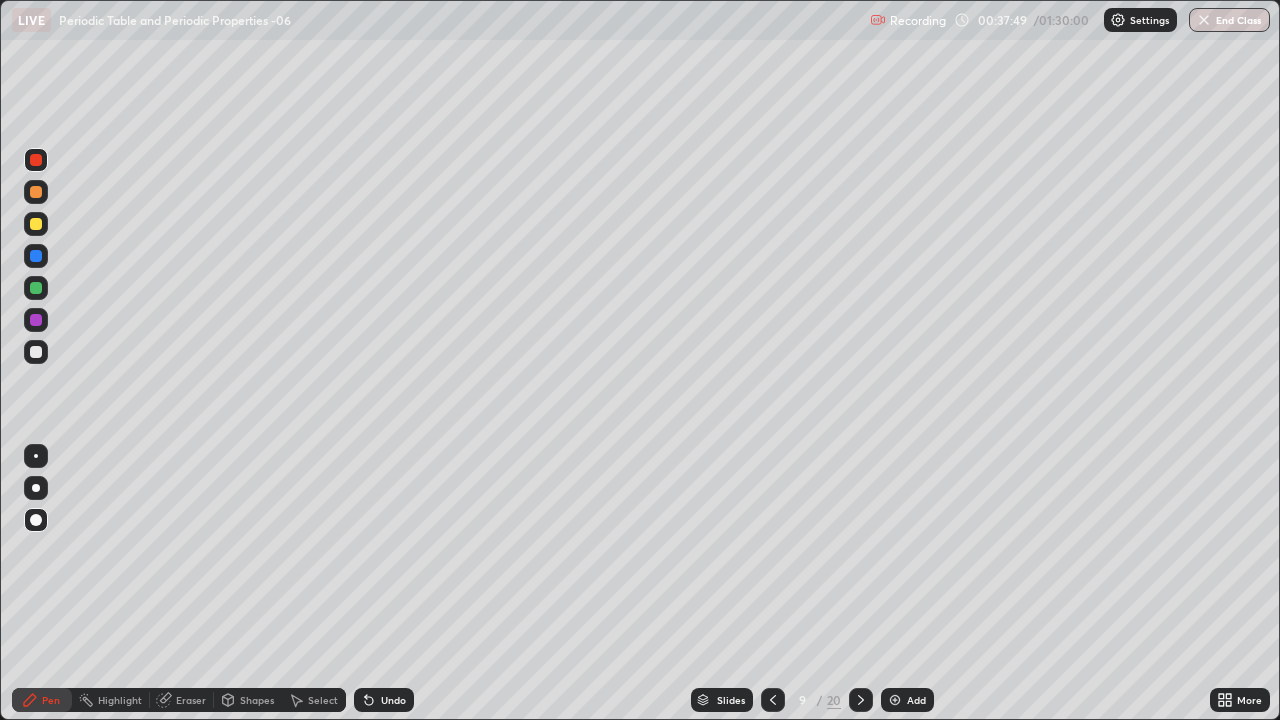click on "Undo" at bounding box center (384, 700) 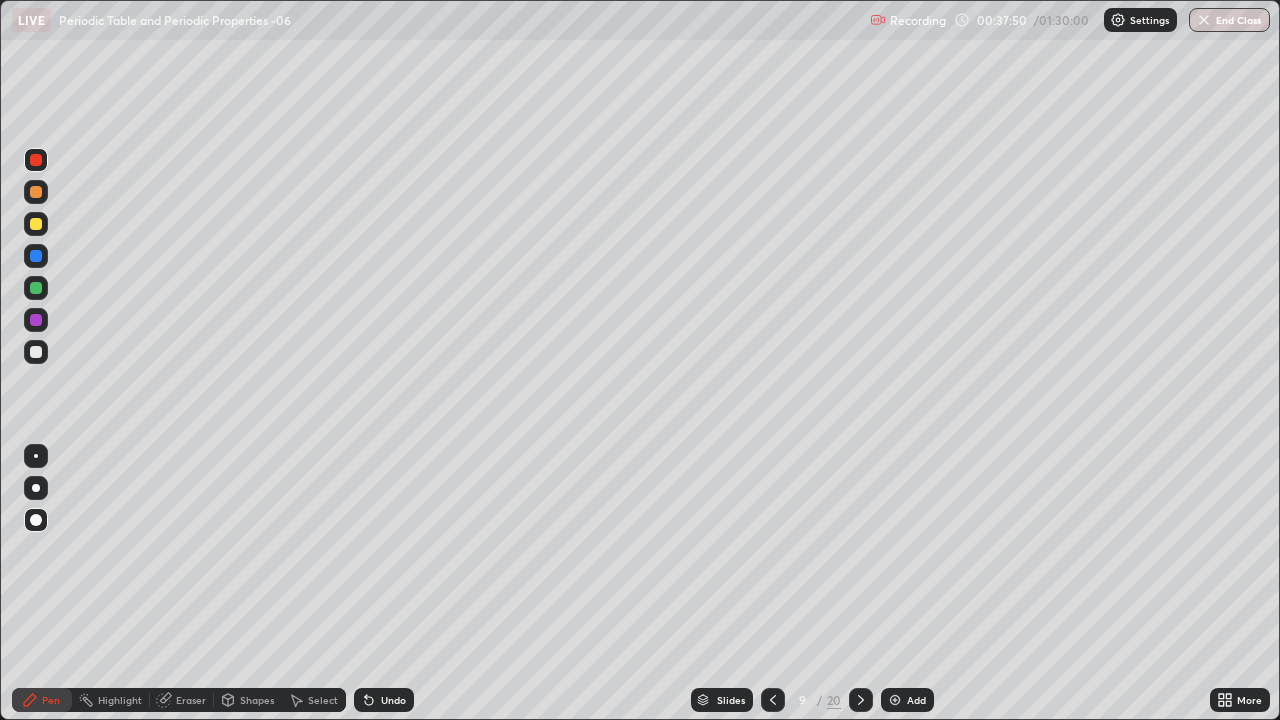 click on "Undo" at bounding box center (384, 700) 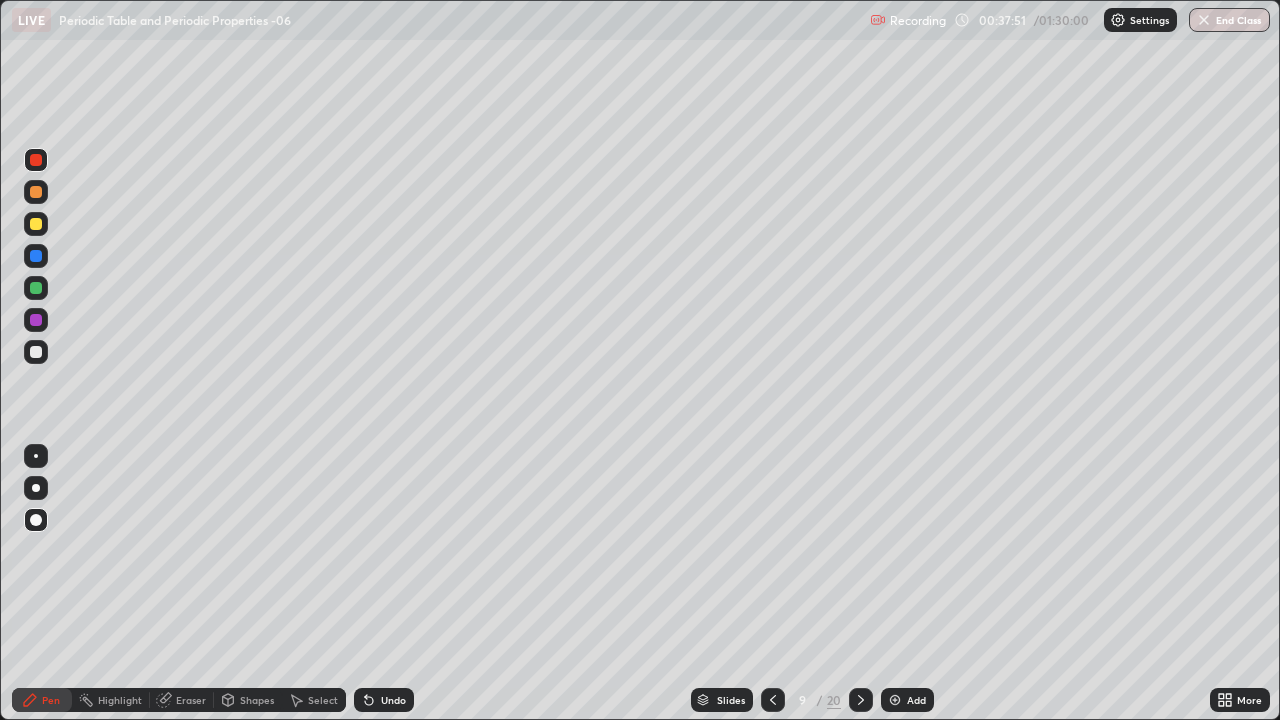 click on "Undo" at bounding box center [384, 700] 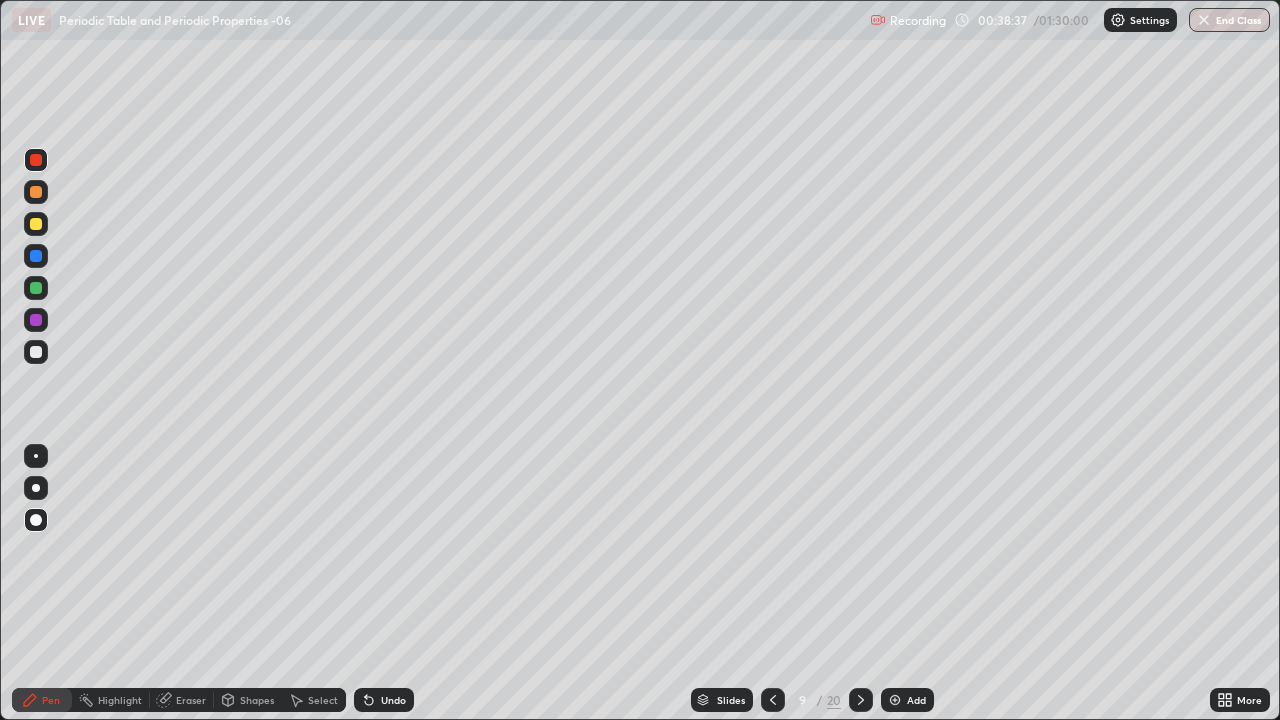 click 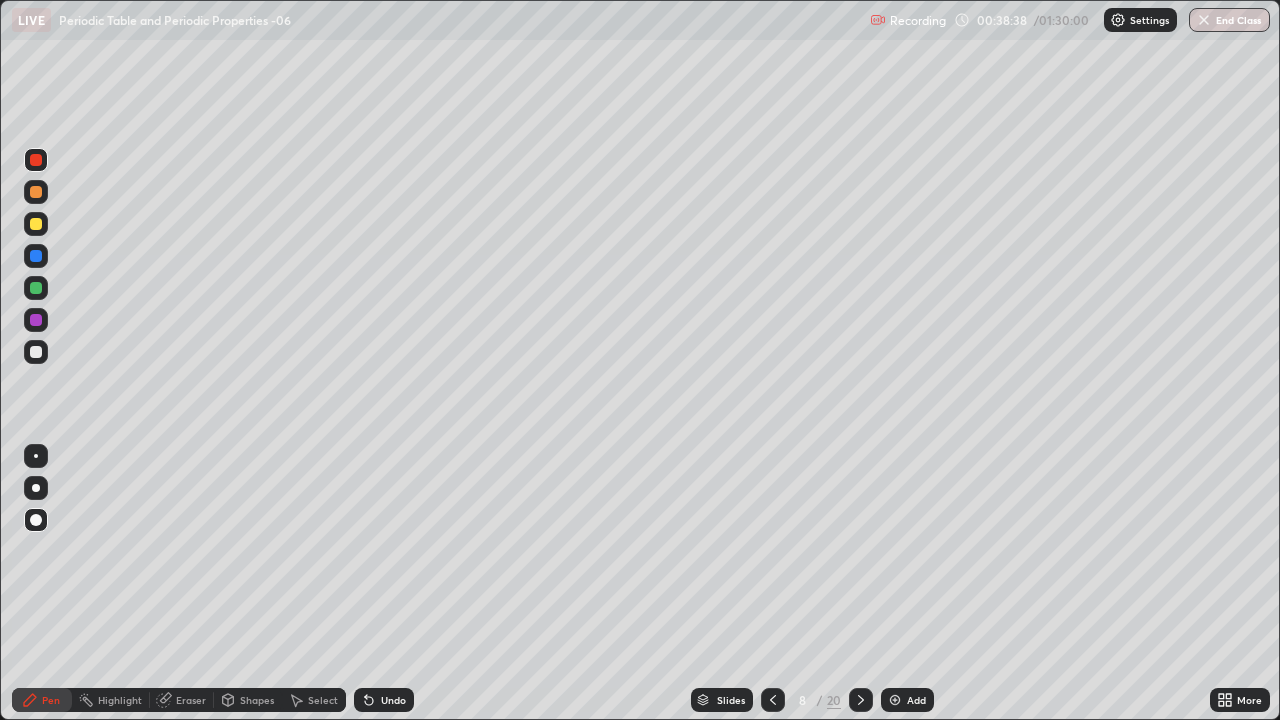 click at bounding box center [773, 700] 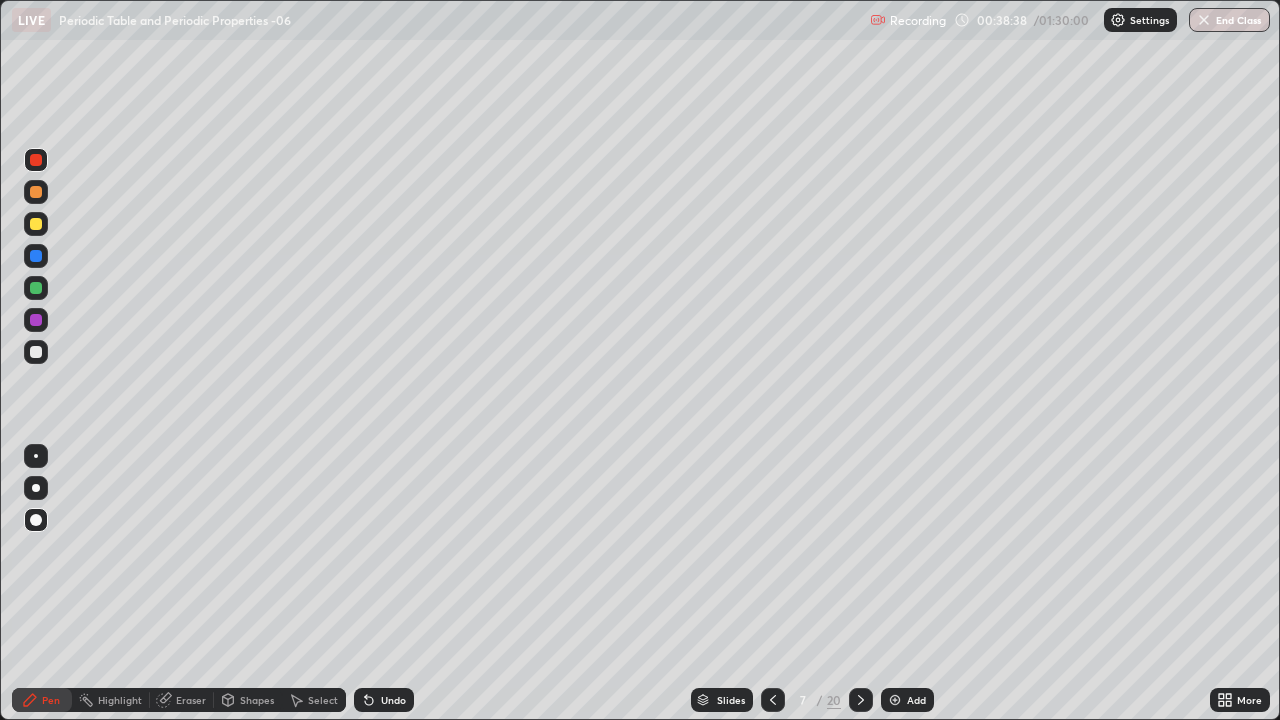 click at bounding box center (773, 700) 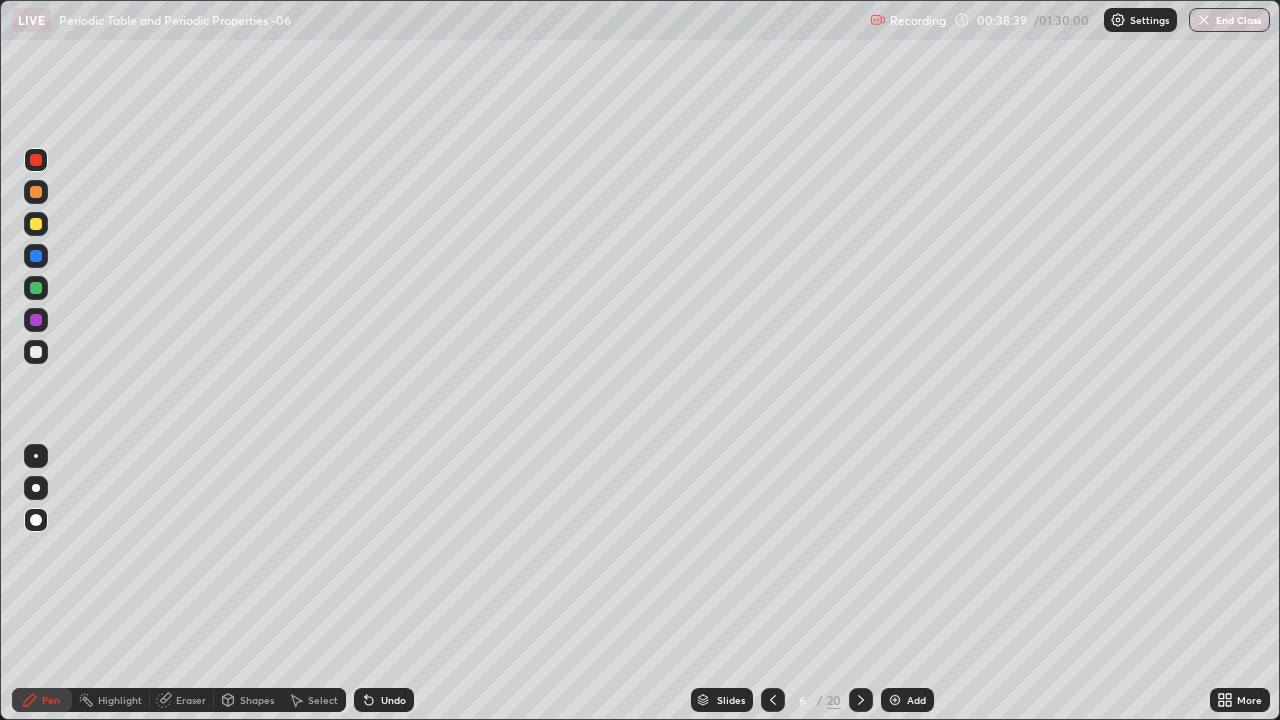 click 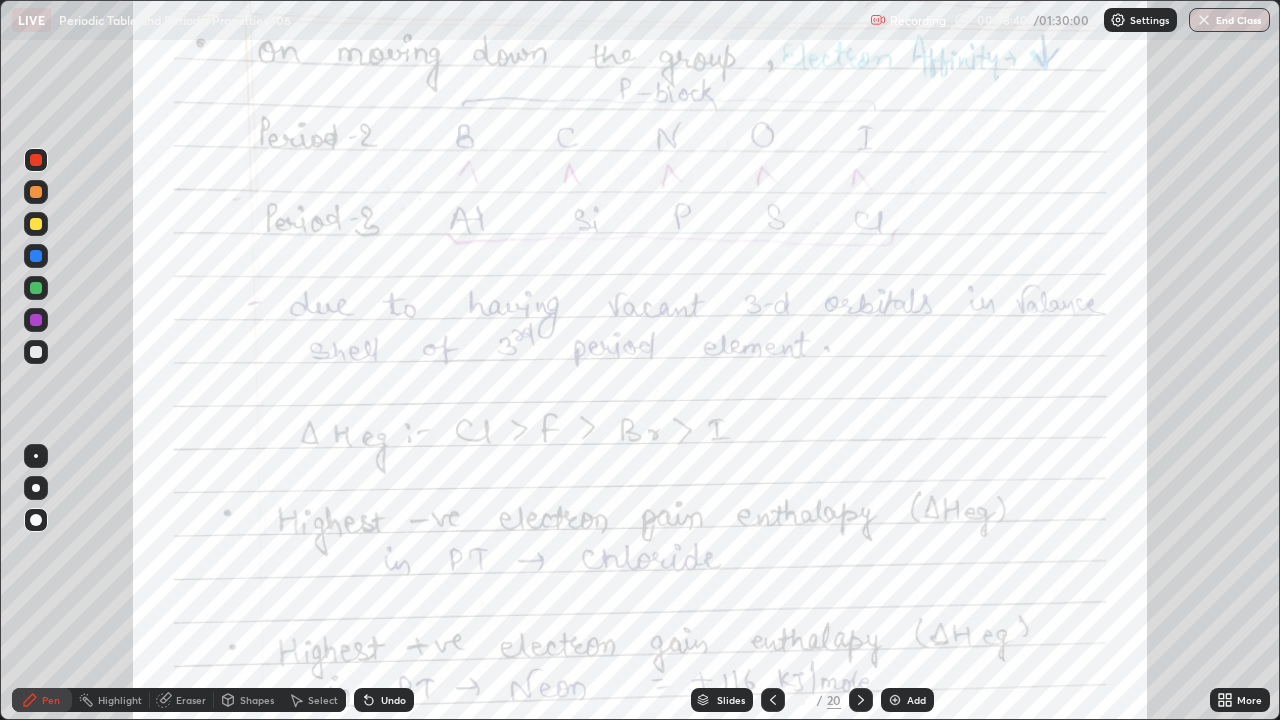 click at bounding box center (773, 700) 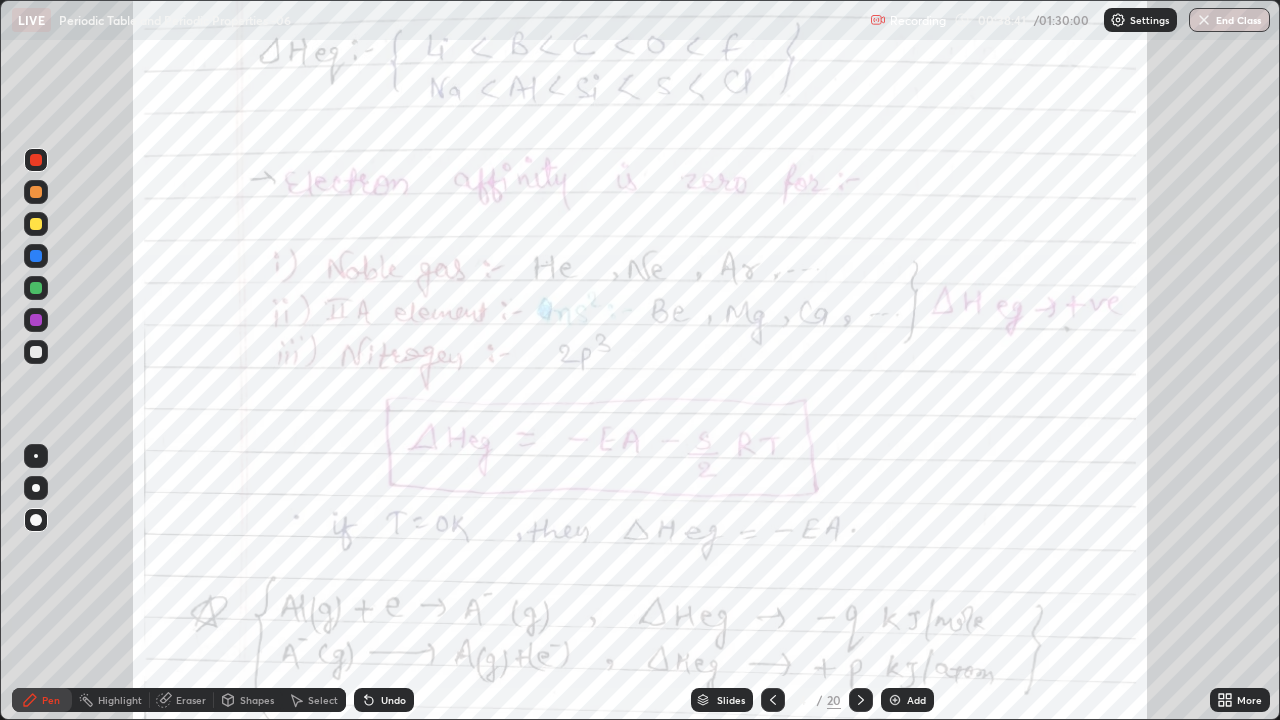 click 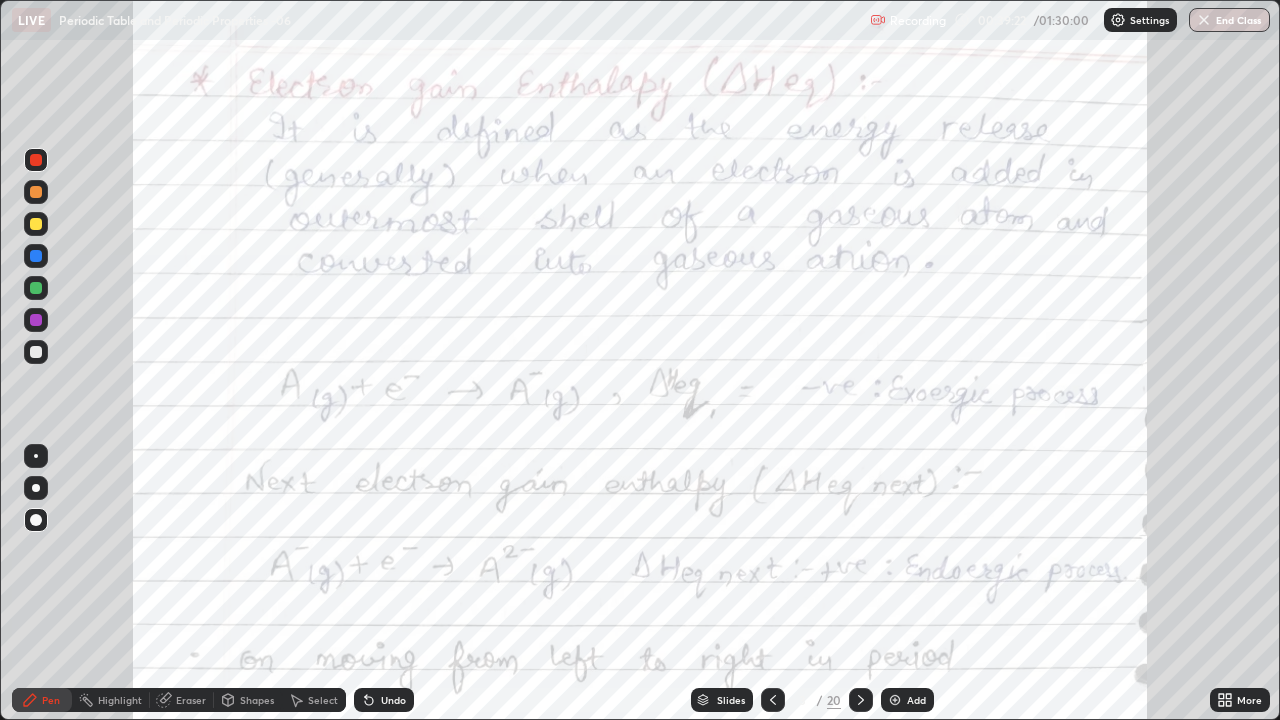 click 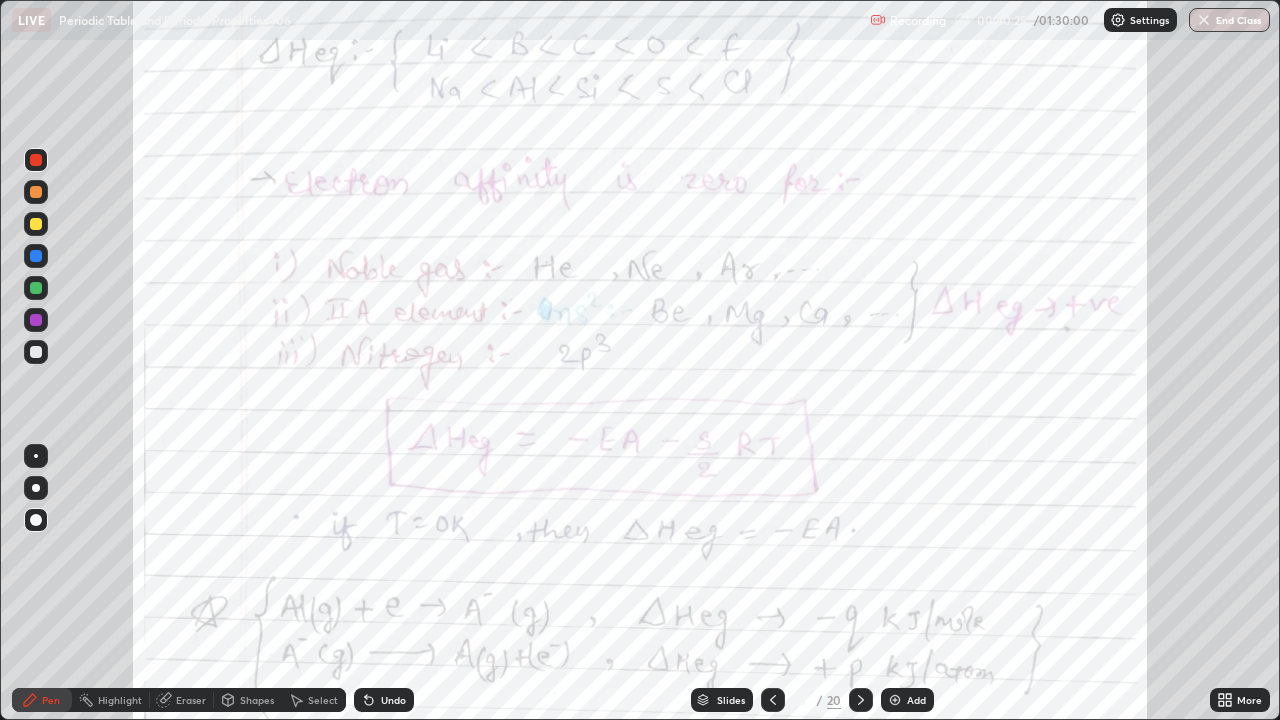 click at bounding box center [36, 288] 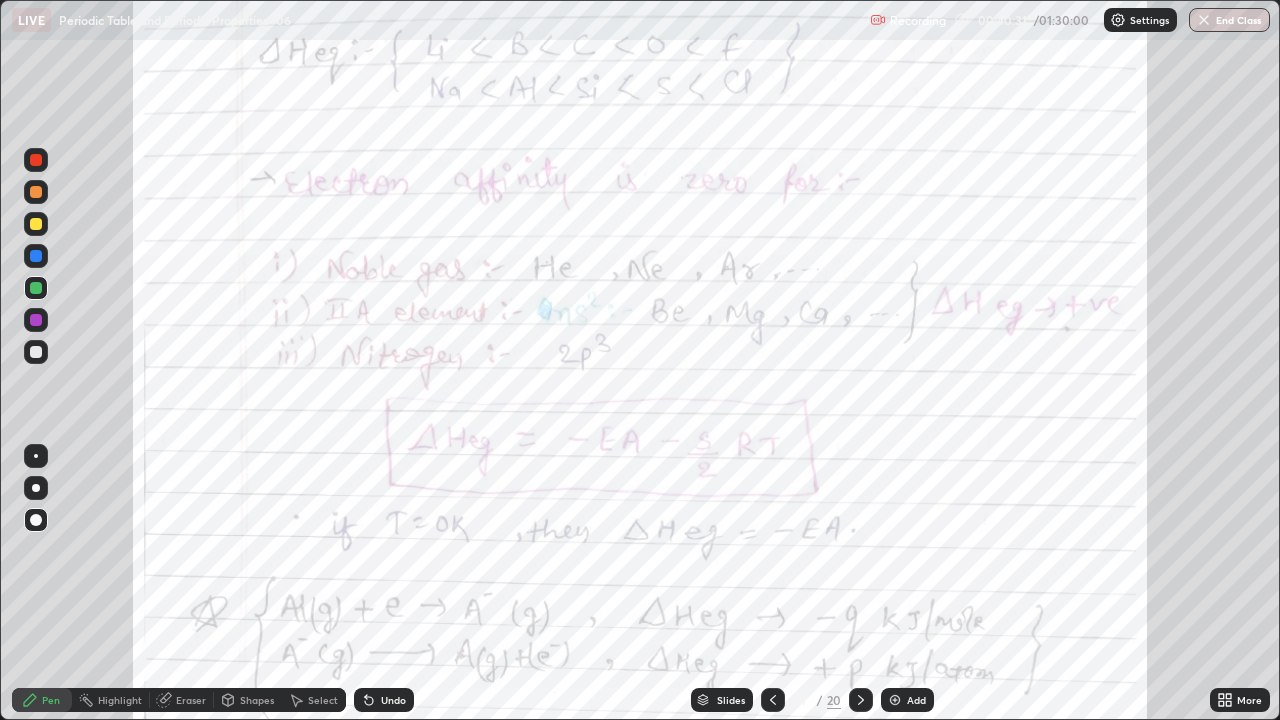 click on "Slides 4 / 20 Add" at bounding box center [812, 700] 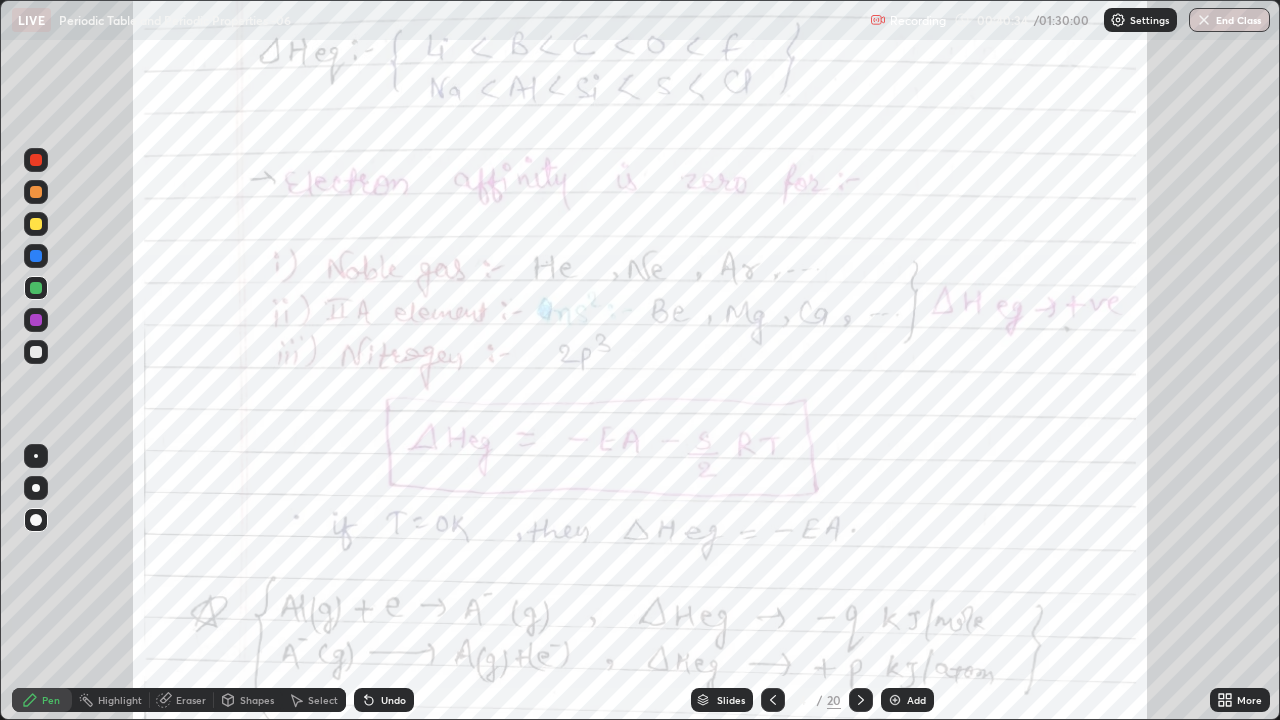 click 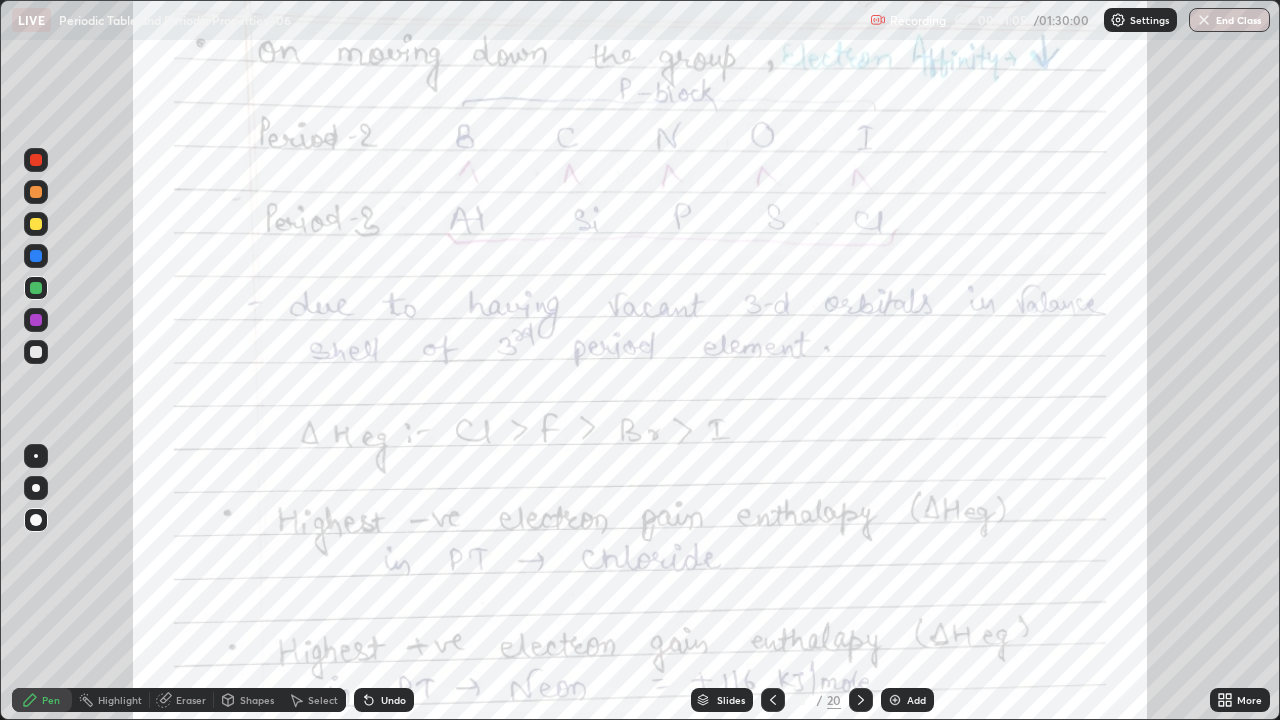 click 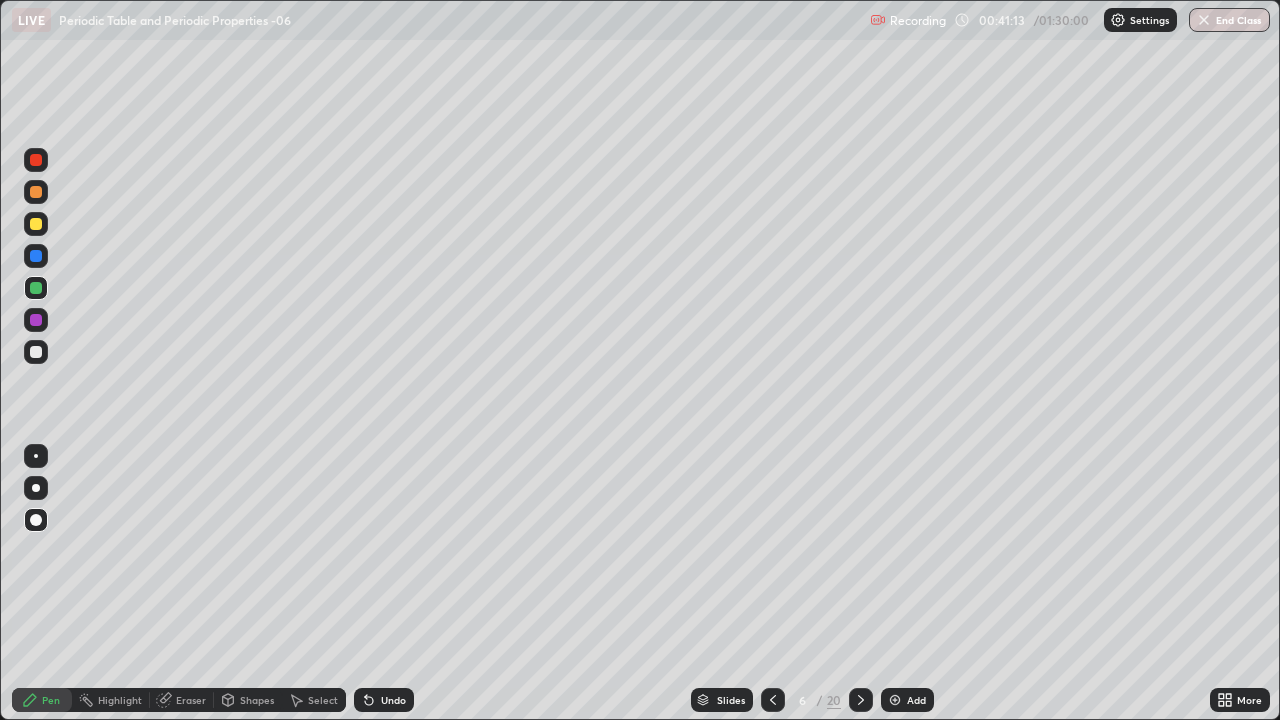 click at bounding box center (861, 700) 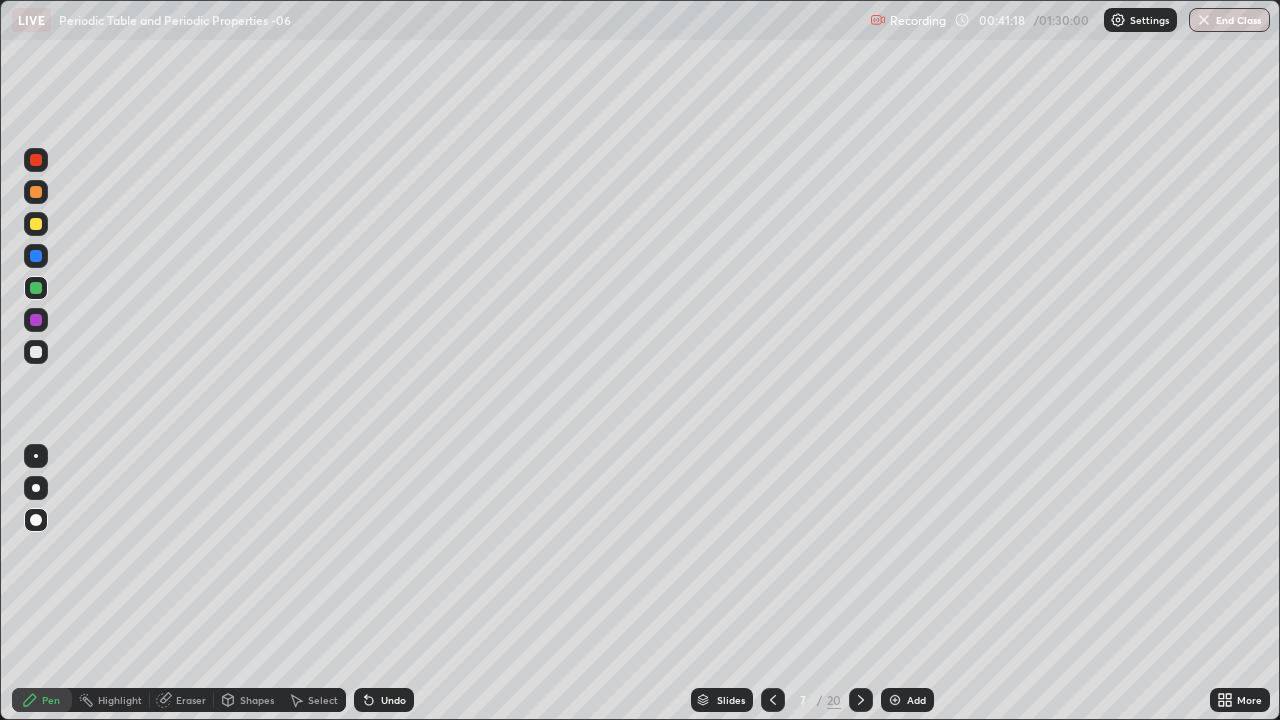 click 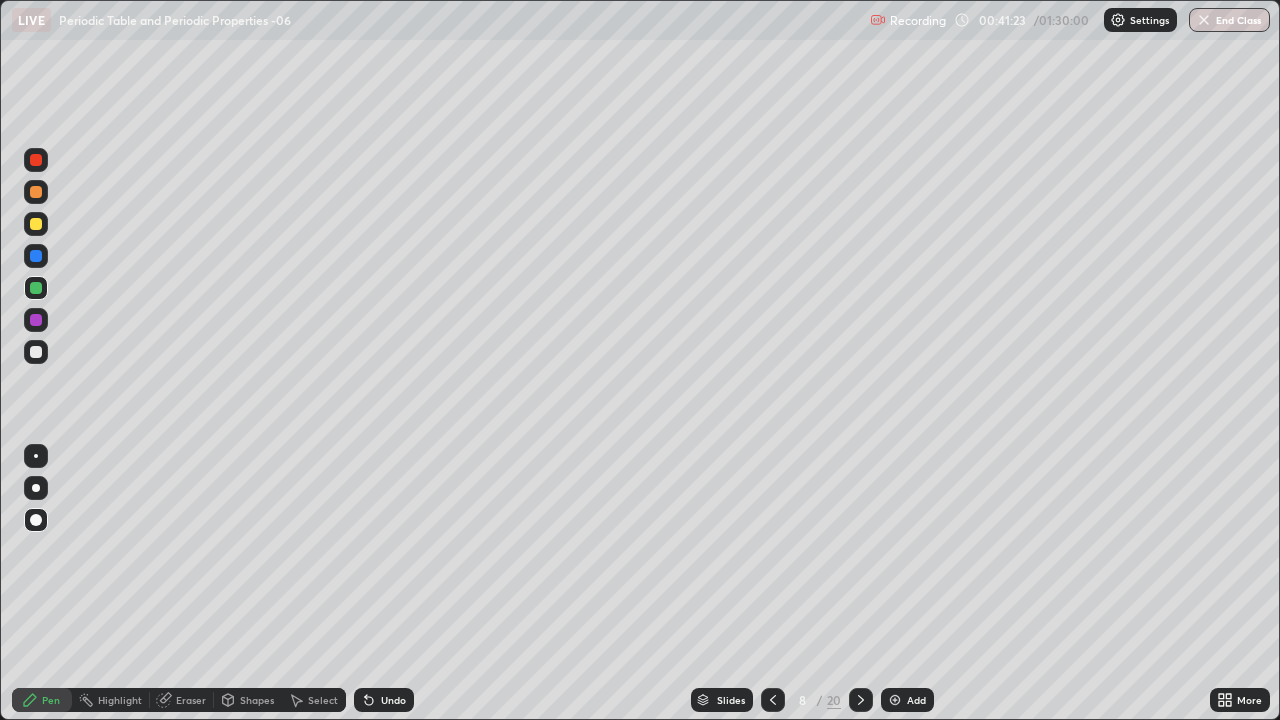 click 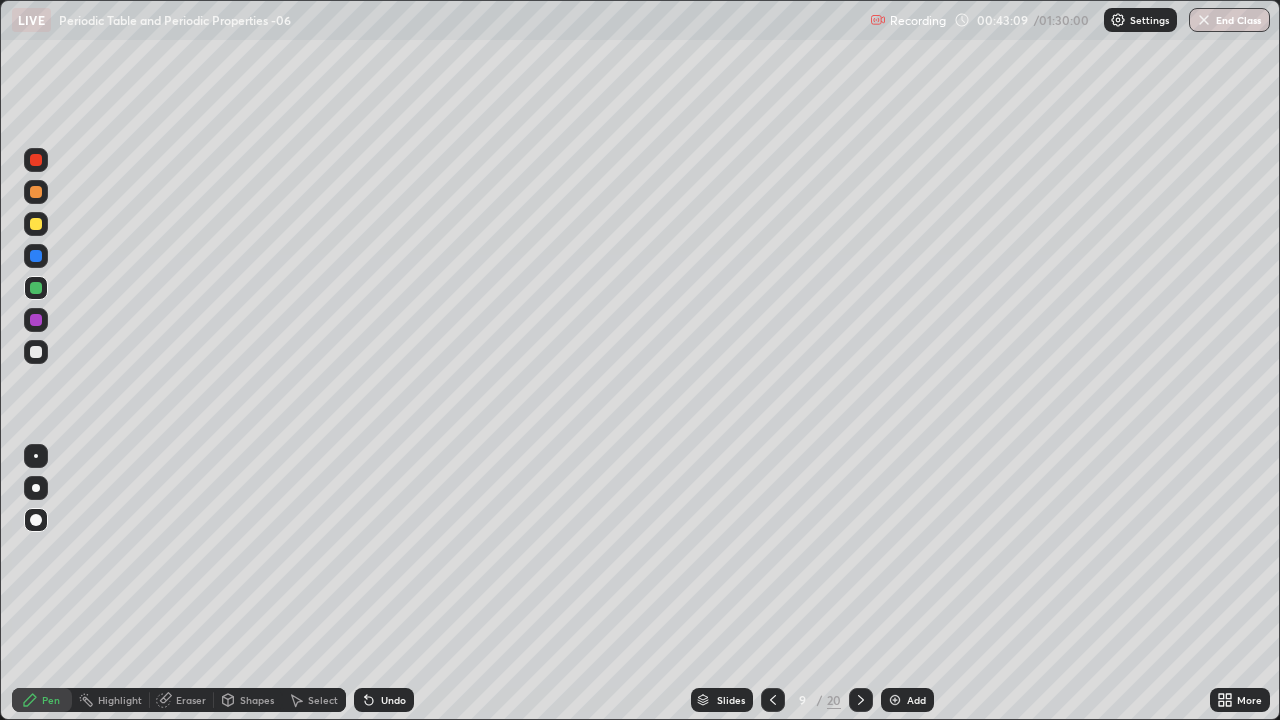 click 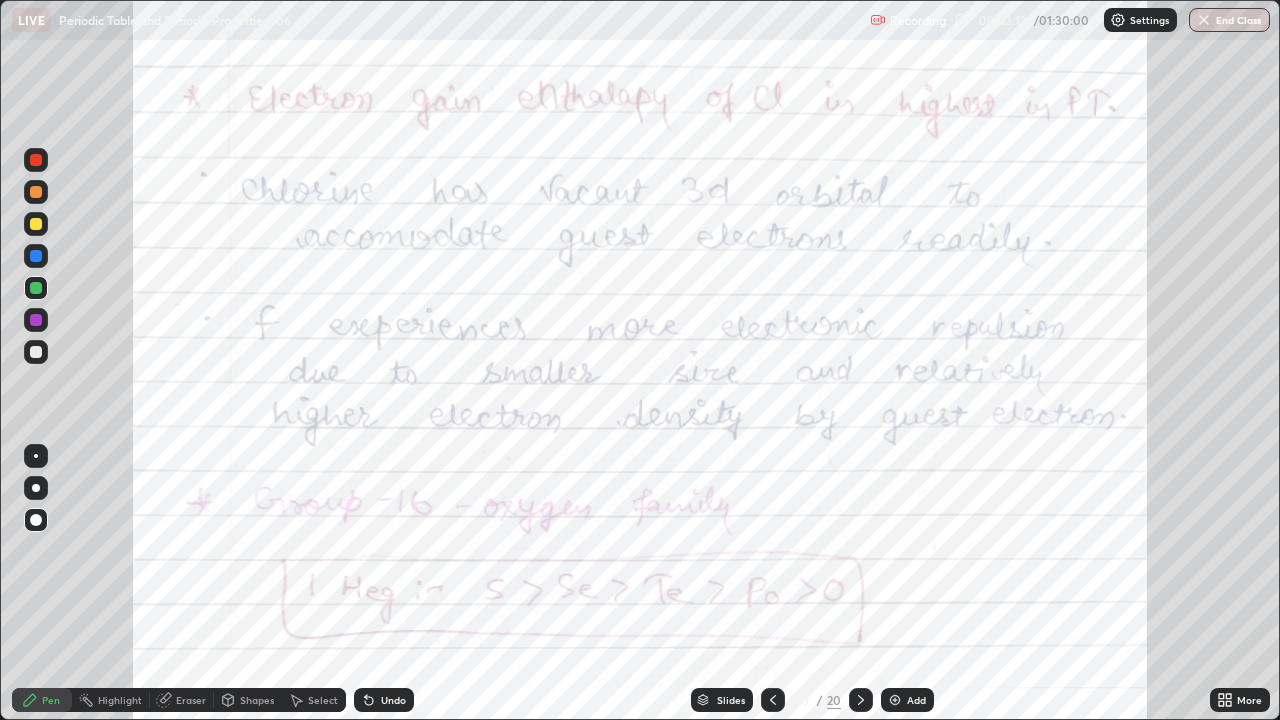 click 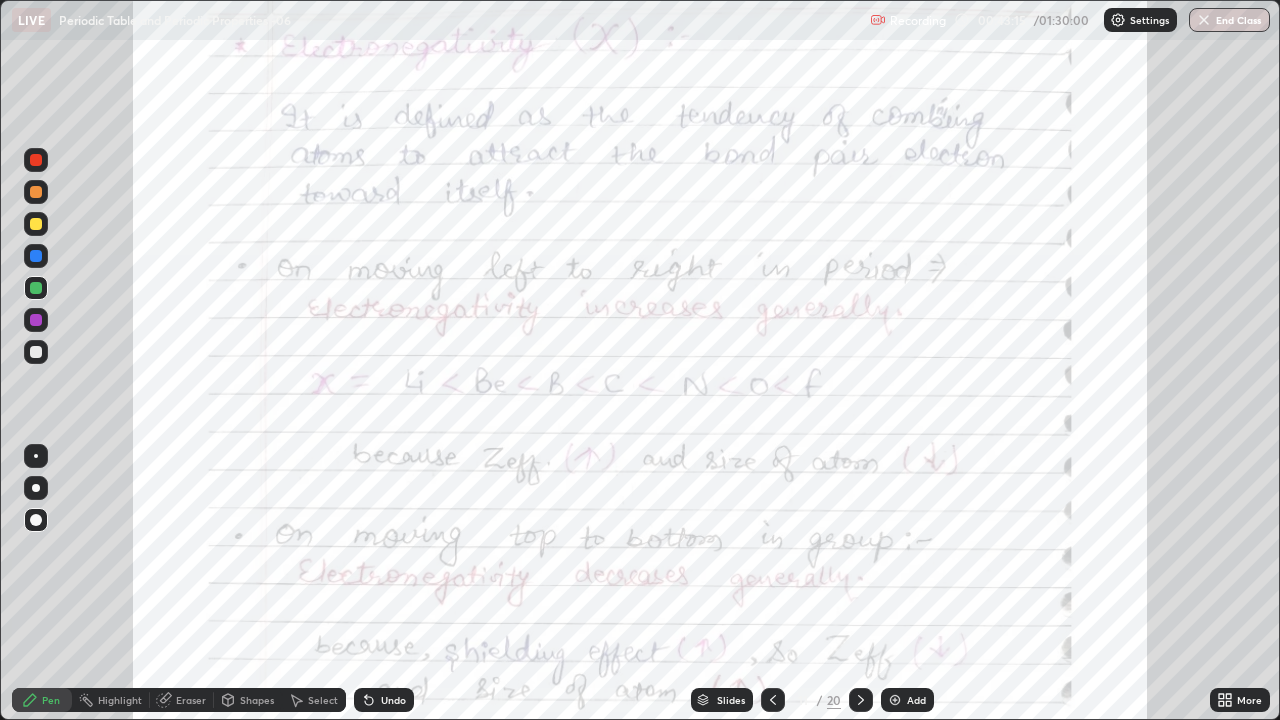 click 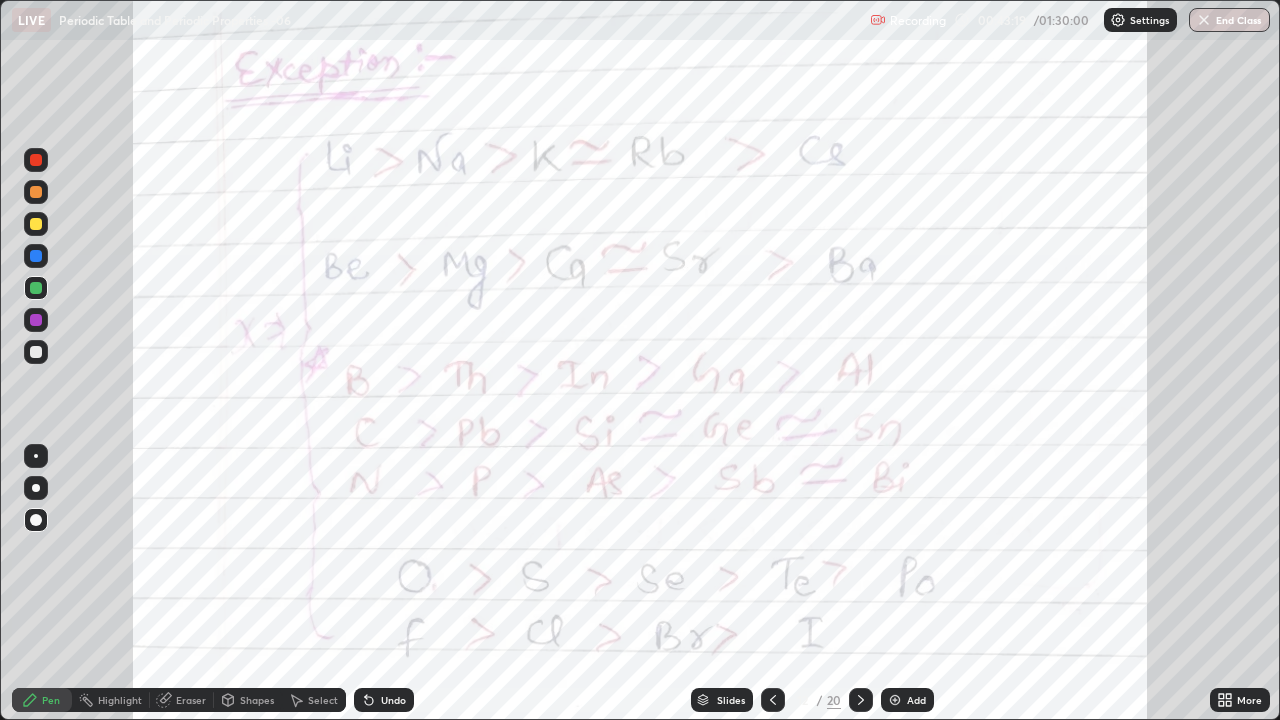 click 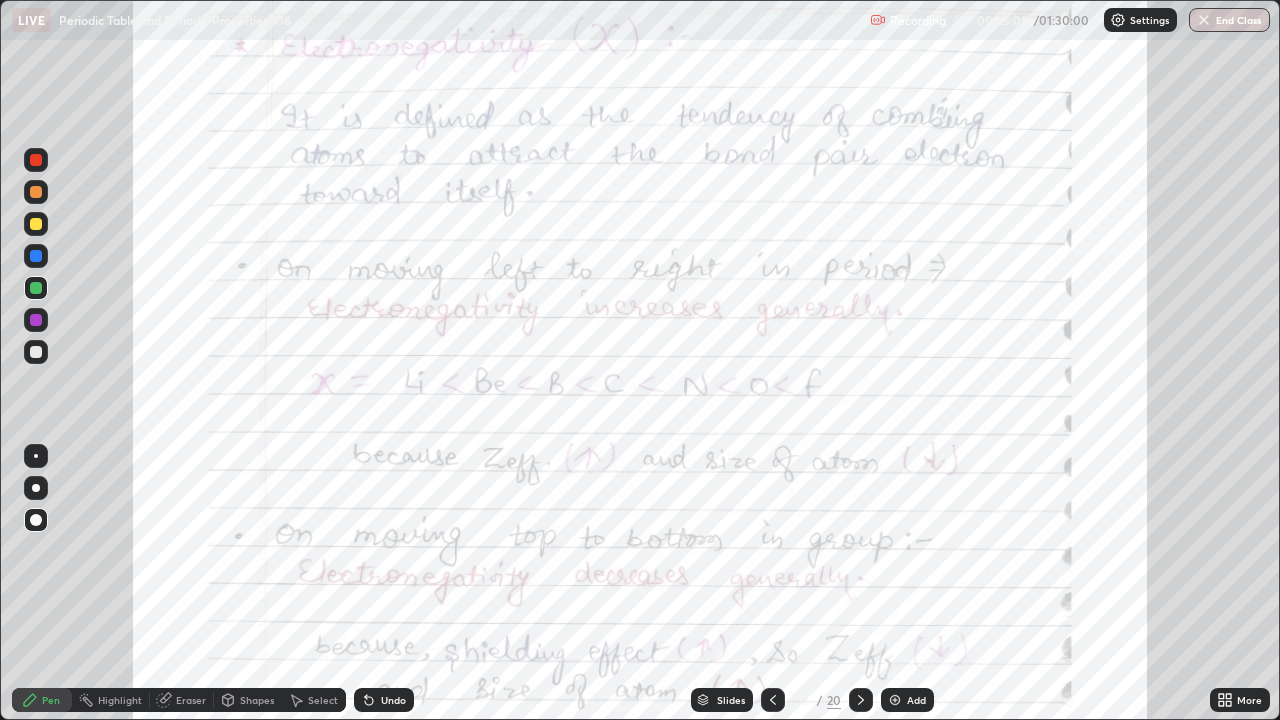 click 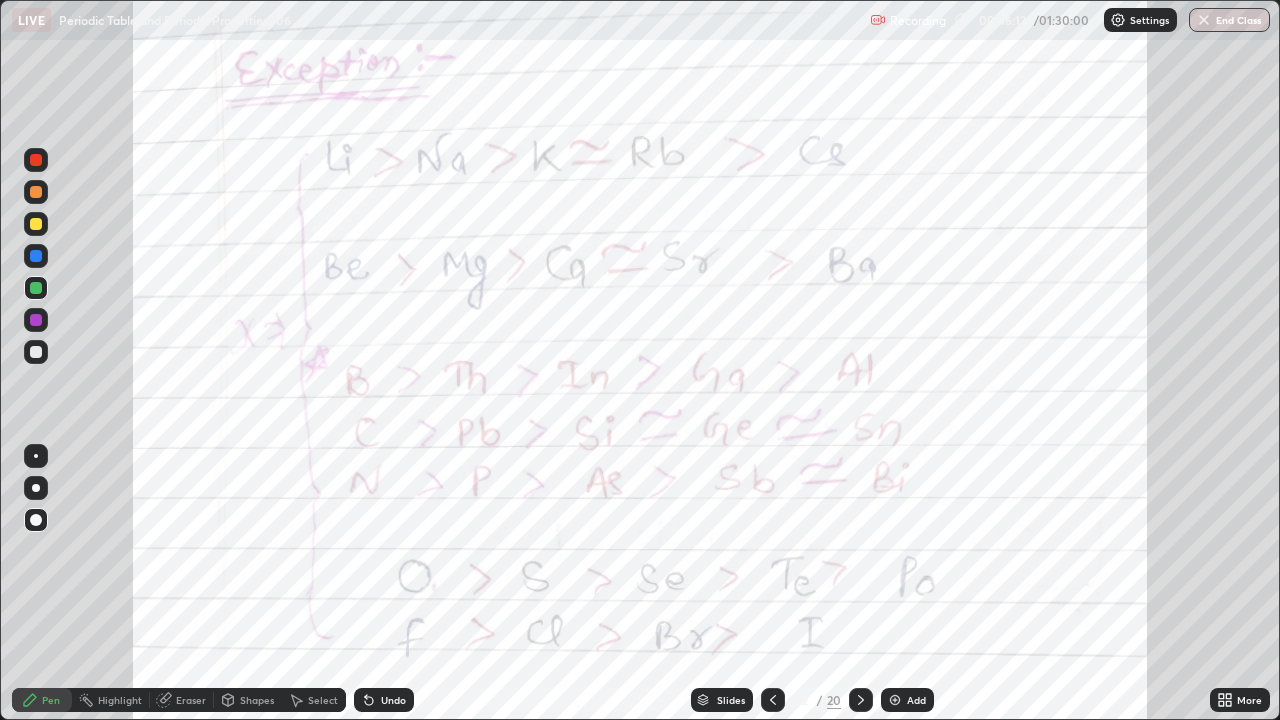 click at bounding box center [36, 224] 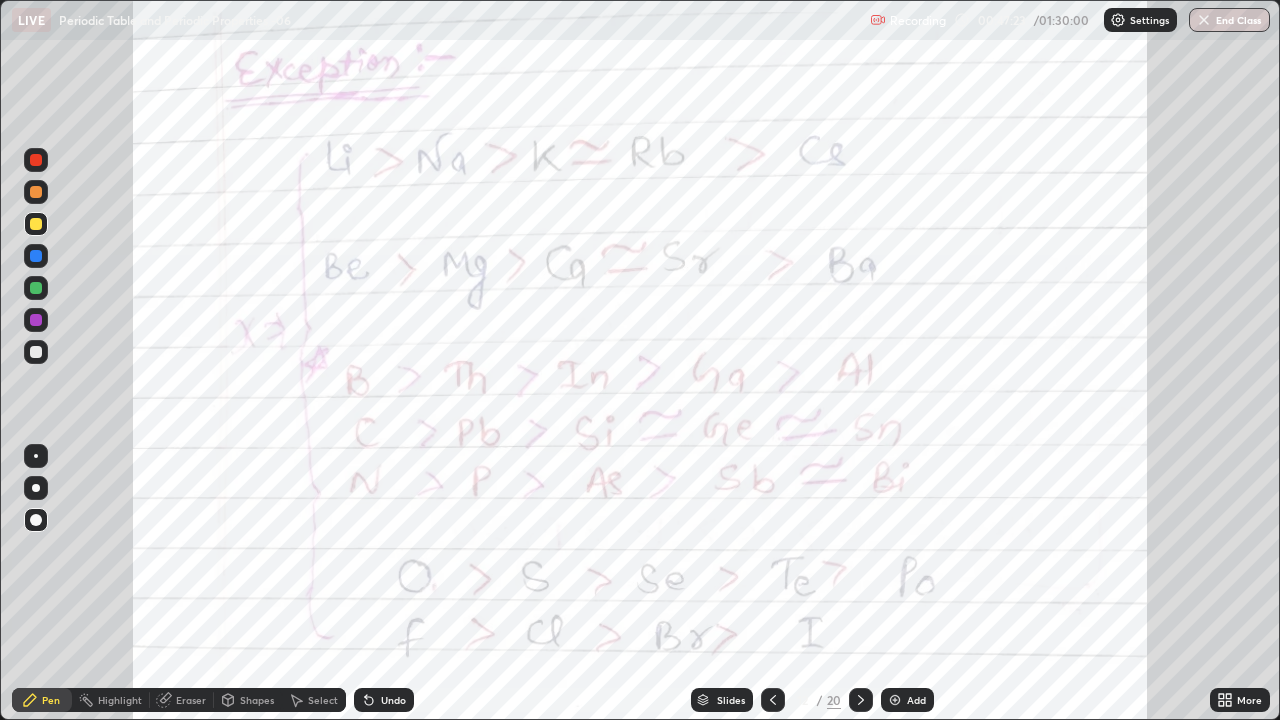 click 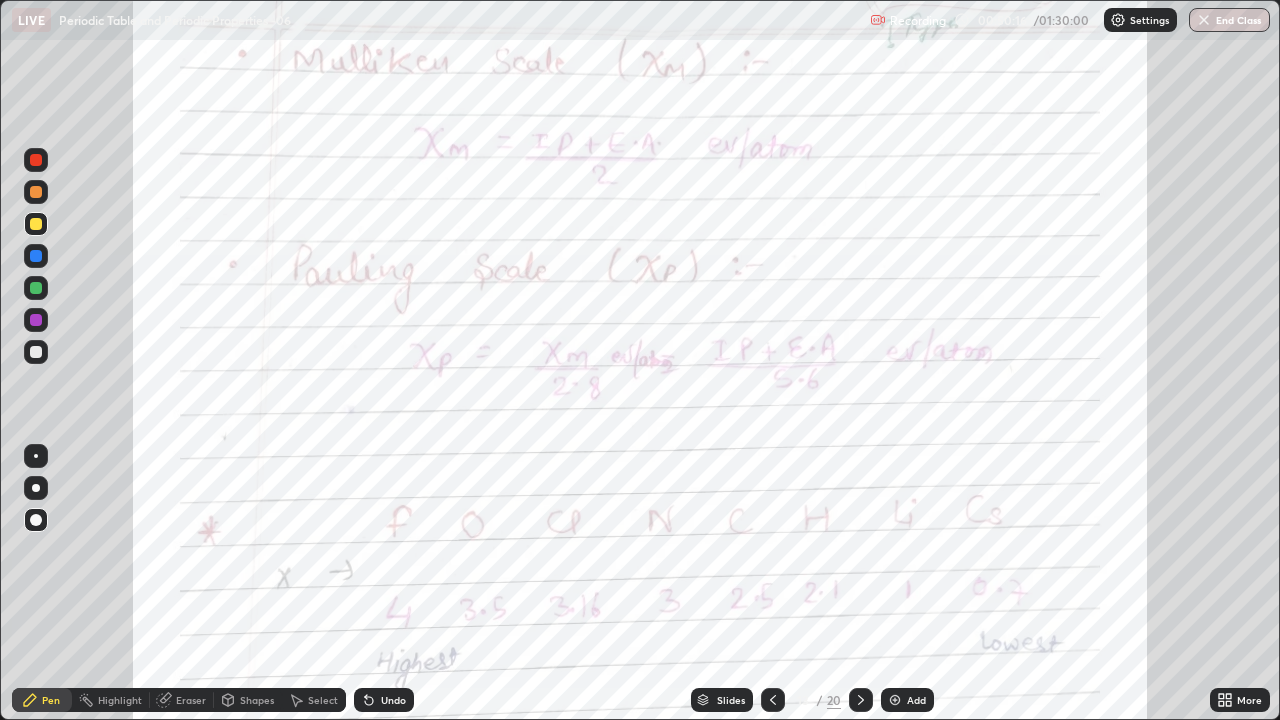 click at bounding box center [36, 160] 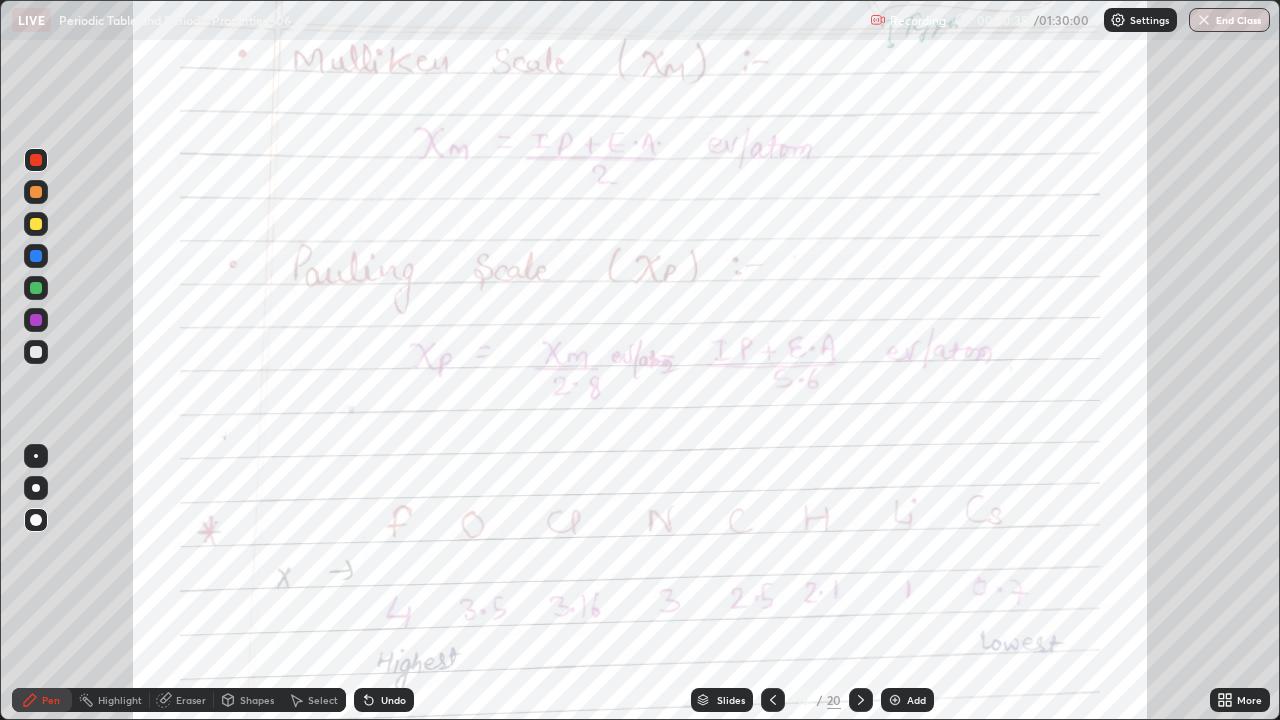 click at bounding box center (36, 352) 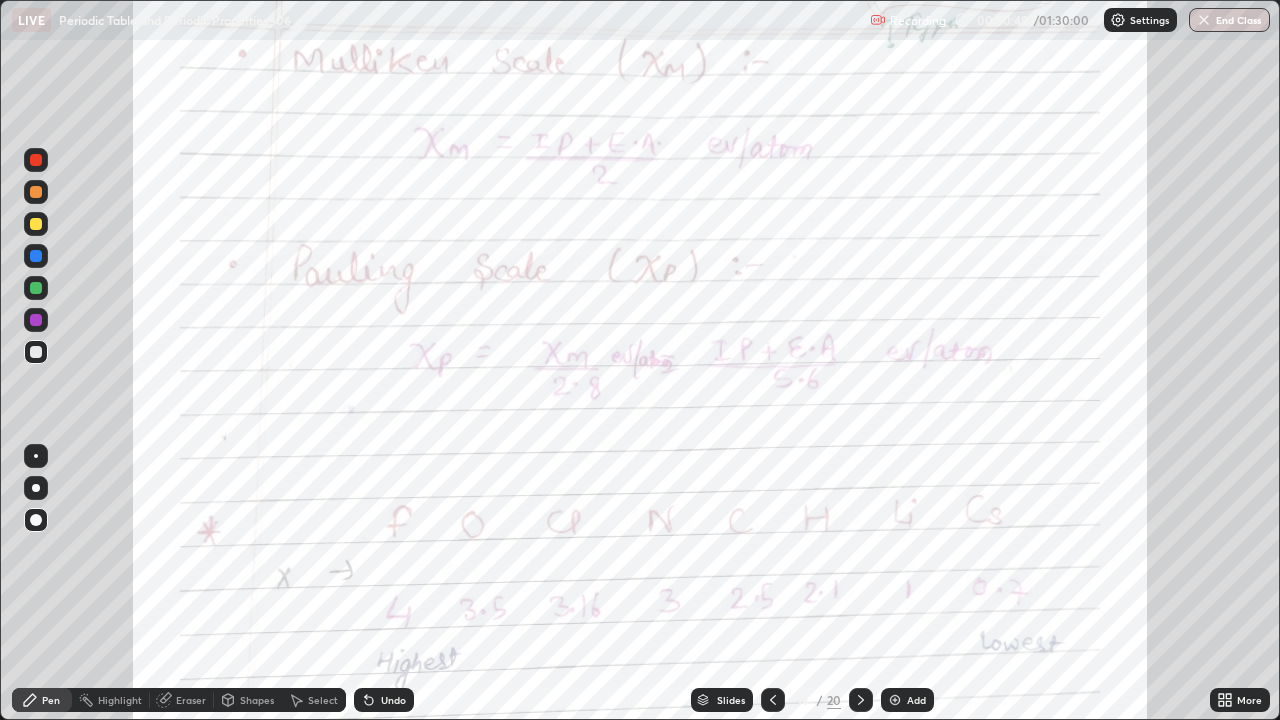 click 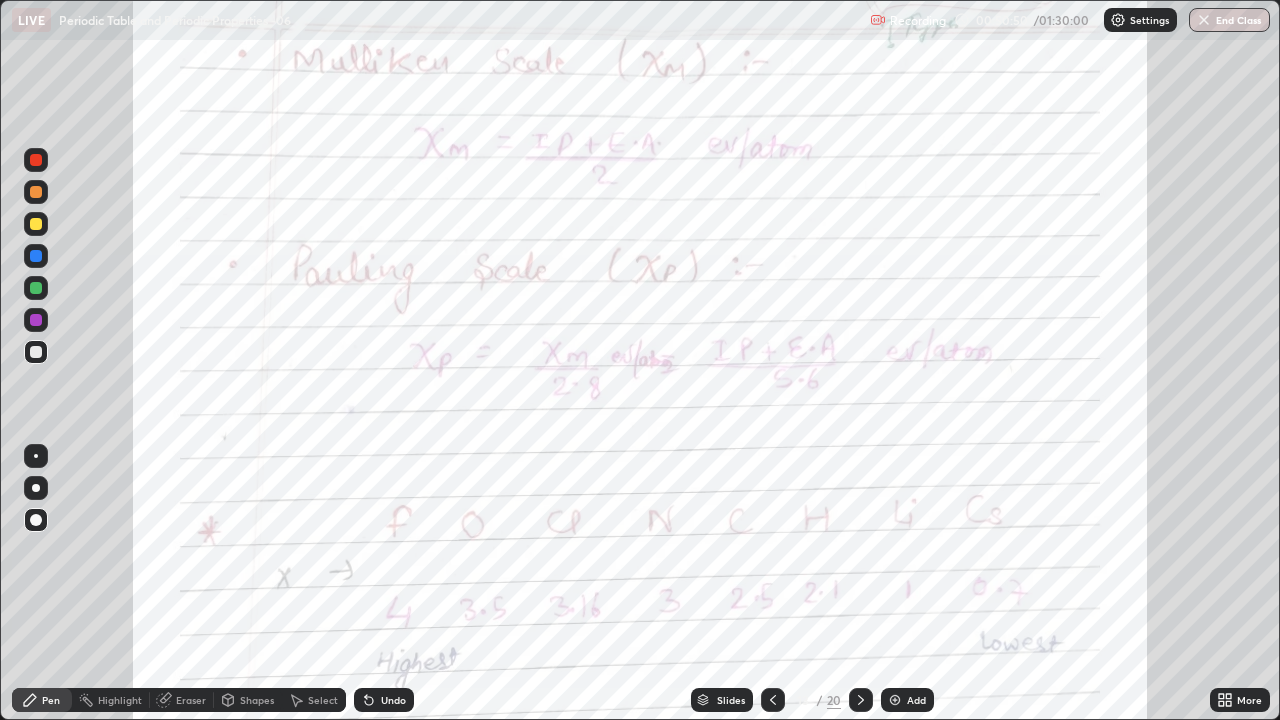 click 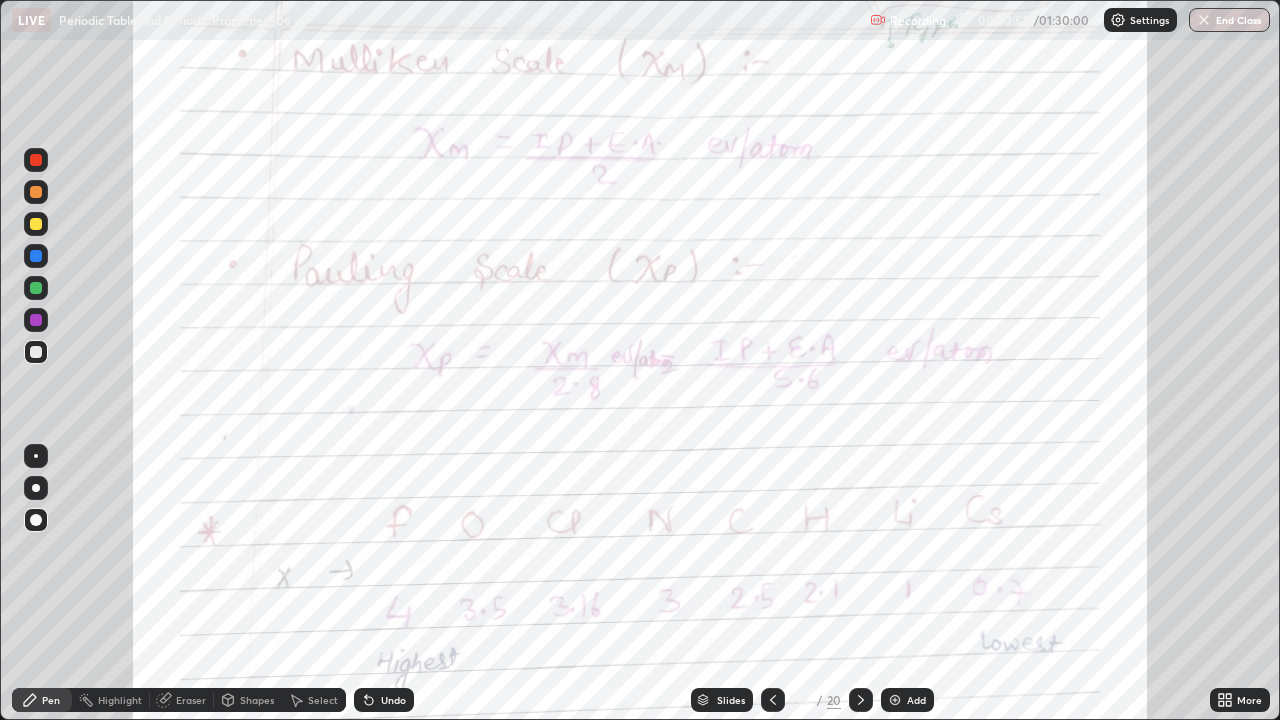 click 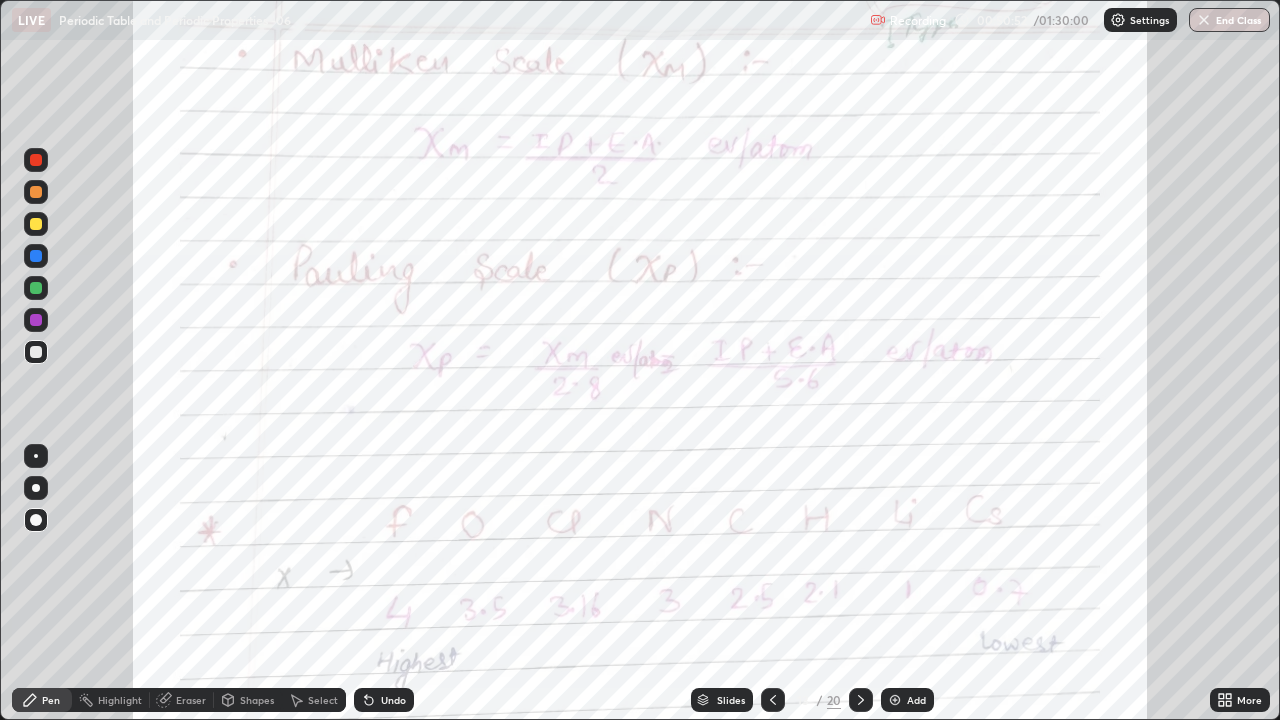 click on "Eraser" at bounding box center [191, 700] 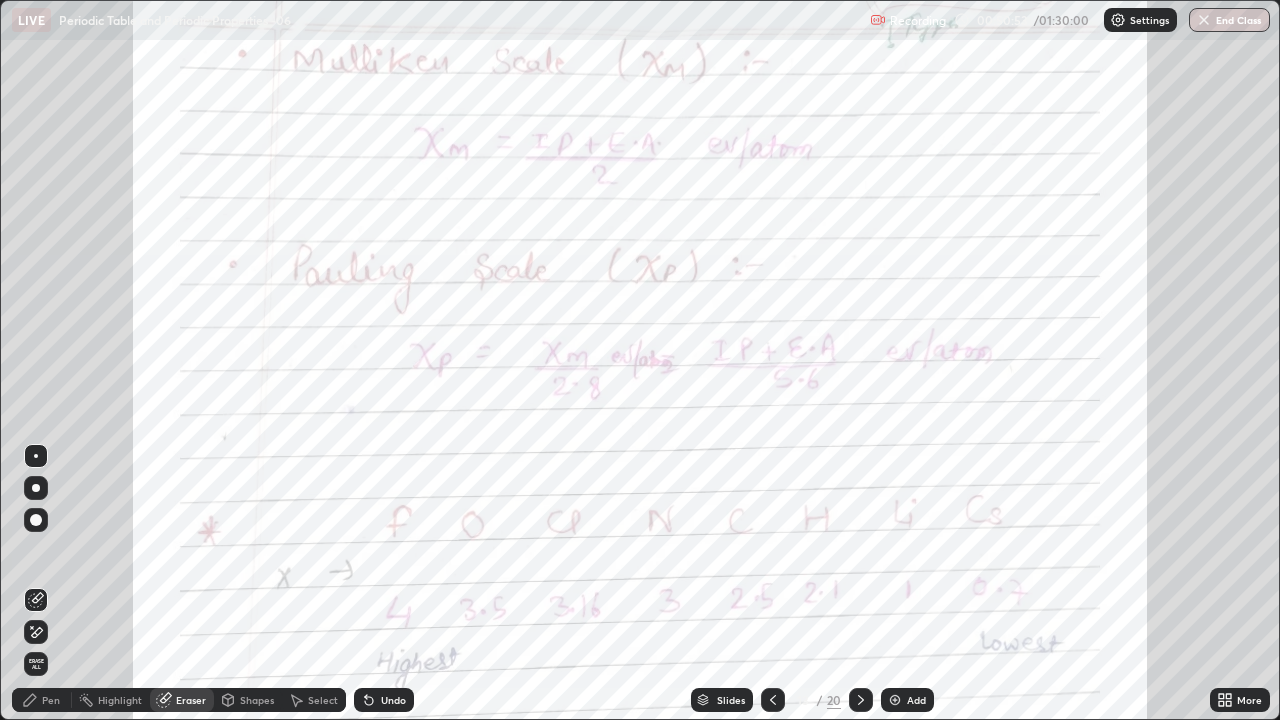 click on "Erase all" at bounding box center [36, 664] 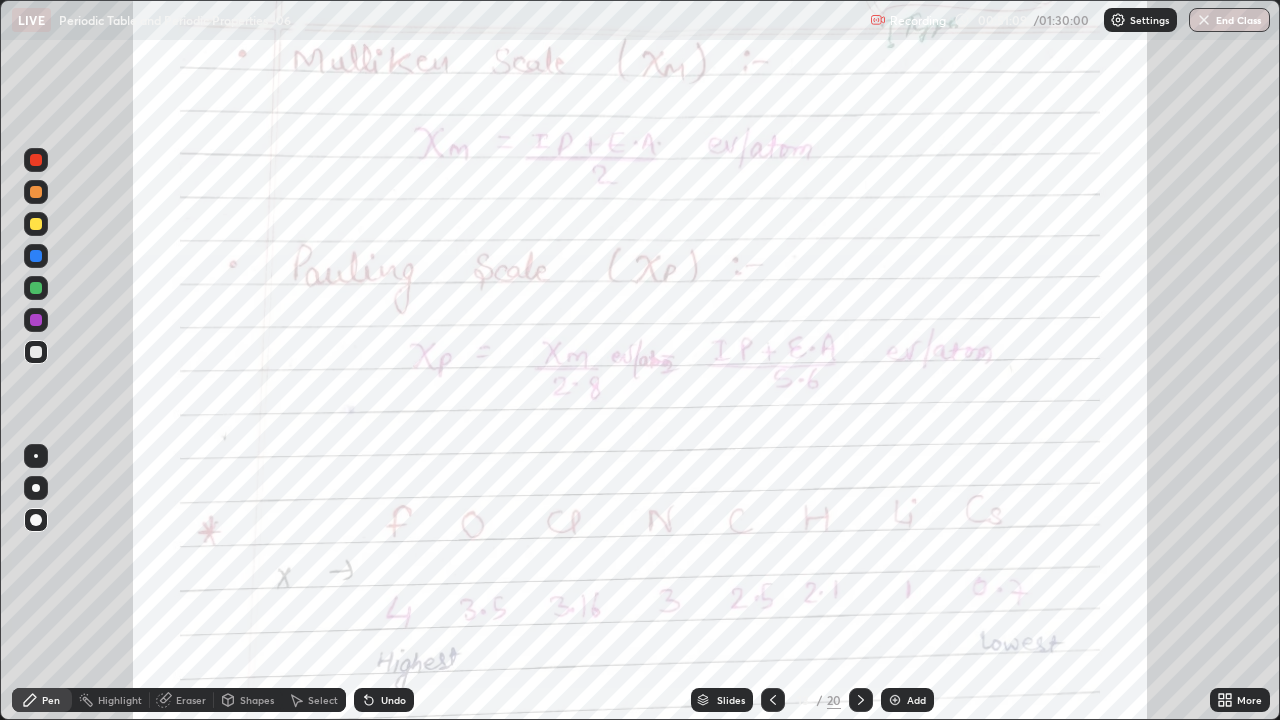 click 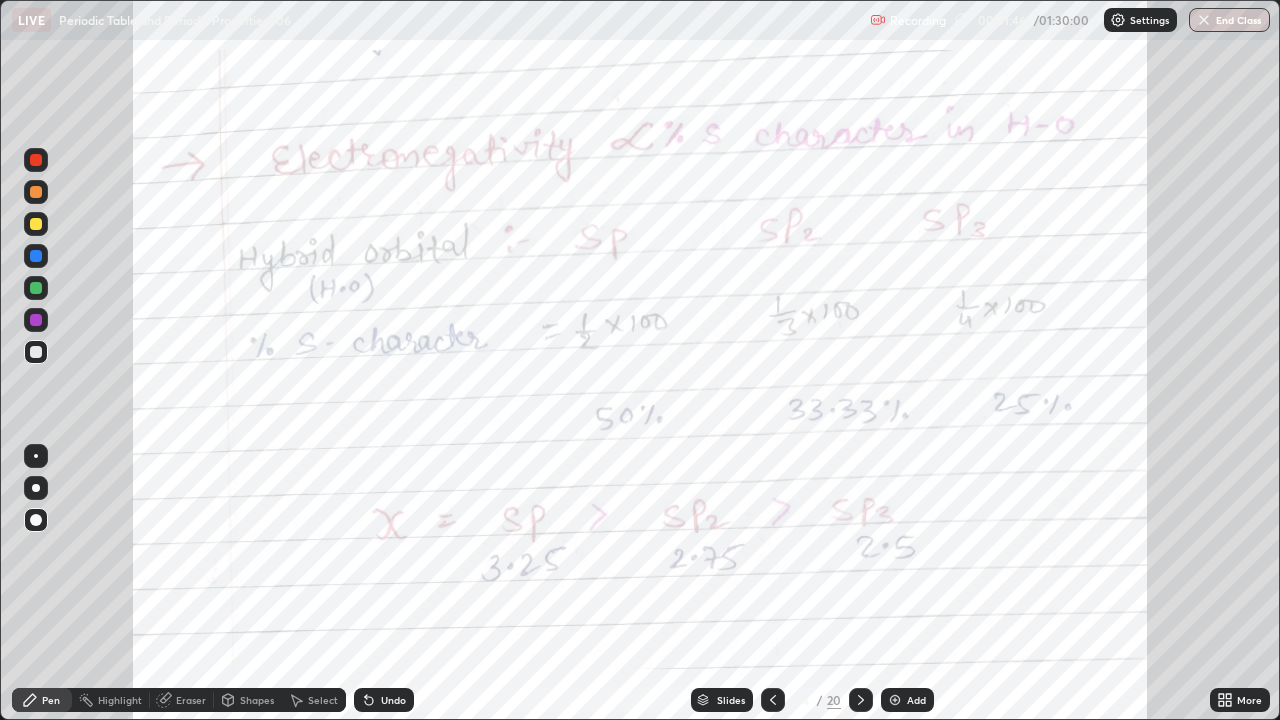 click at bounding box center (36, 224) 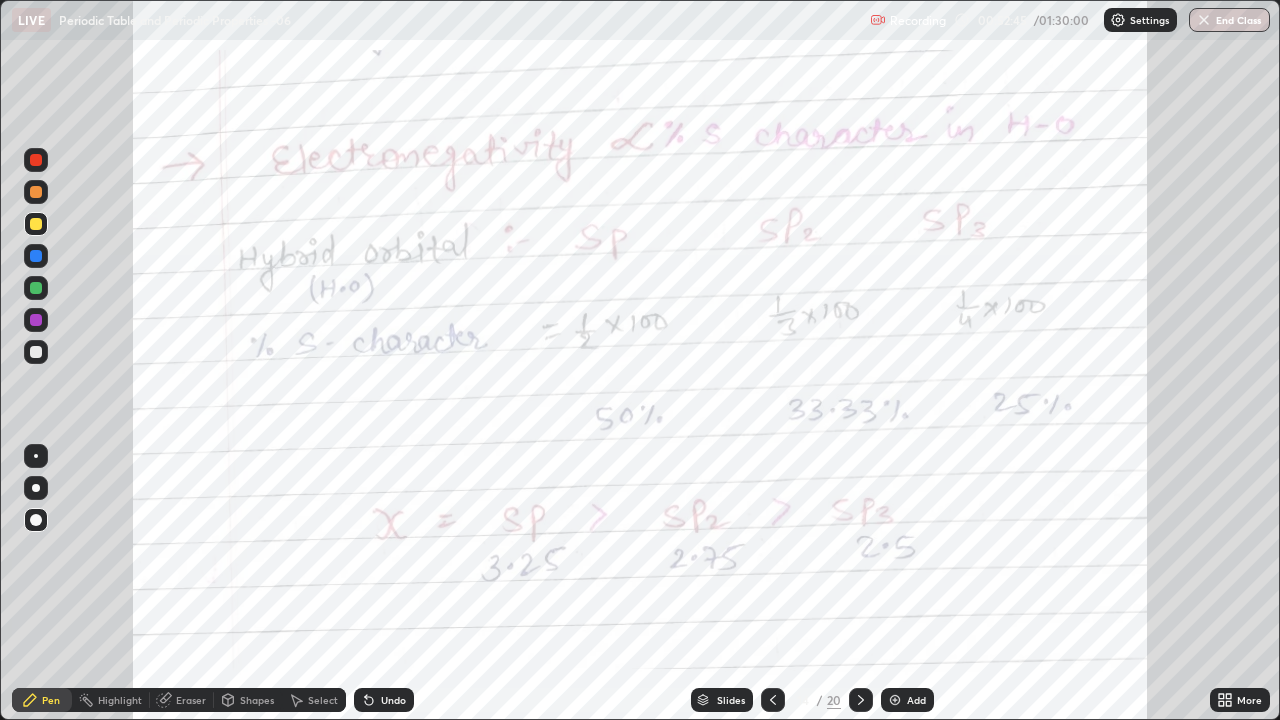 click at bounding box center (36, 160) 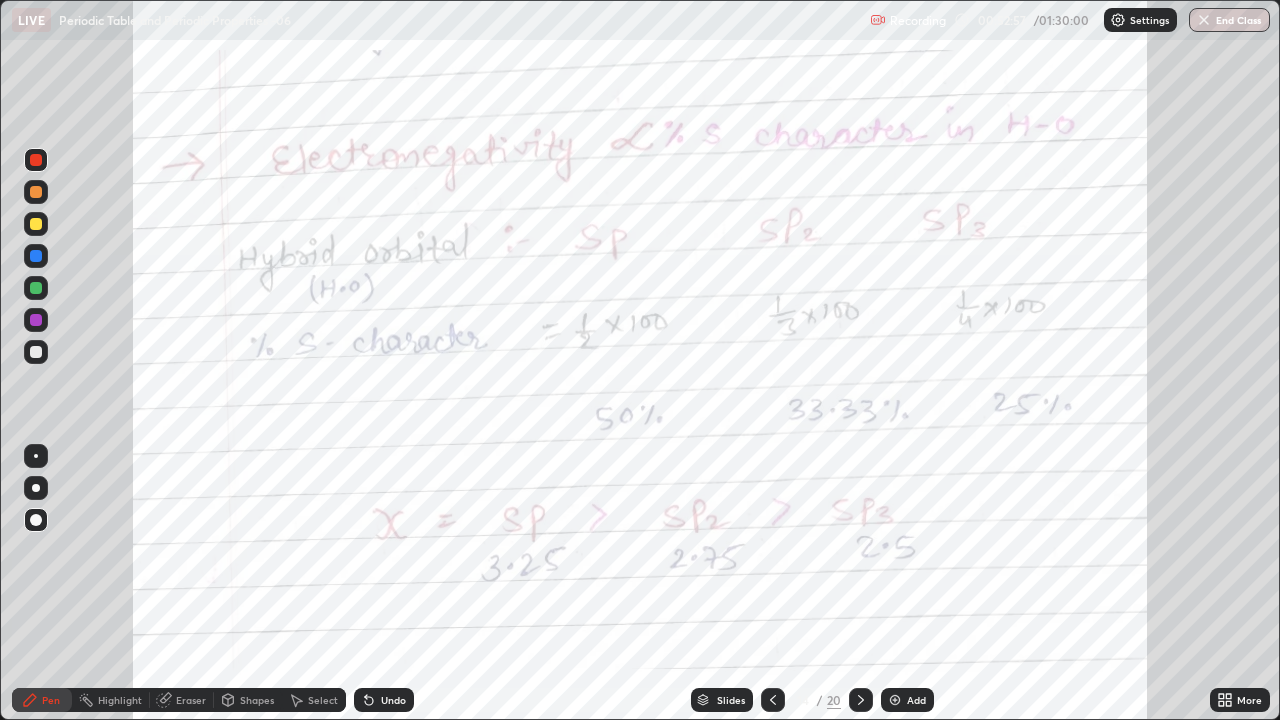 click 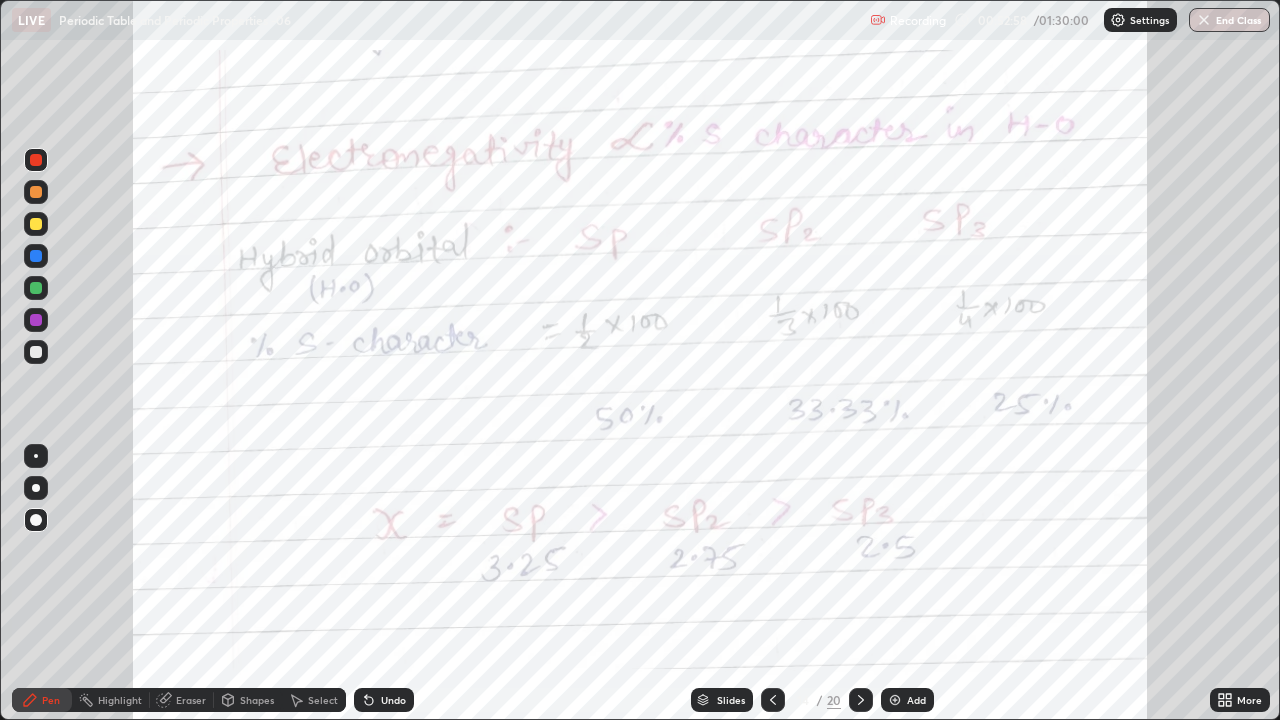 click 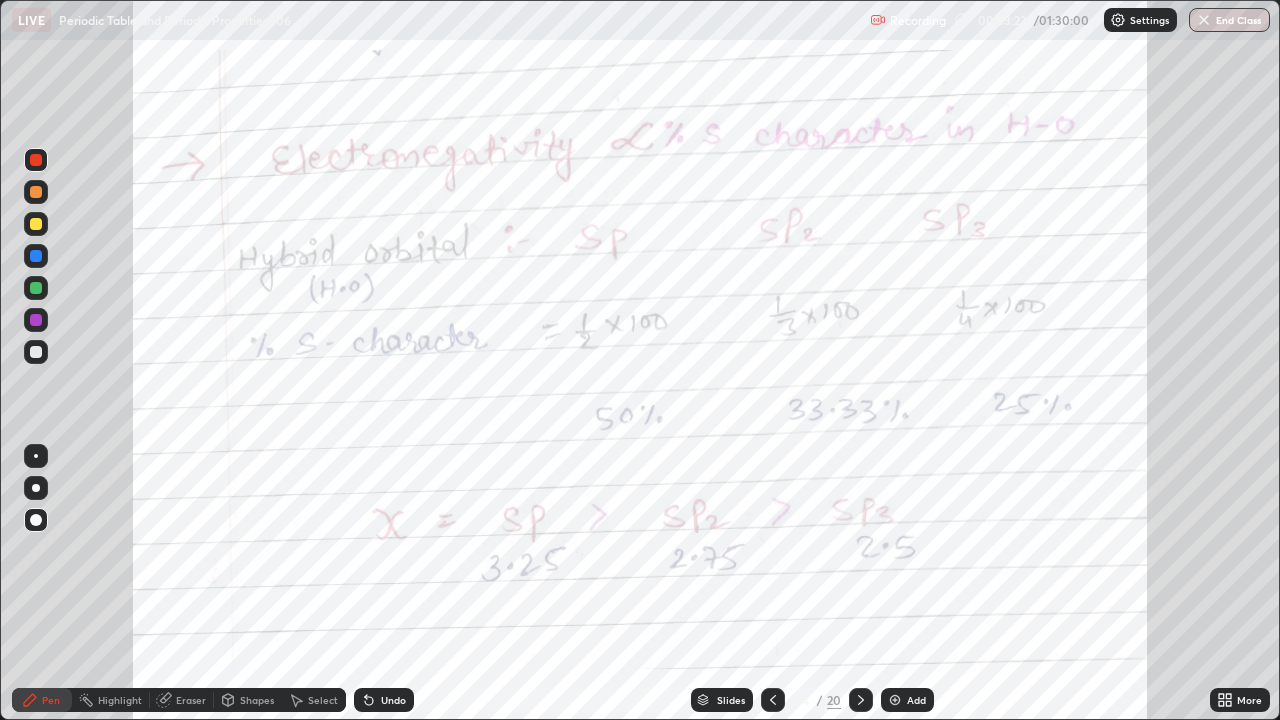 click on "Eraser" at bounding box center [191, 700] 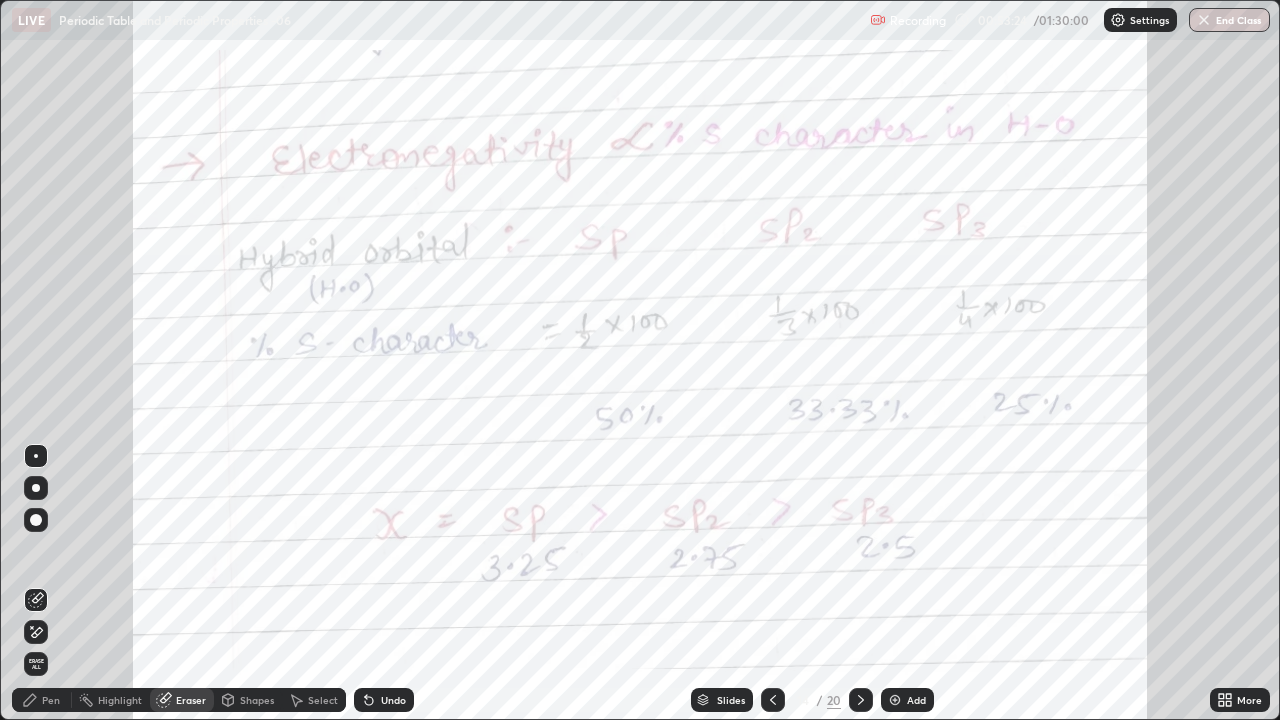 click on "Erase all" at bounding box center [36, 664] 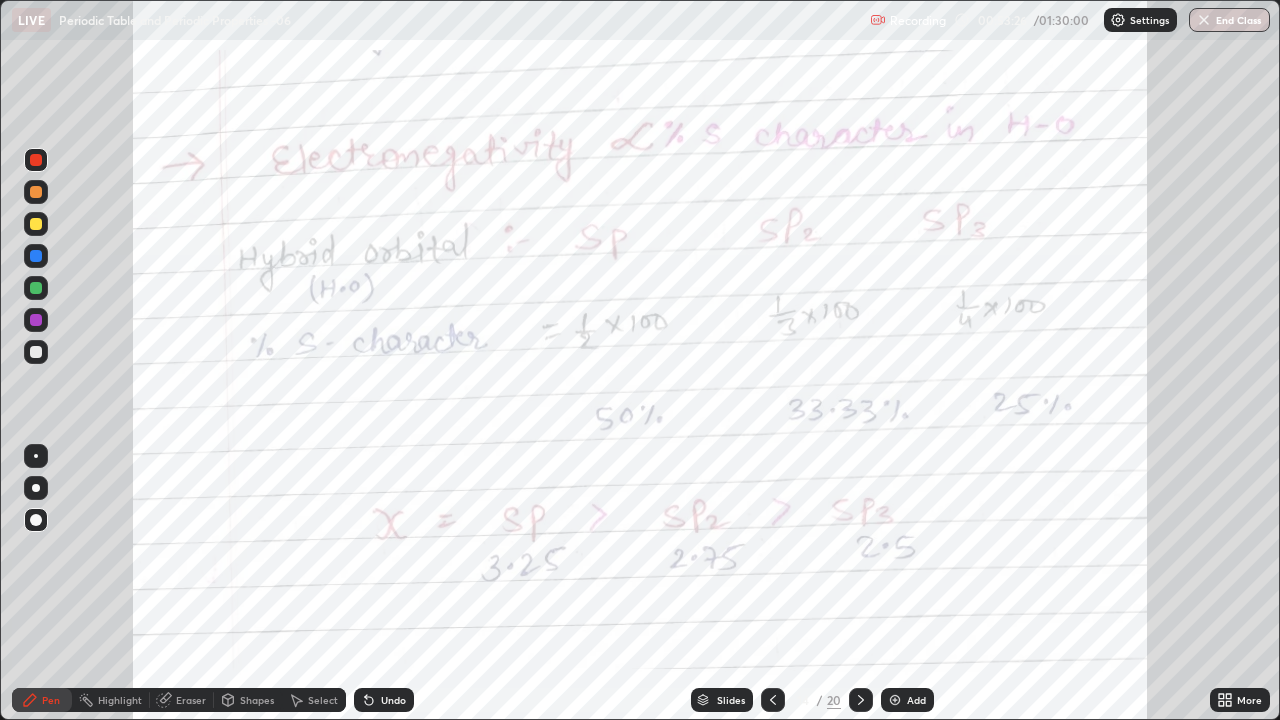 click 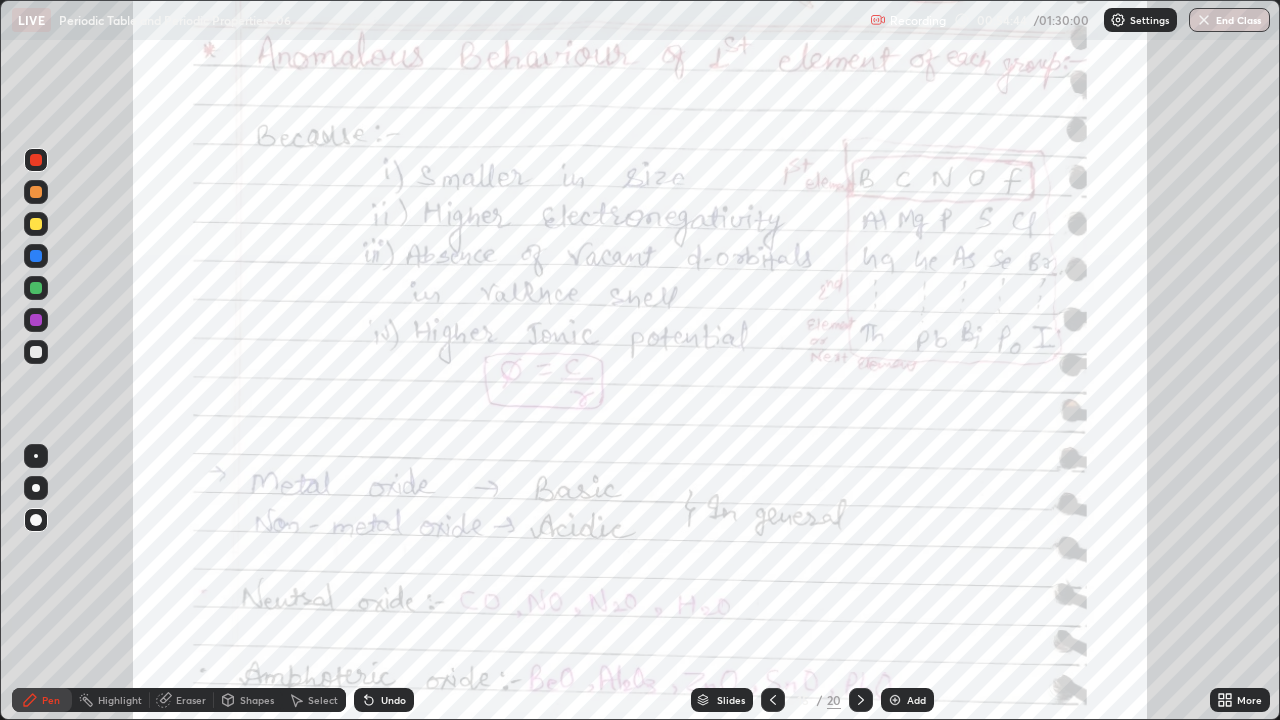 click at bounding box center (36, 224) 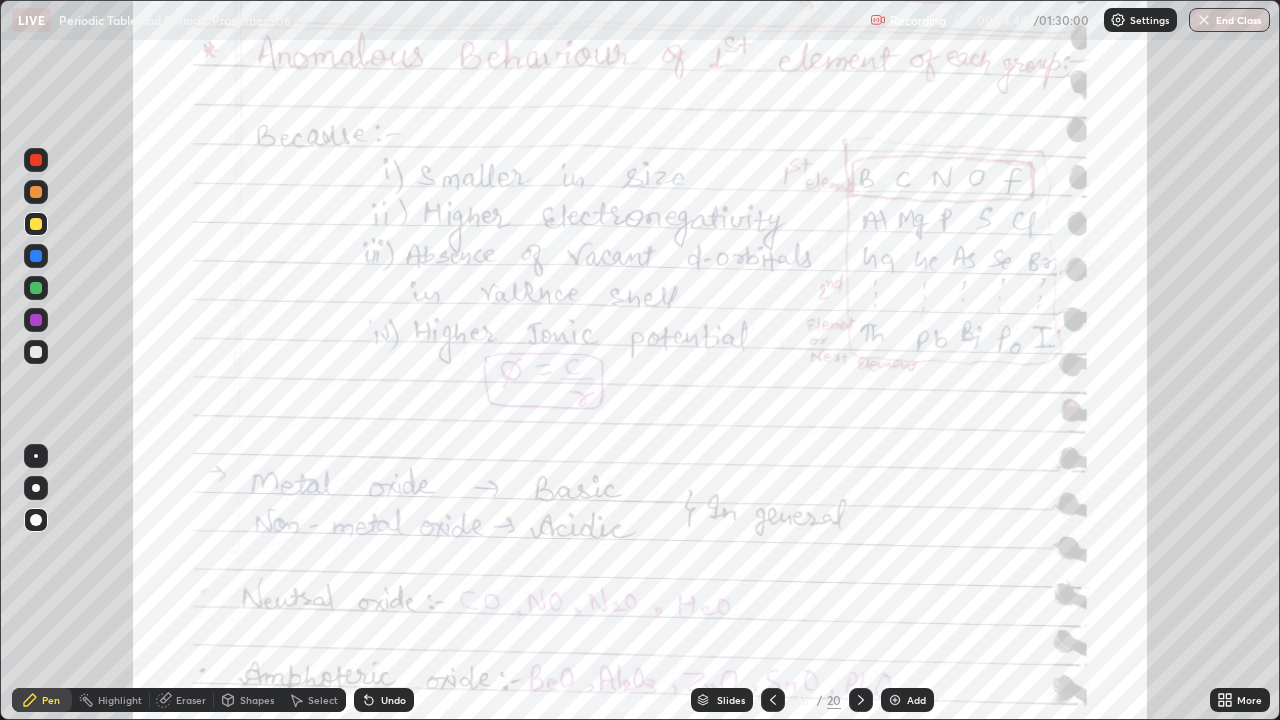 click at bounding box center (36, 160) 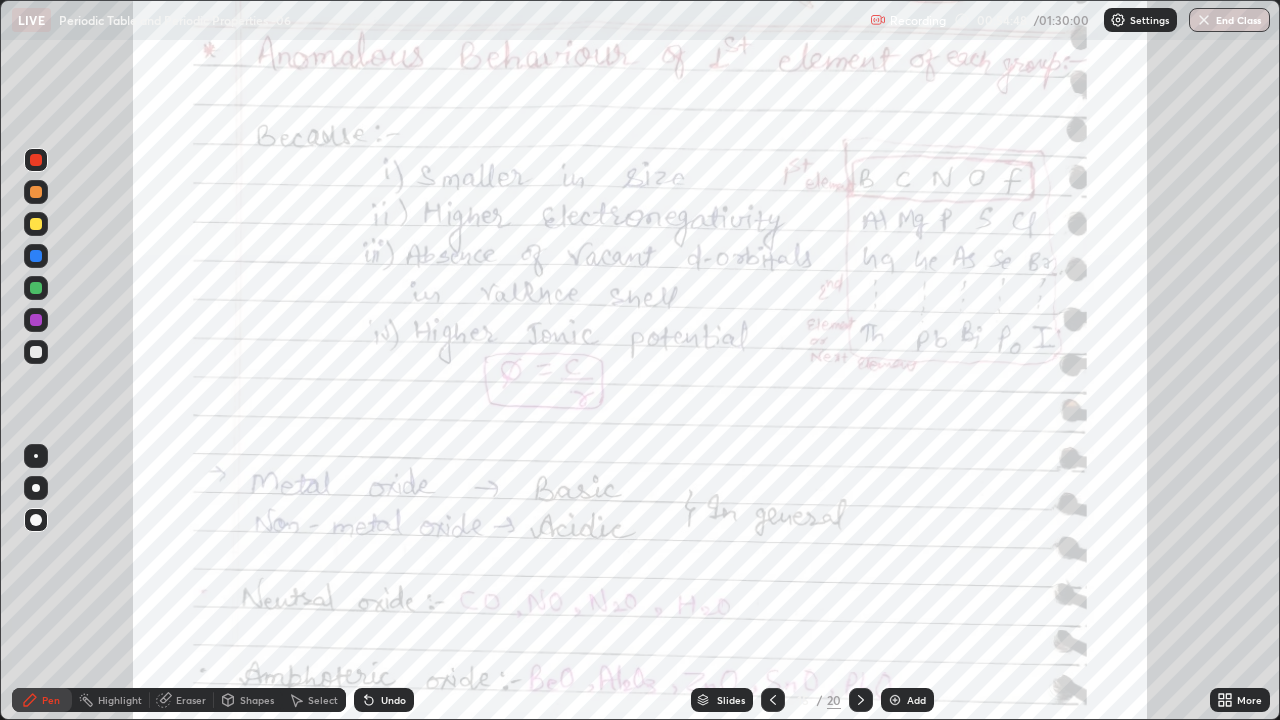 click on "Eraser" at bounding box center [191, 700] 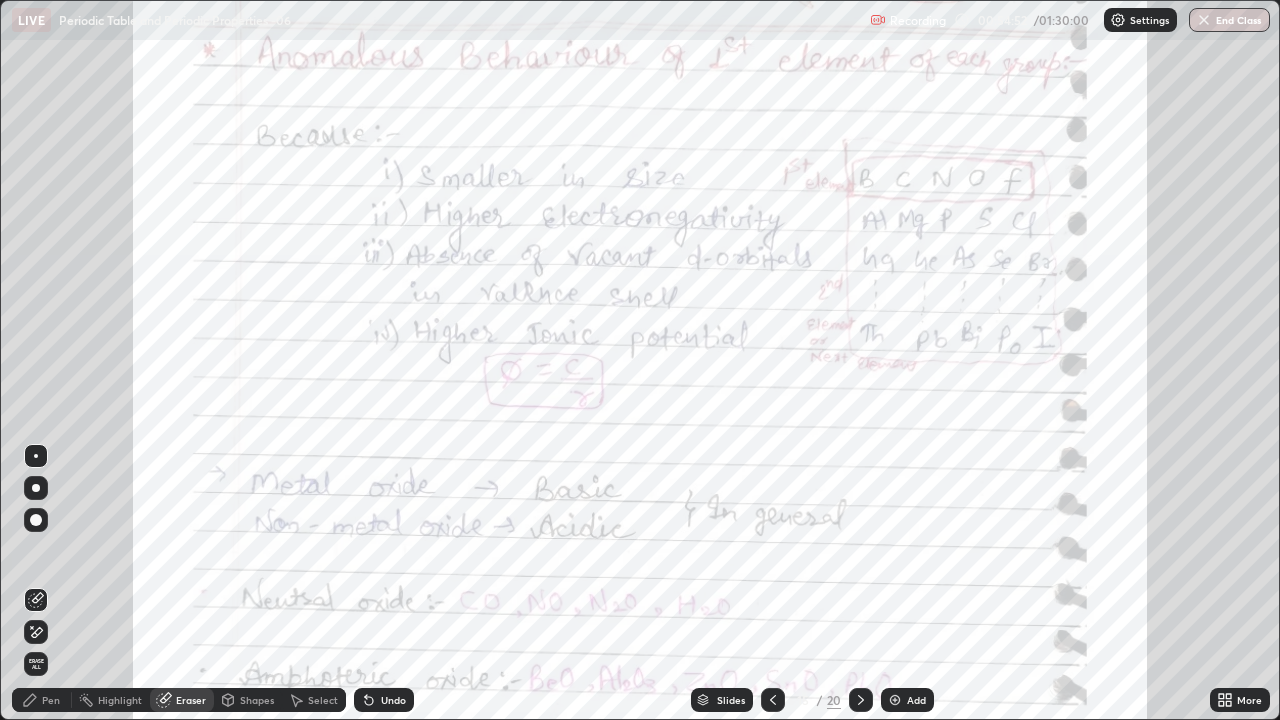 click on "Pen" at bounding box center [51, 700] 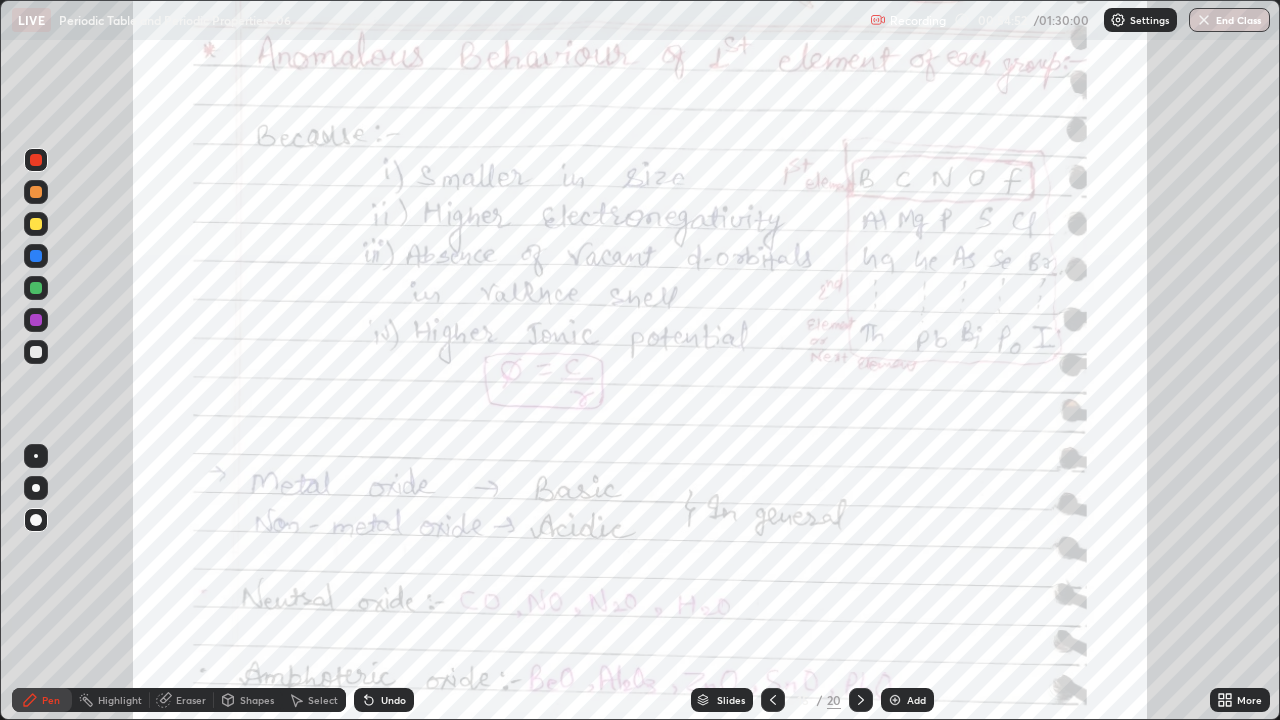 click at bounding box center (36, 352) 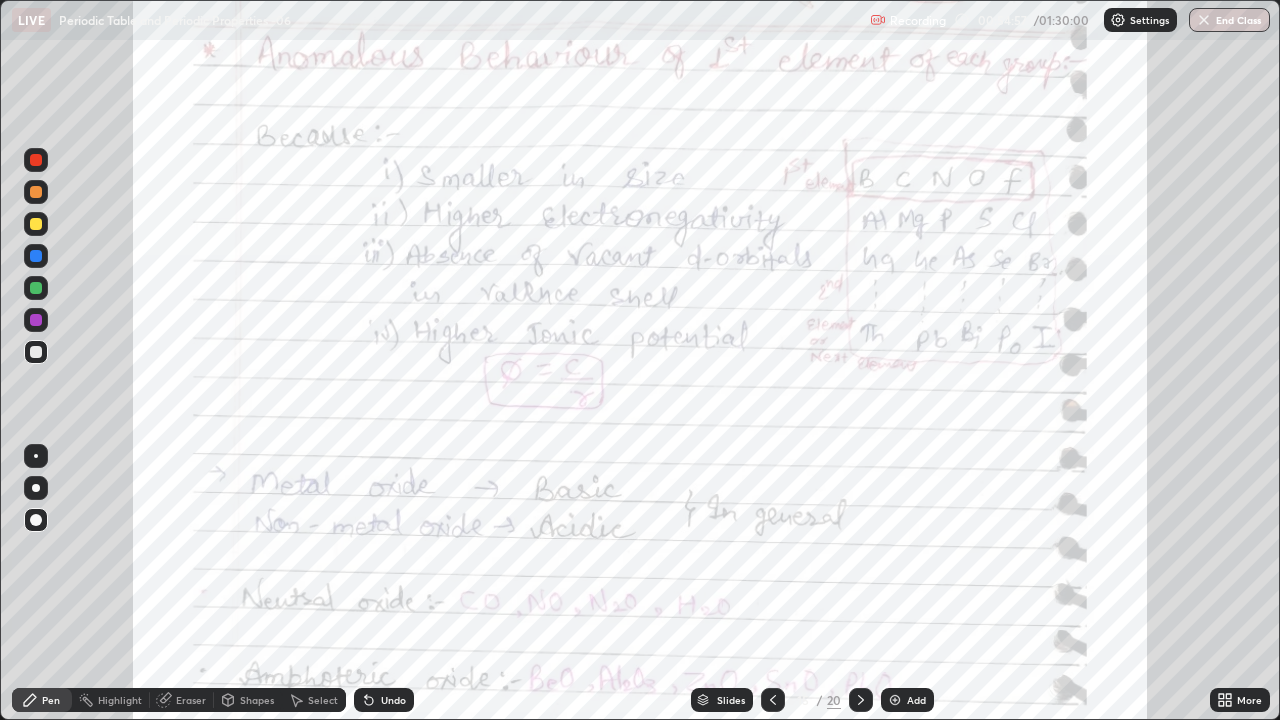 click at bounding box center [36, 160] 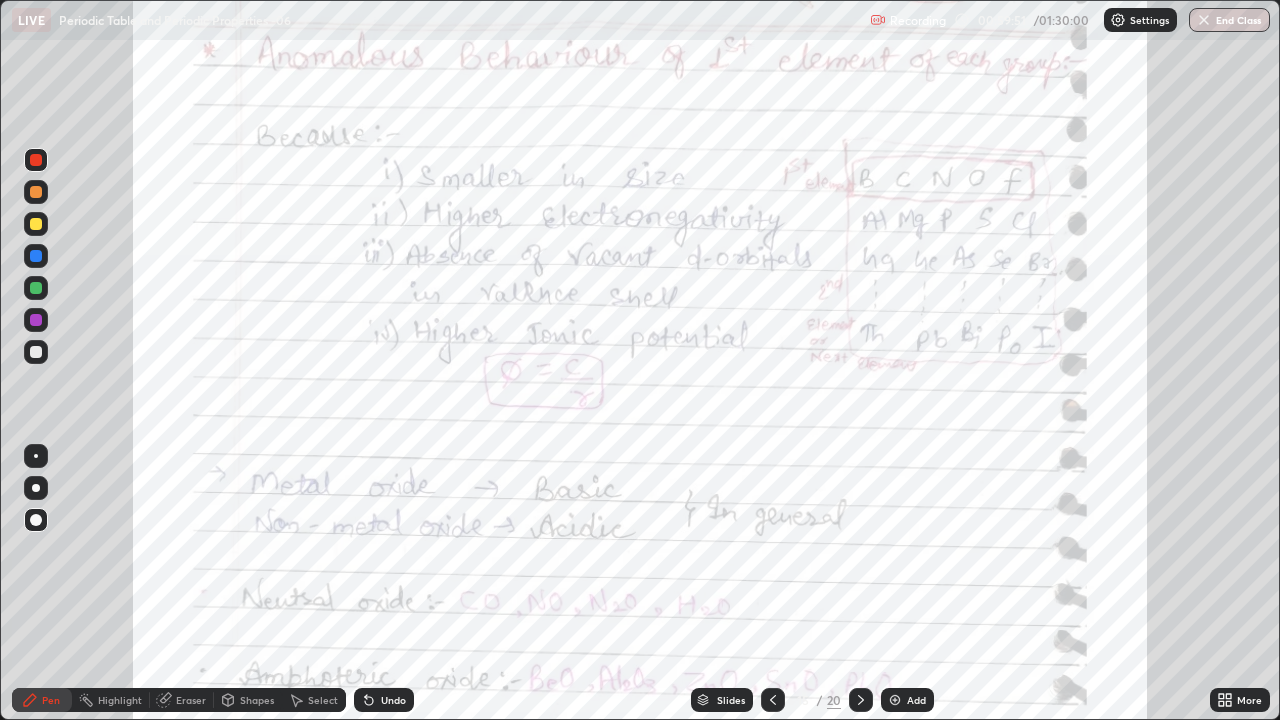 click 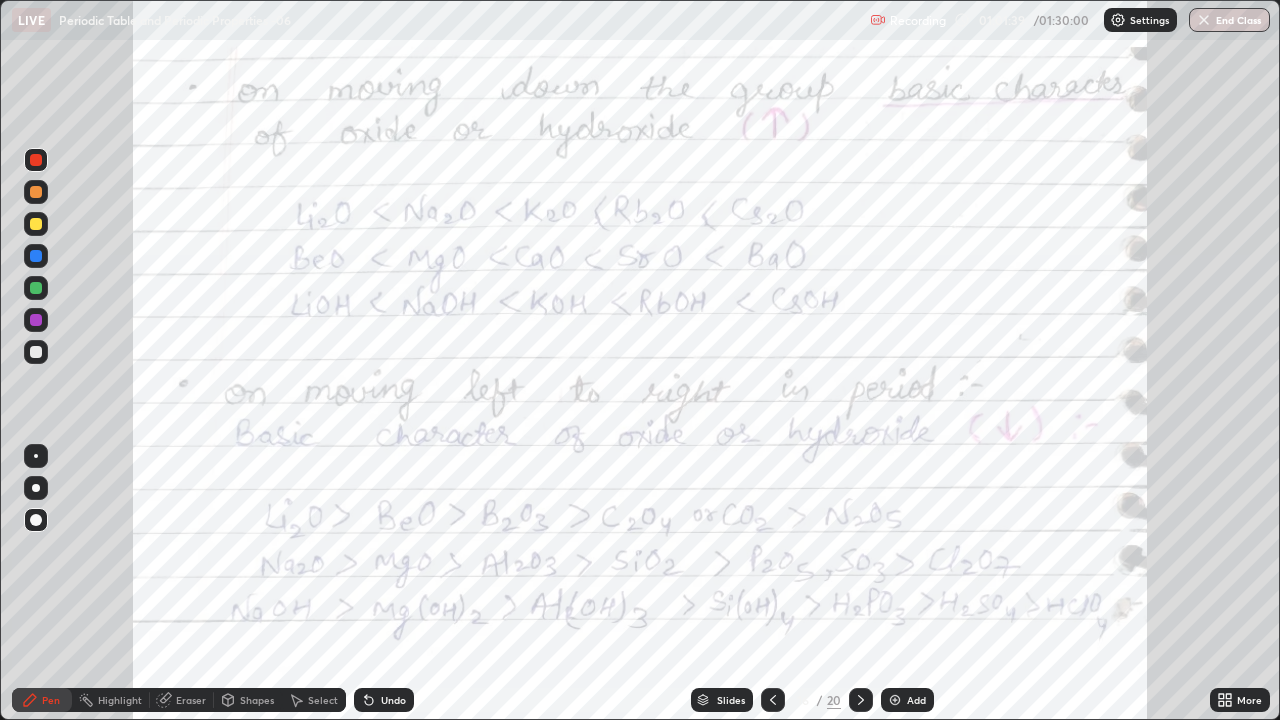 click at bounding box center [36, 224] 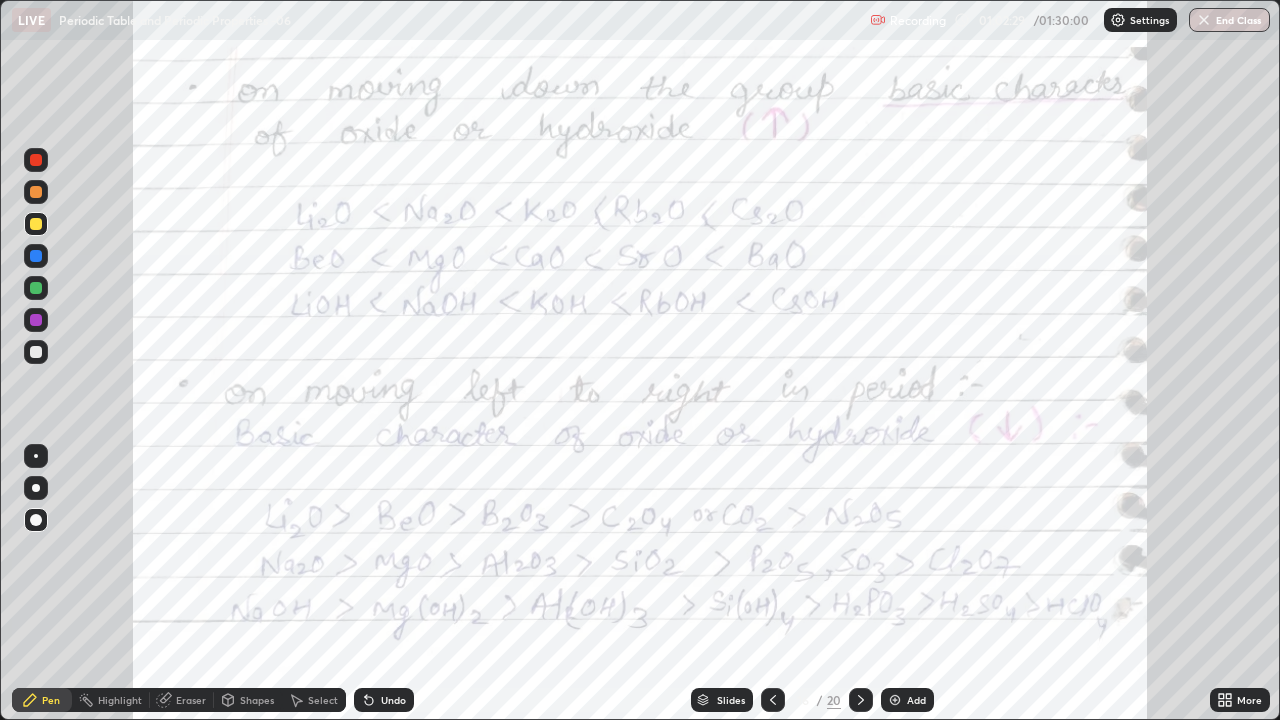click 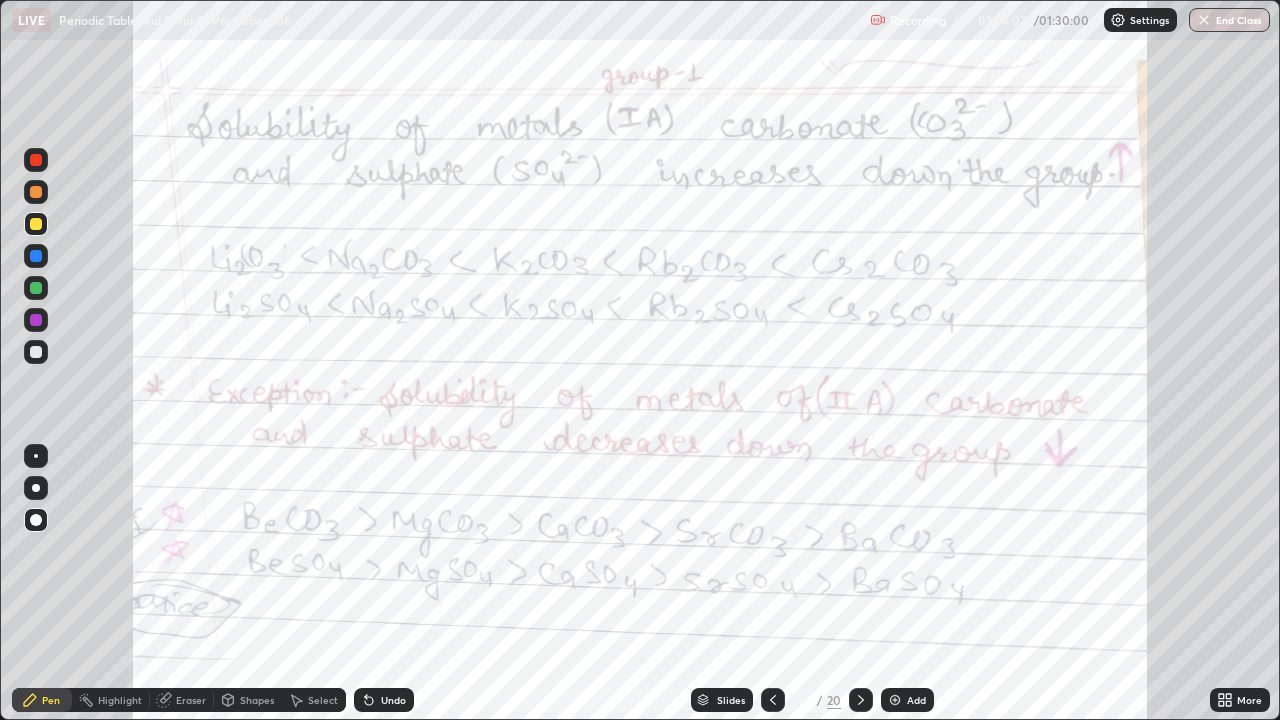 click at bounding box center (36, 224) 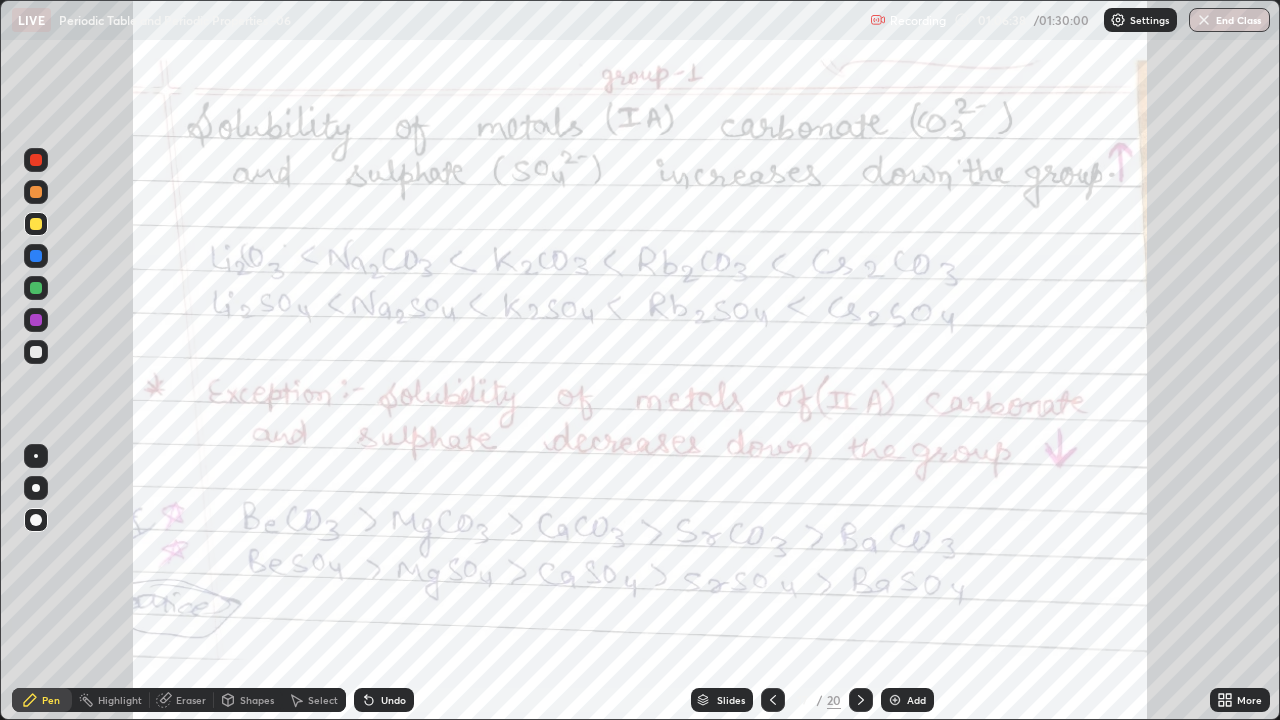 click 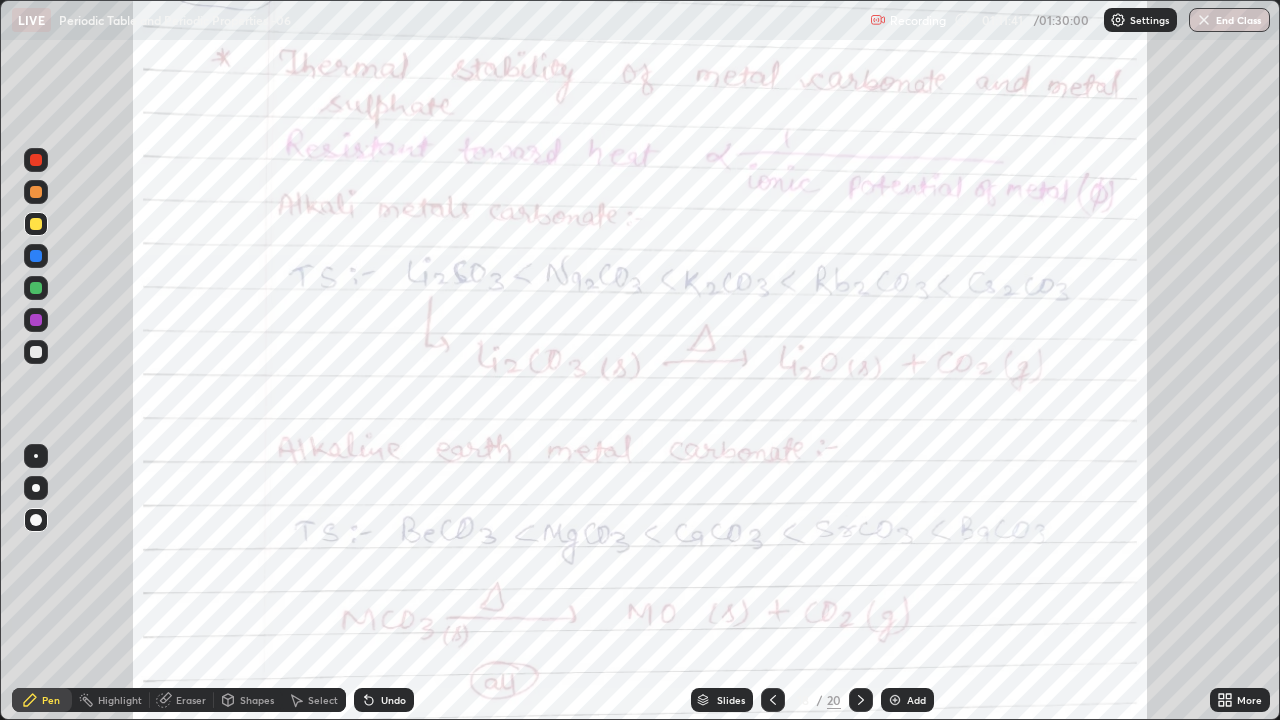 click 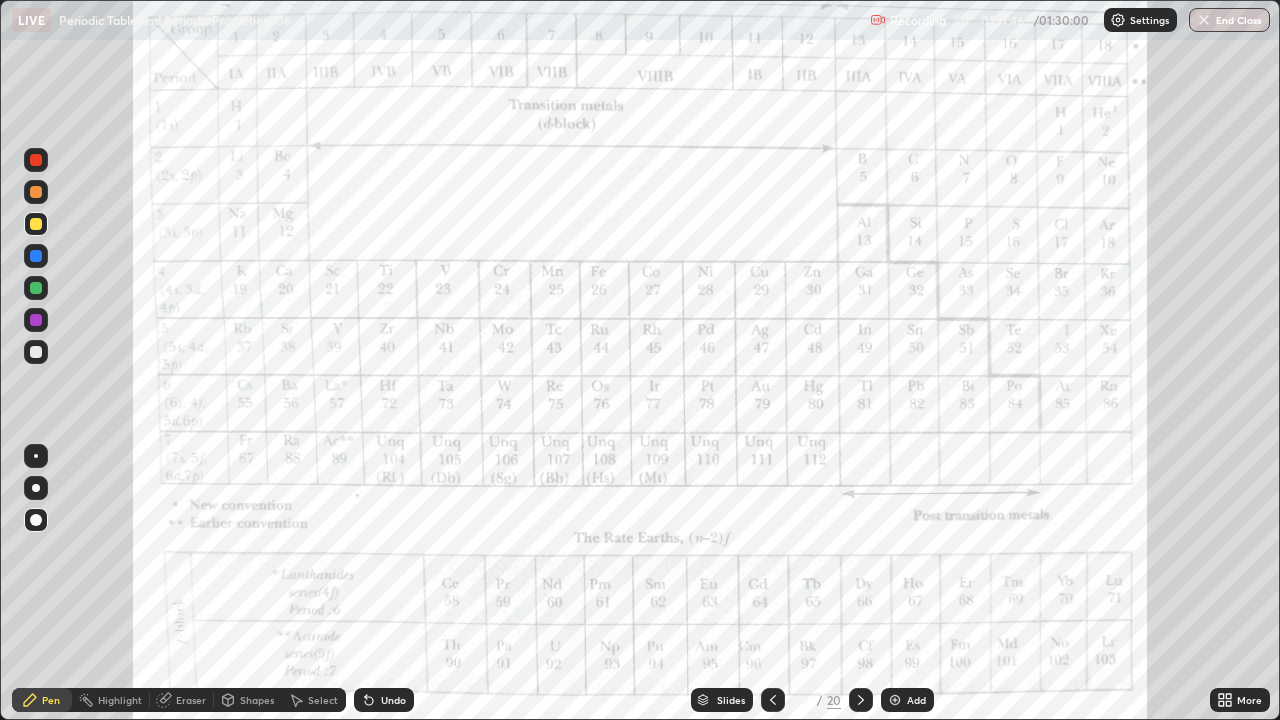 click 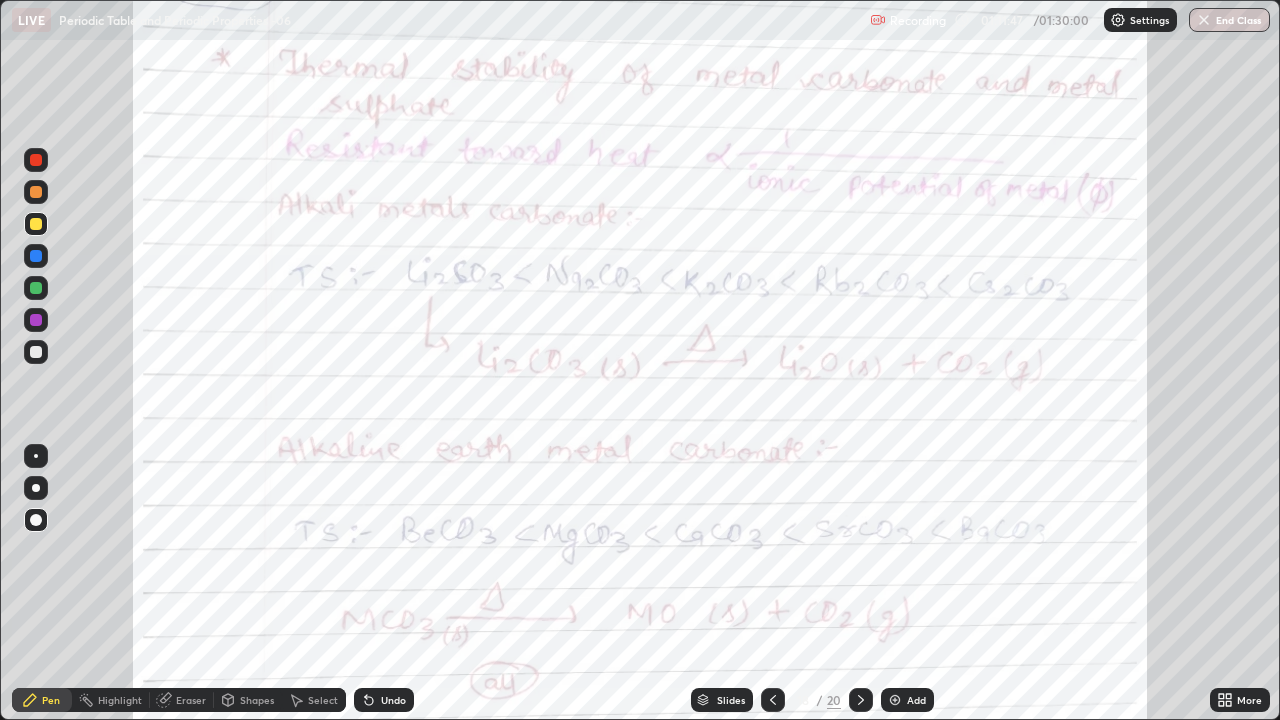click 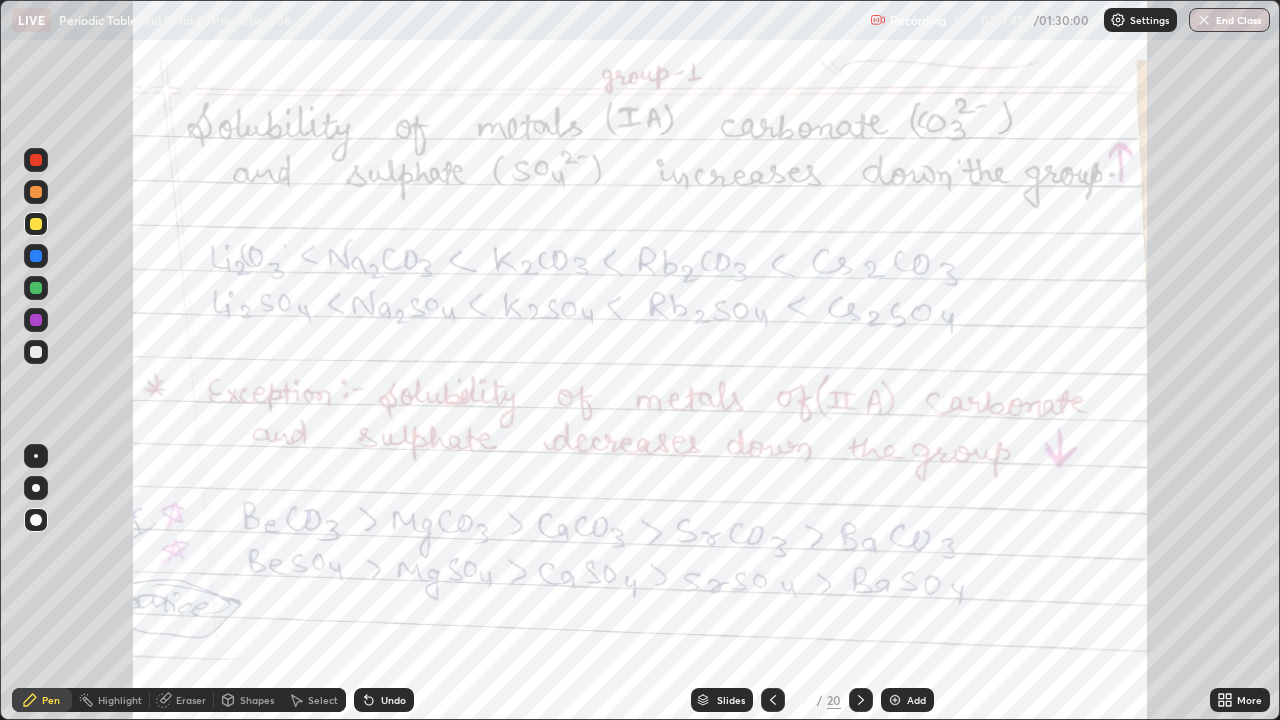 click at bounding box center (773, 700) 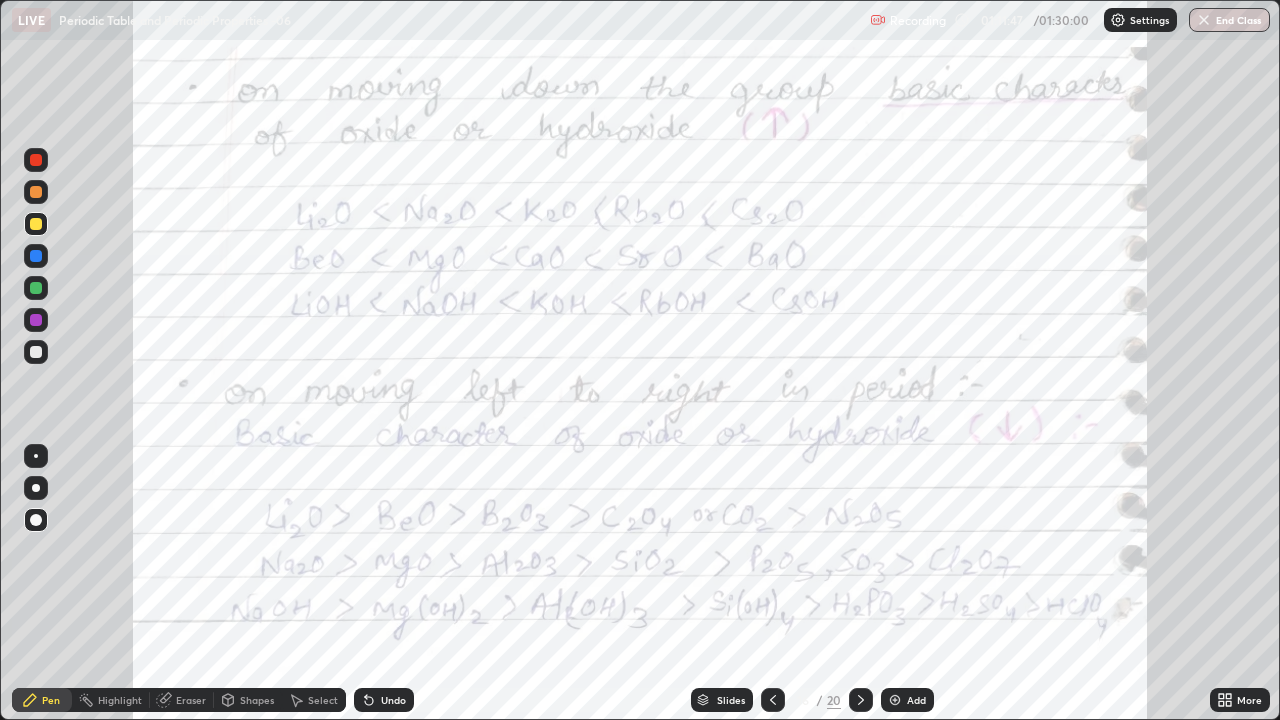 click at bounding box center [773, 700] 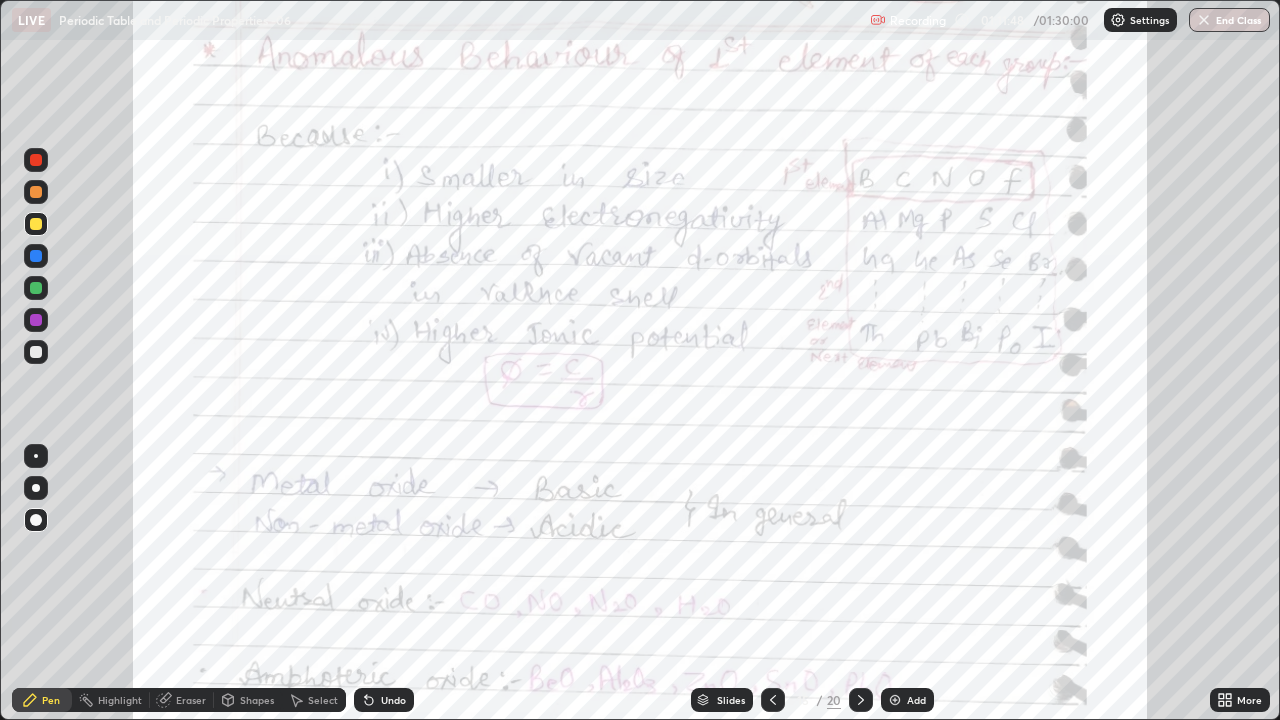 click at bounding box center [773, 700] 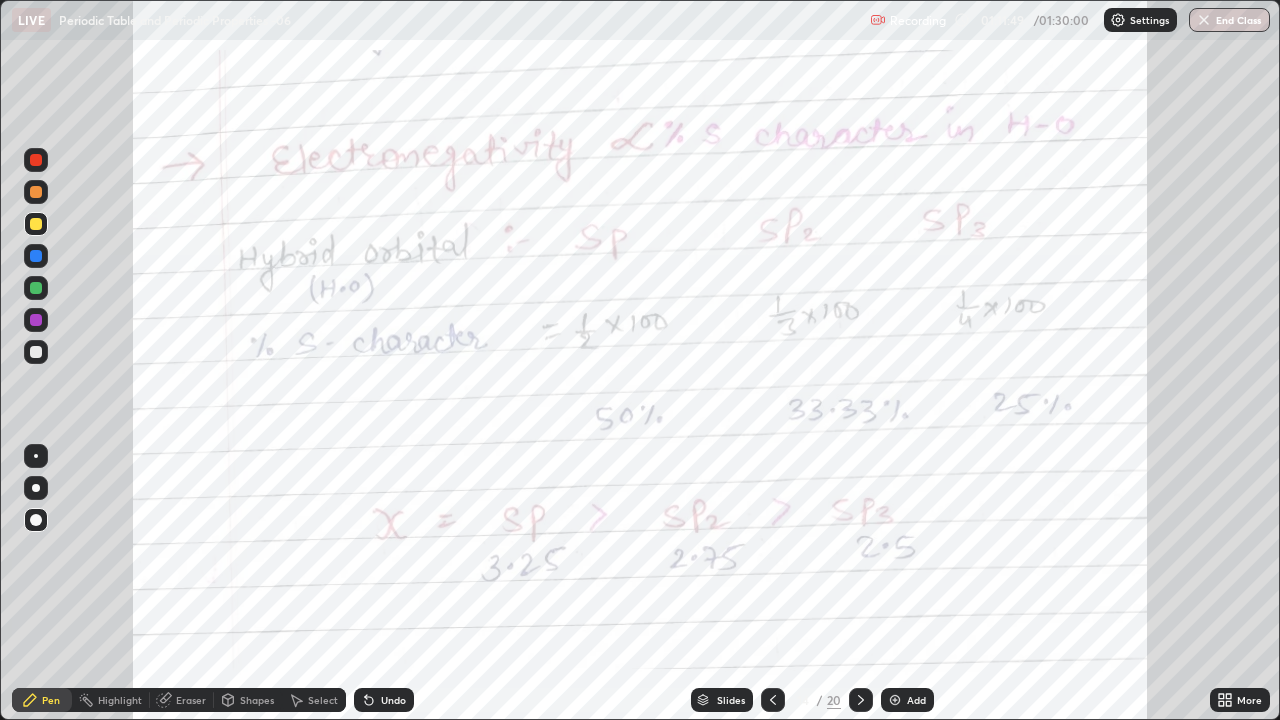 click at bounding box center [773, 700] 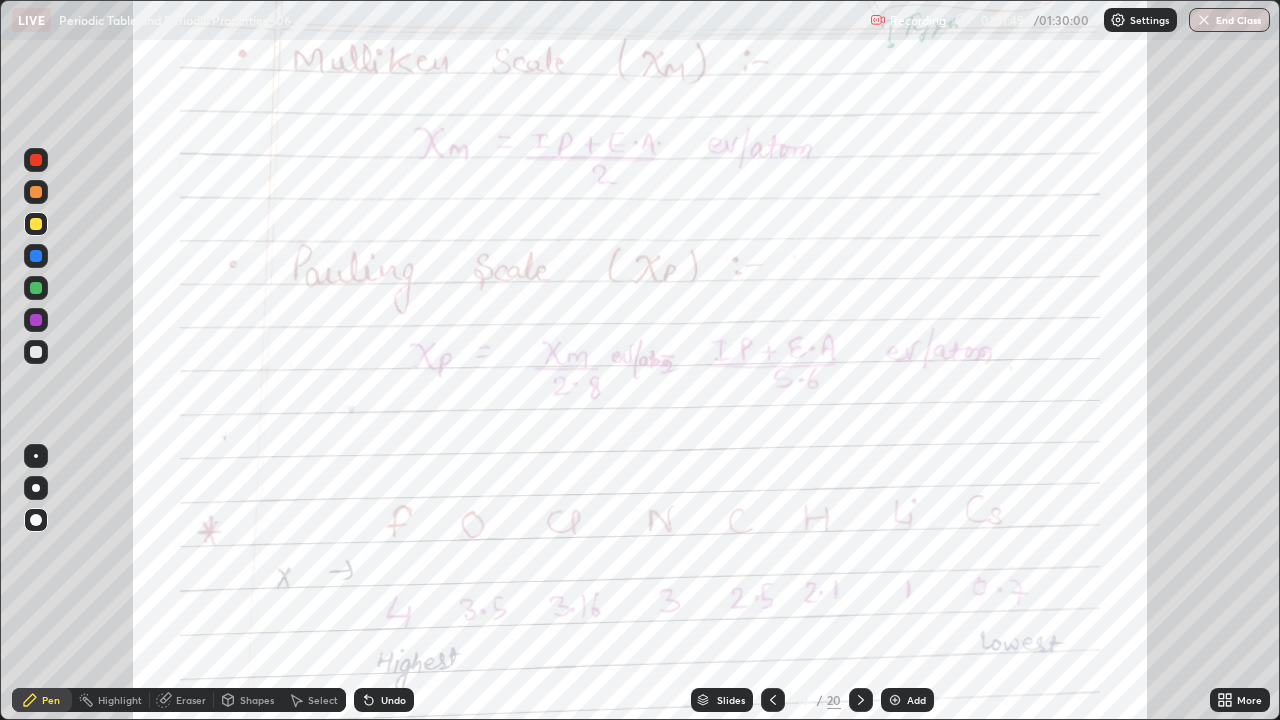 click 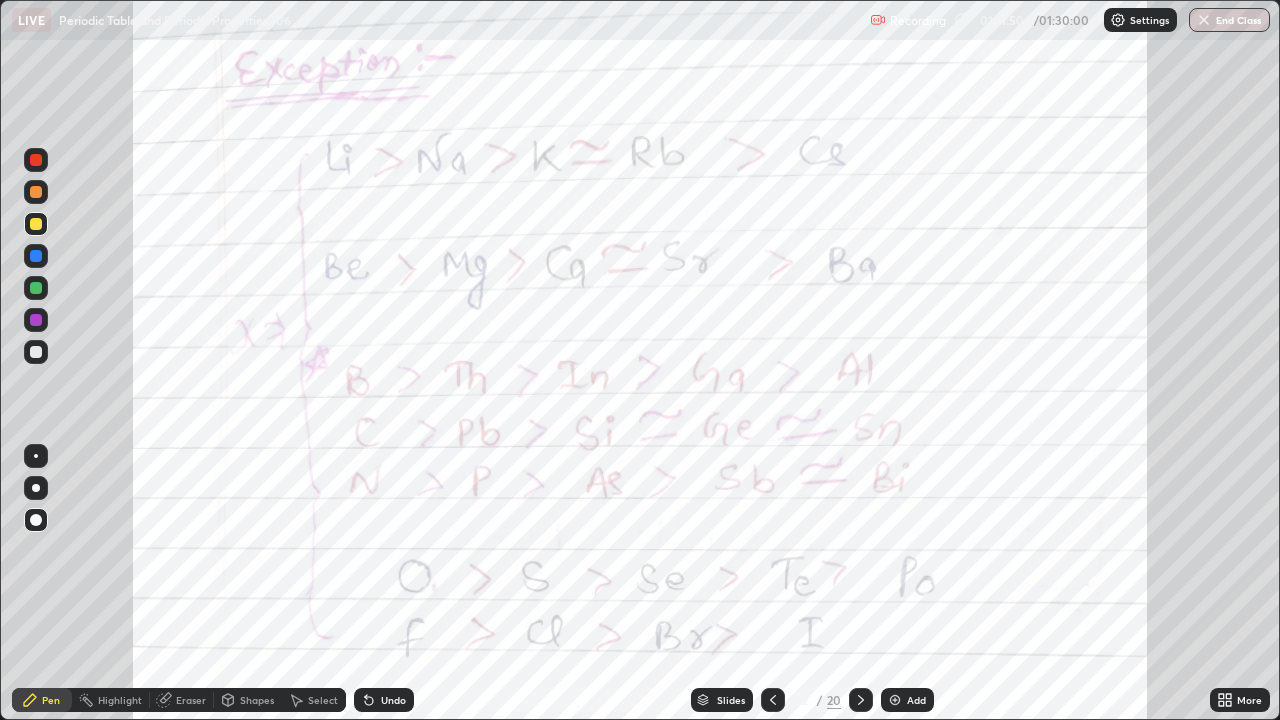 click 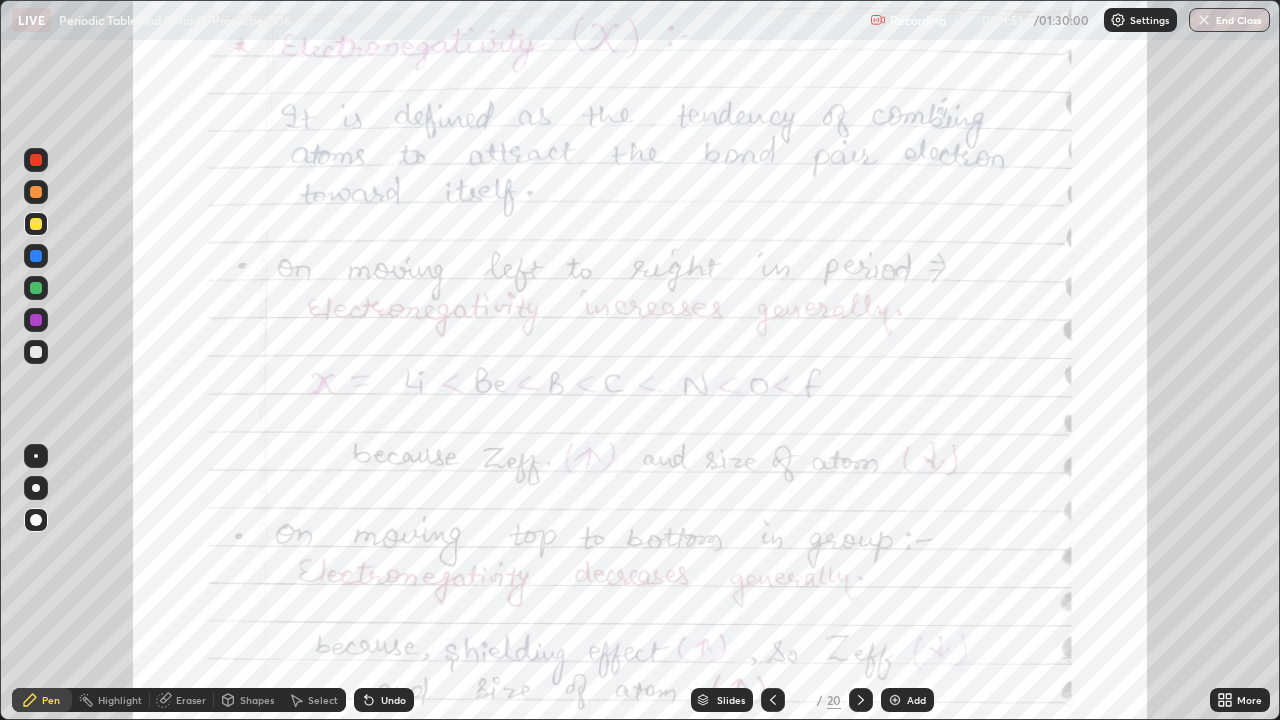 click 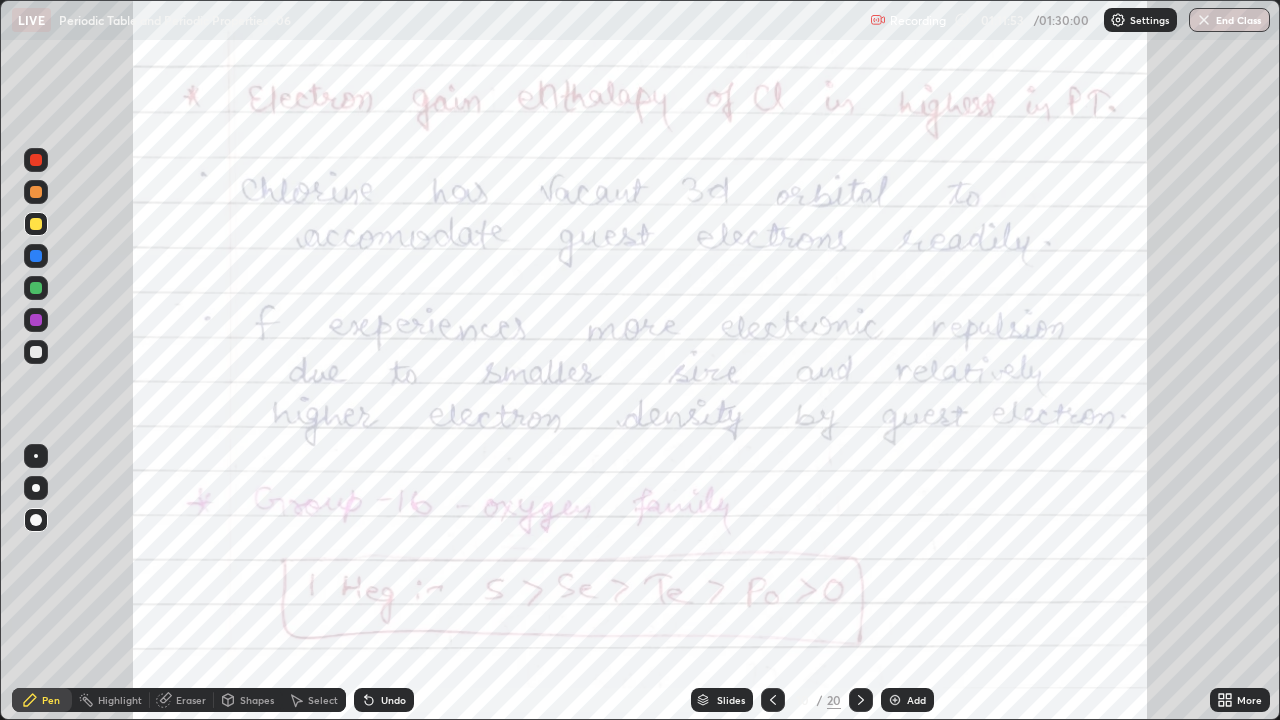 click 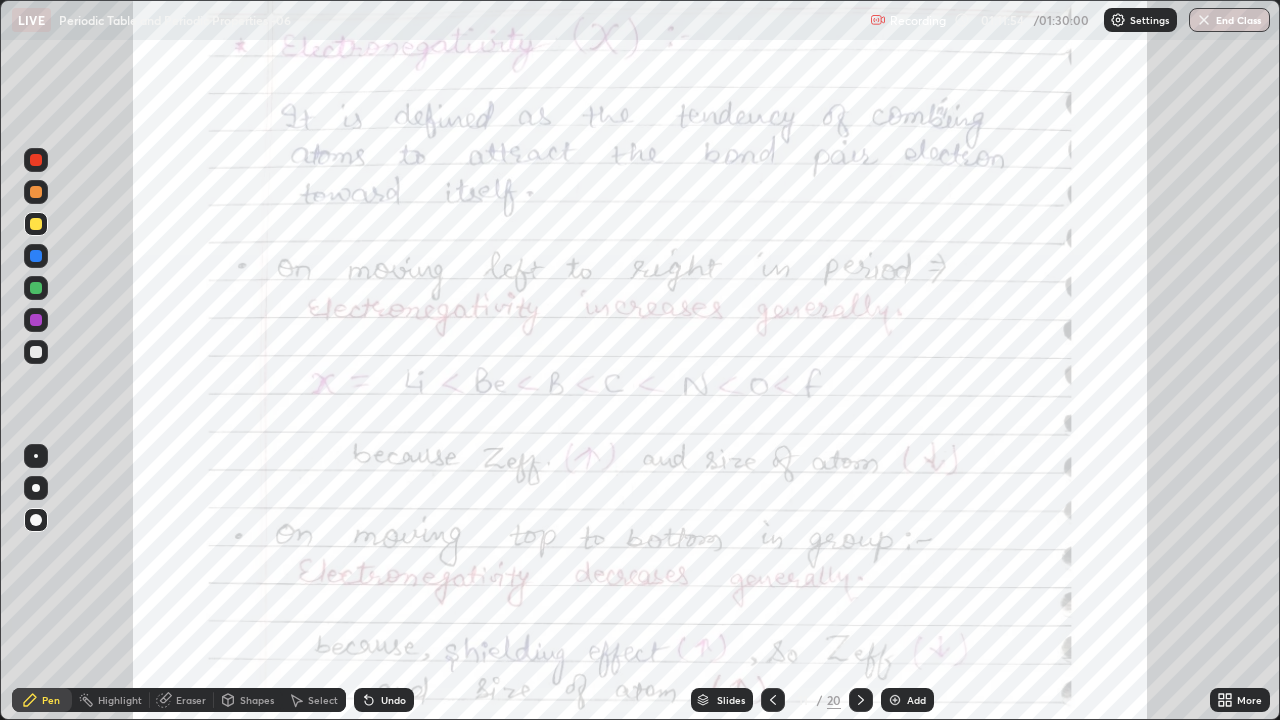 click 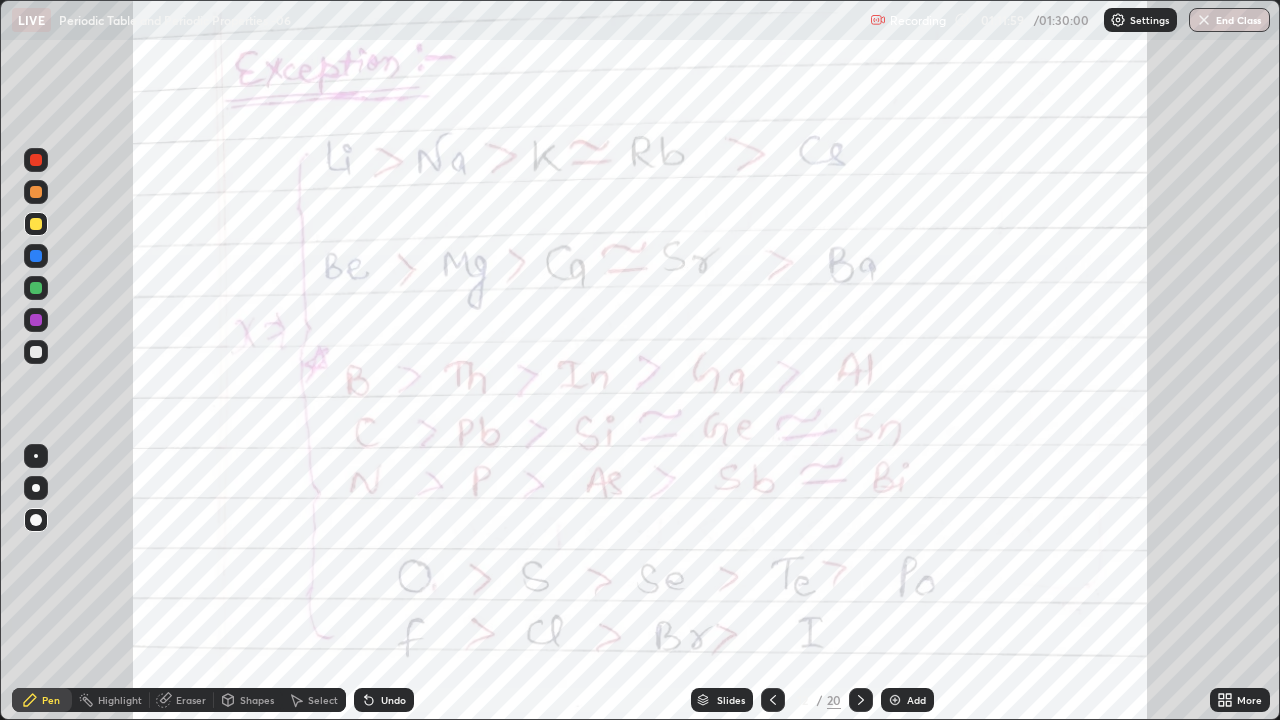 click on "Slides" at bounding box center (731, 700) 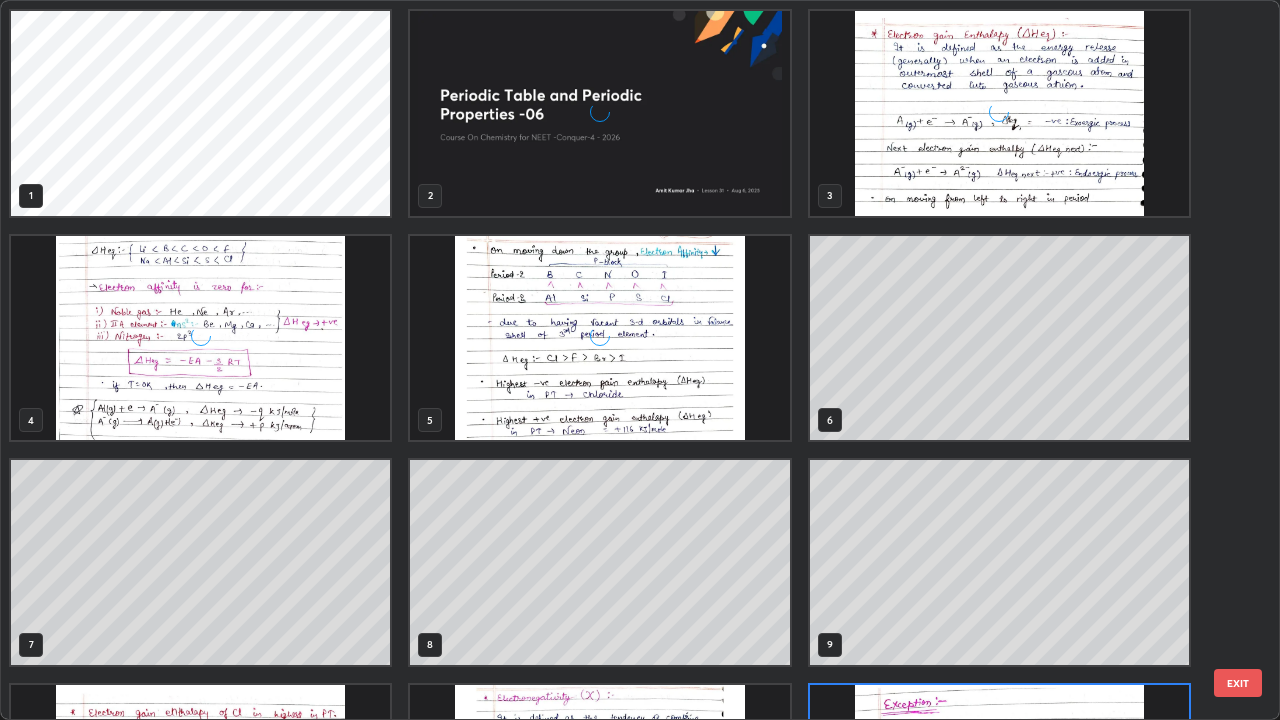 scroll, scrollTop: 180, scrollLeft: 0, axis: vertical 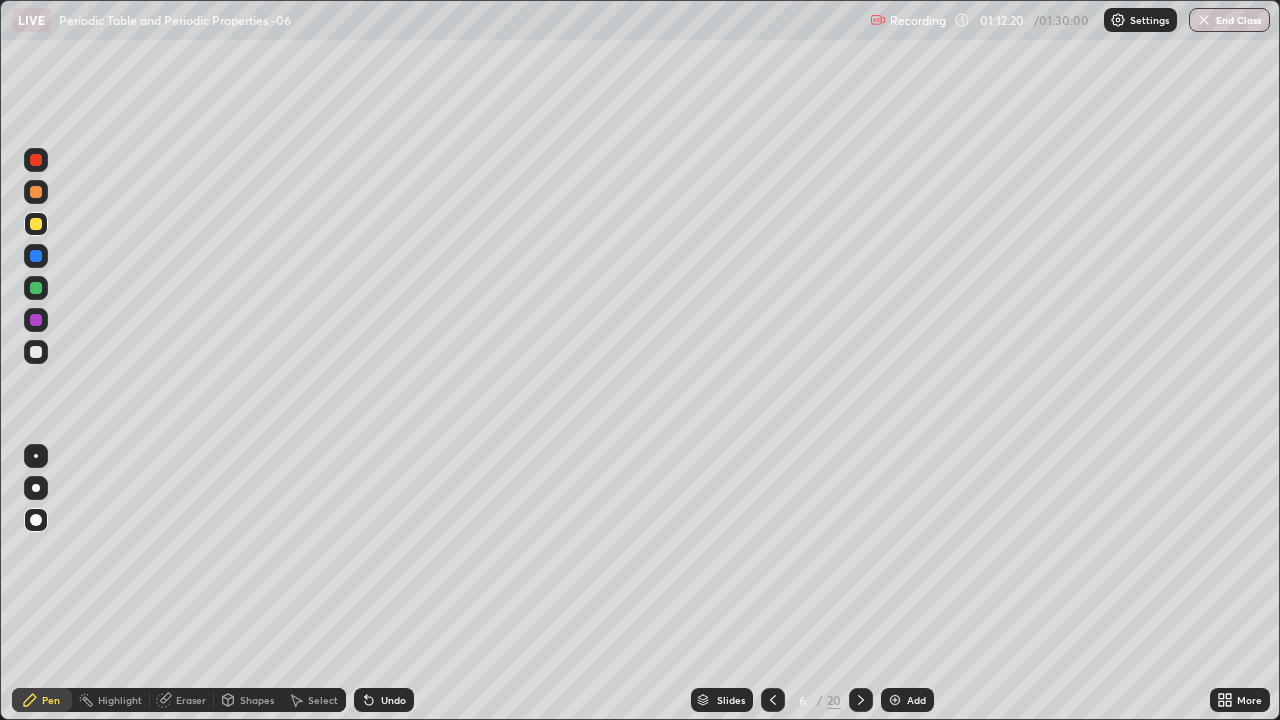click 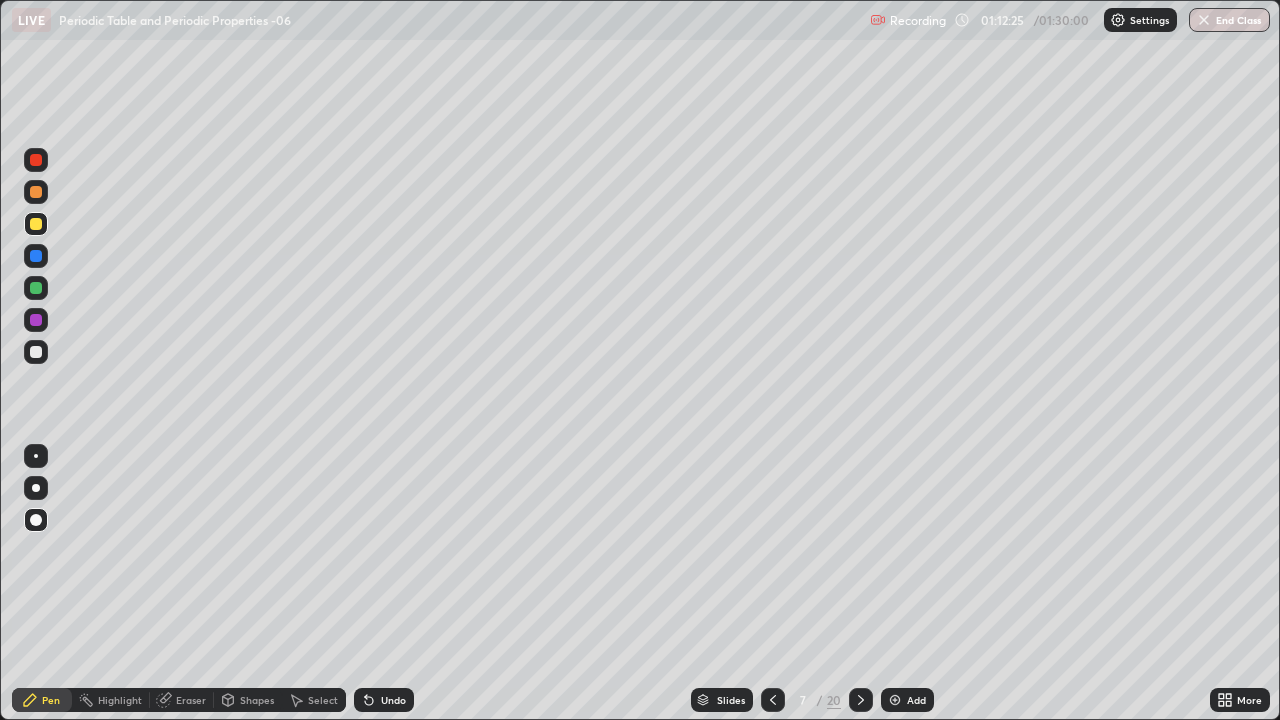 click at bounding box center [861, 700] 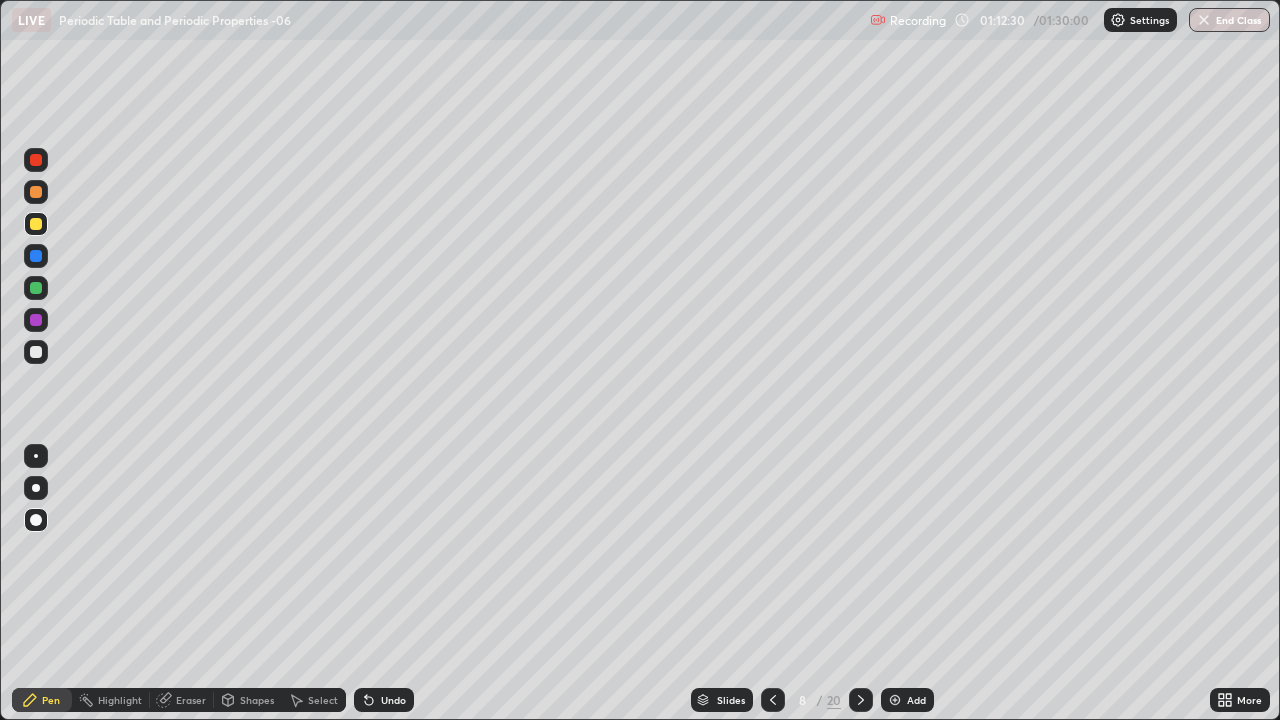 click at bounding box center [861, 700] 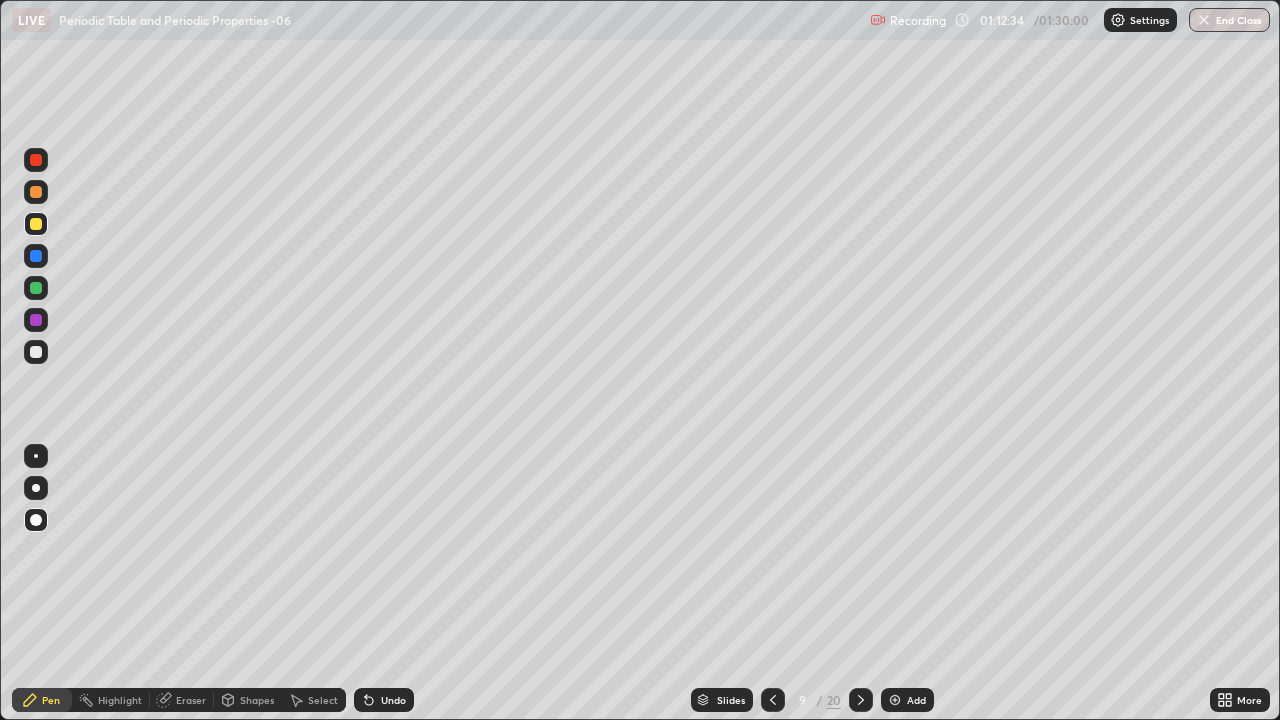 click at bounding box center (861, 700) 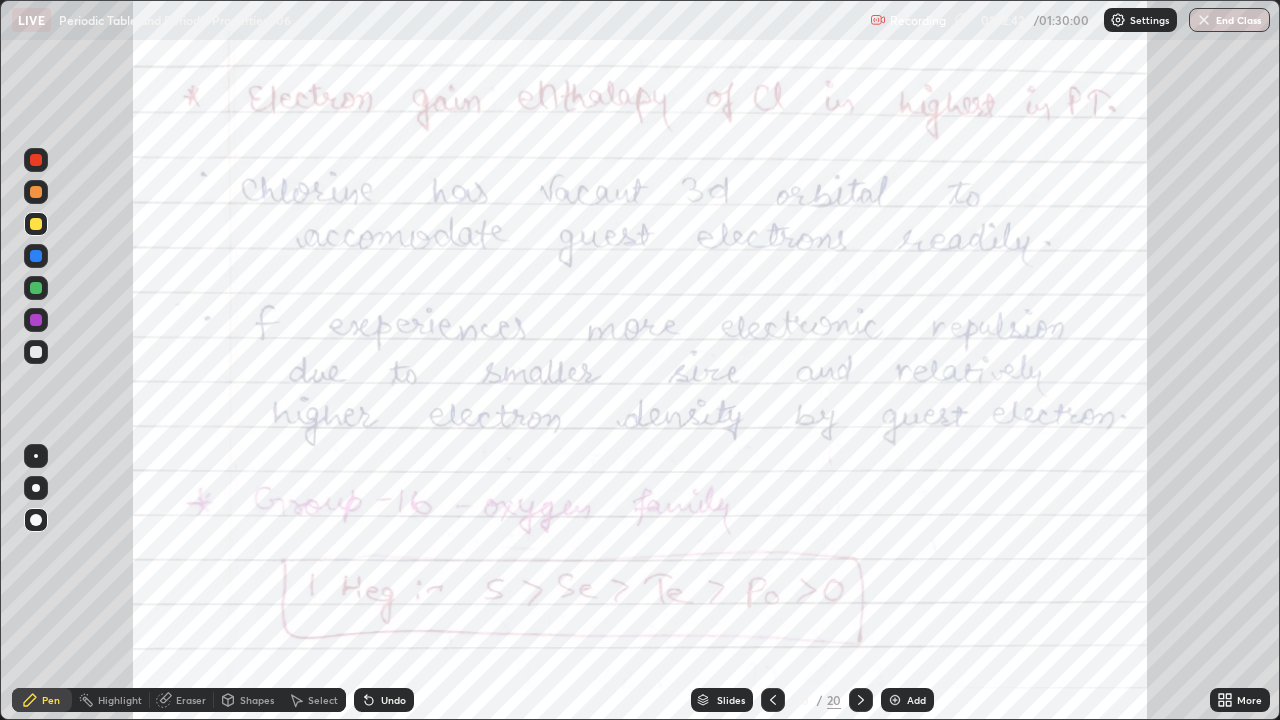 click 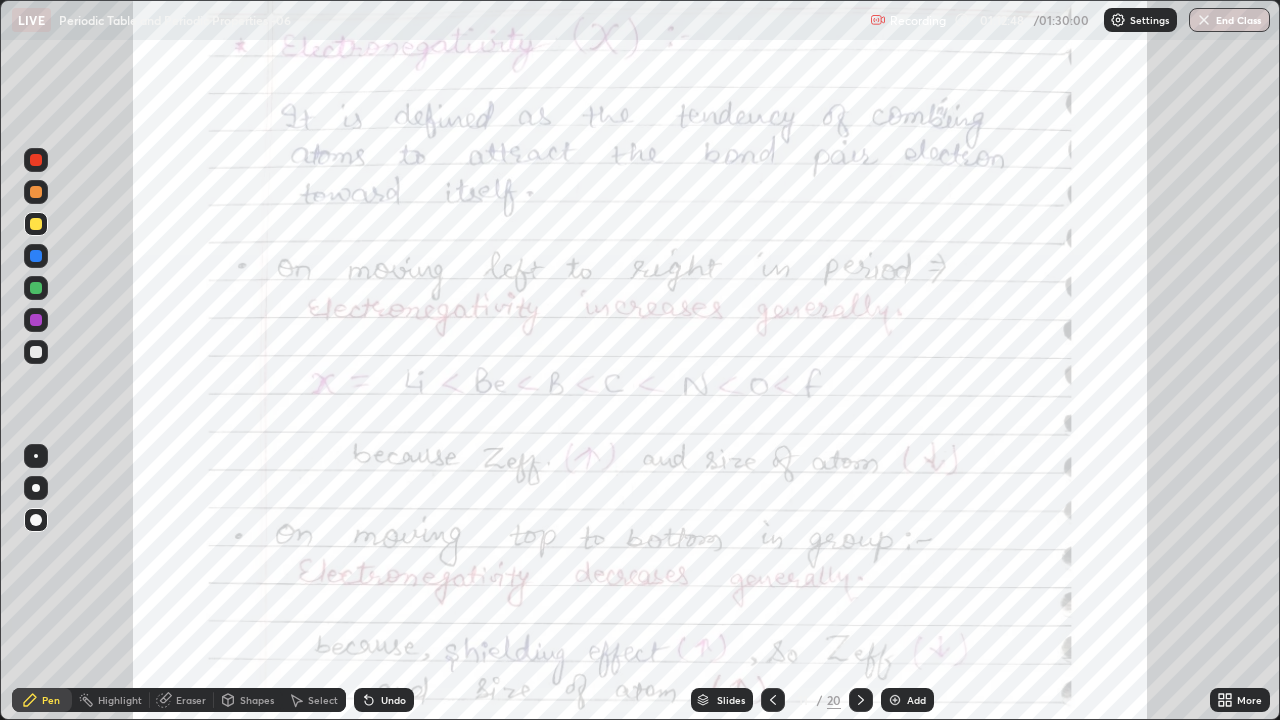 click 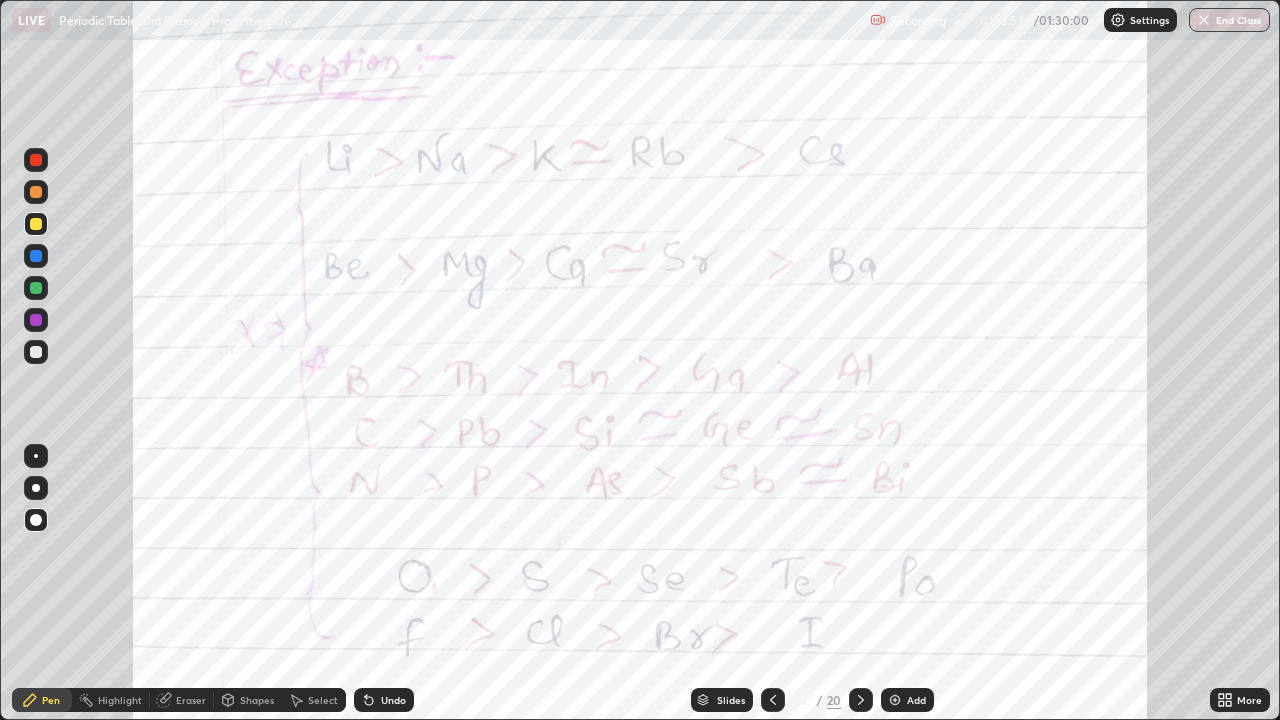 click 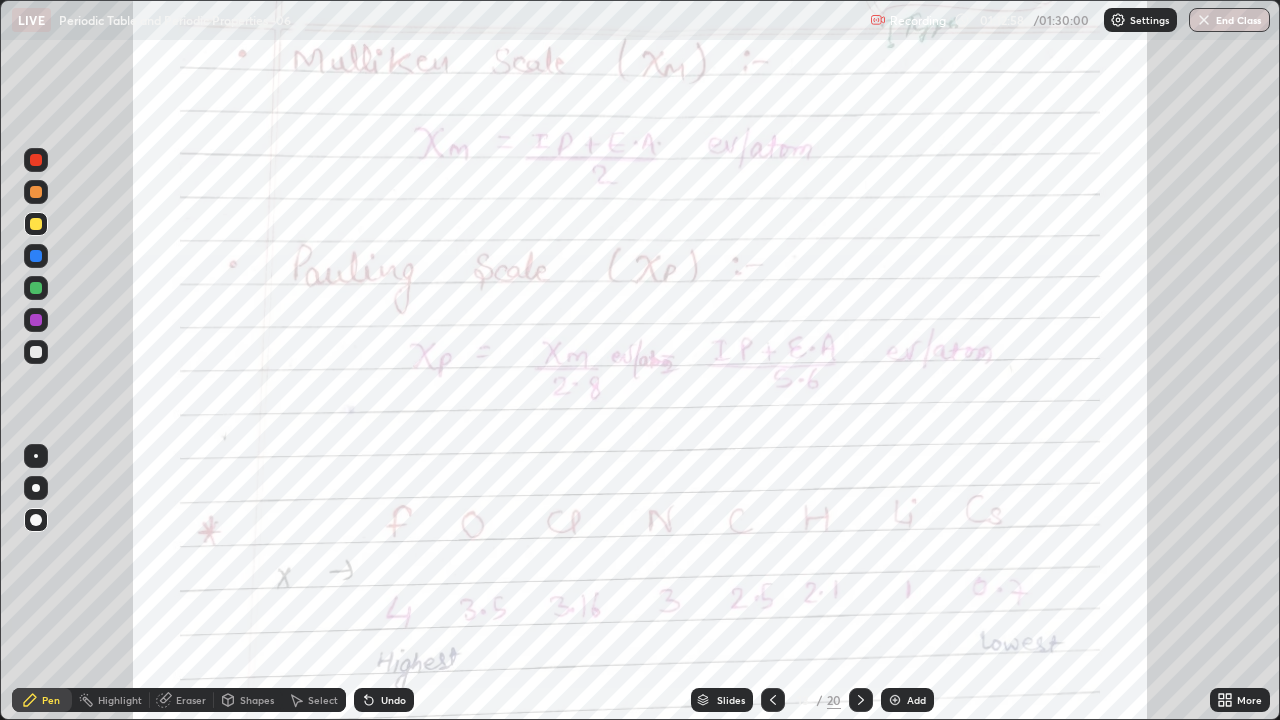 click at bounding box center [861, 700] 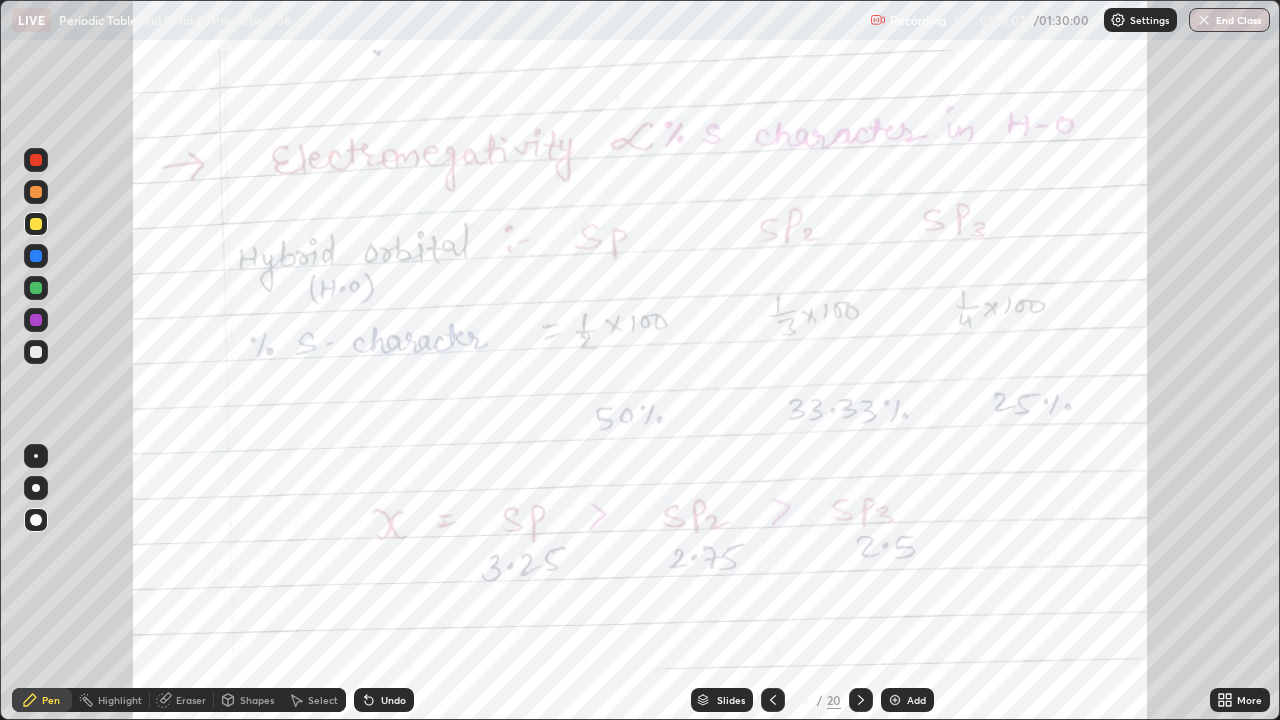 click 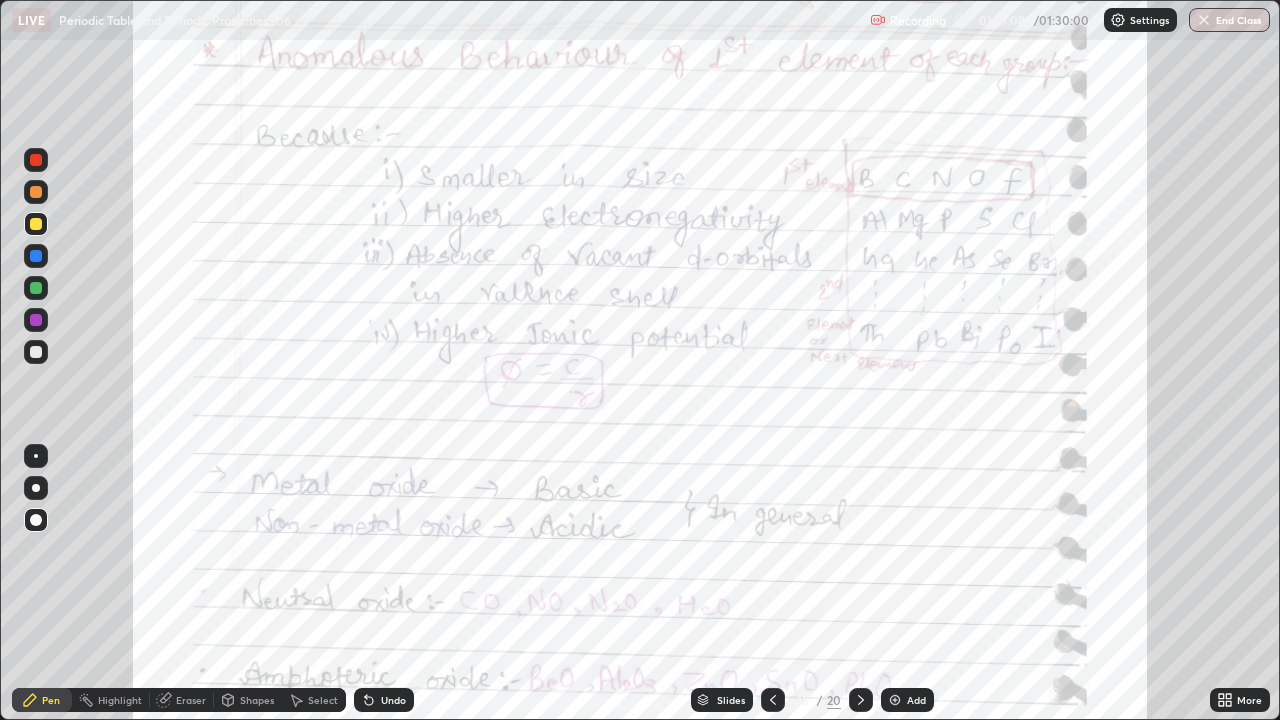 click 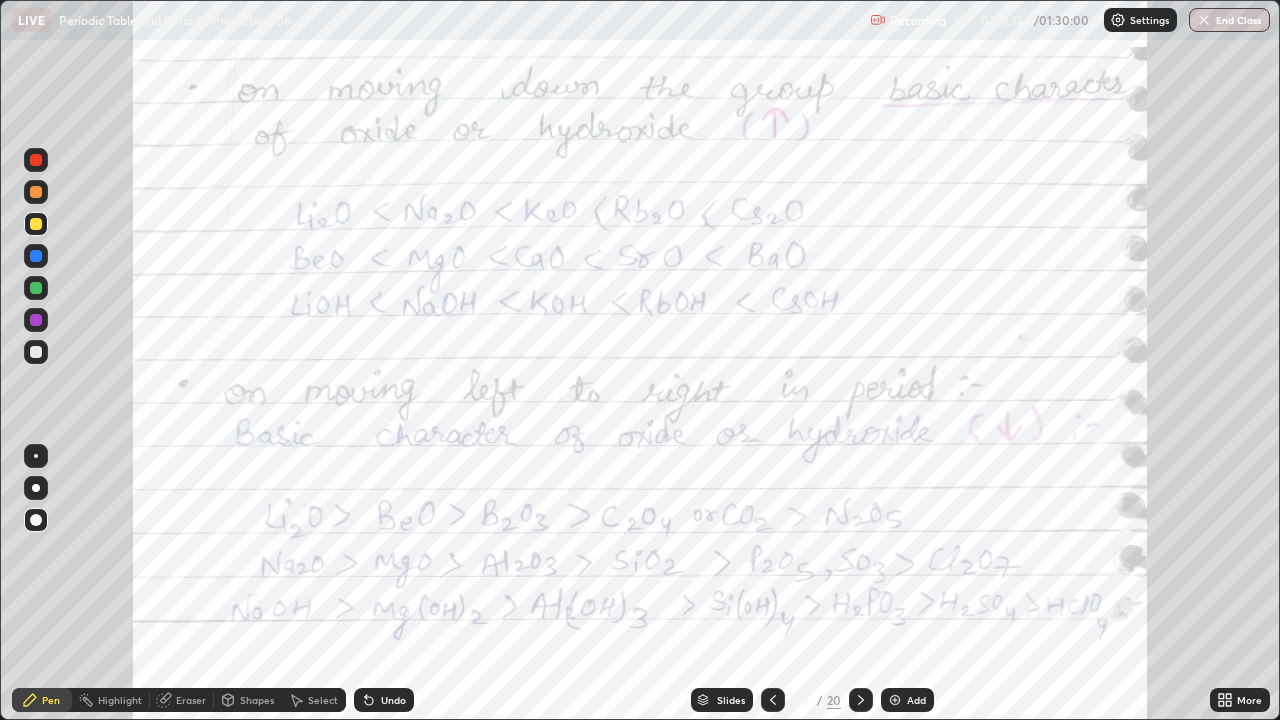 click 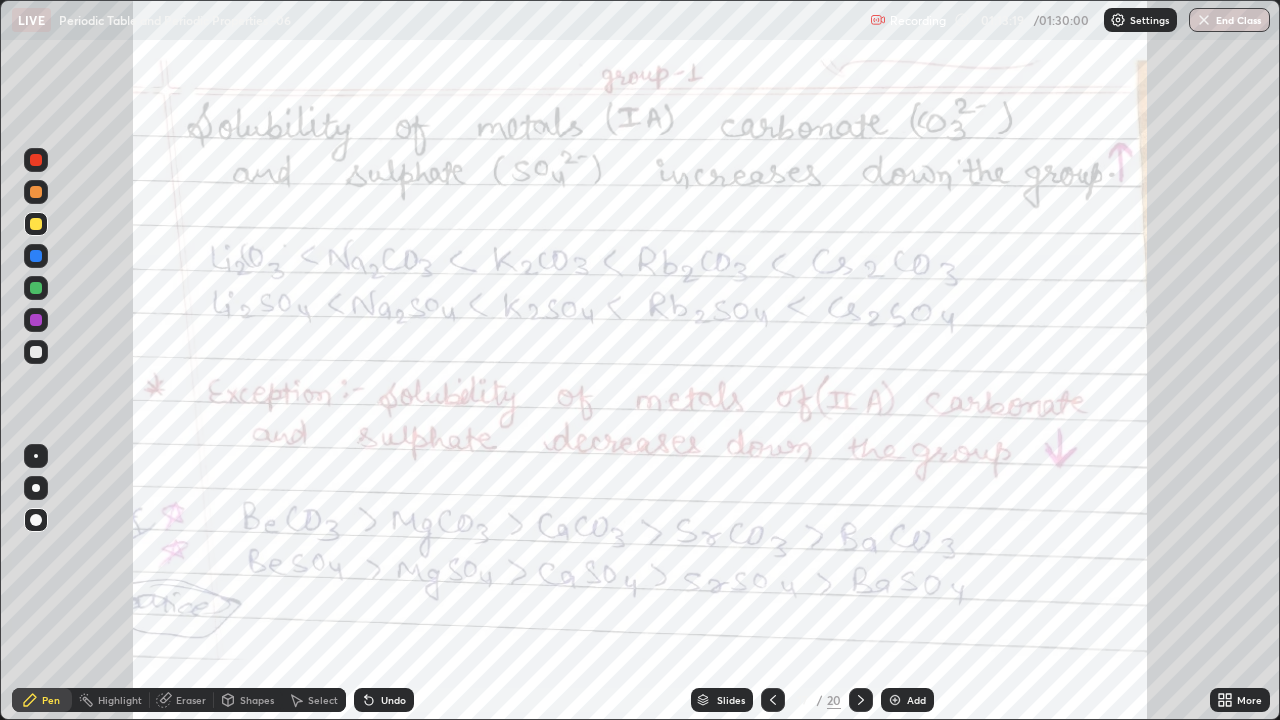 click 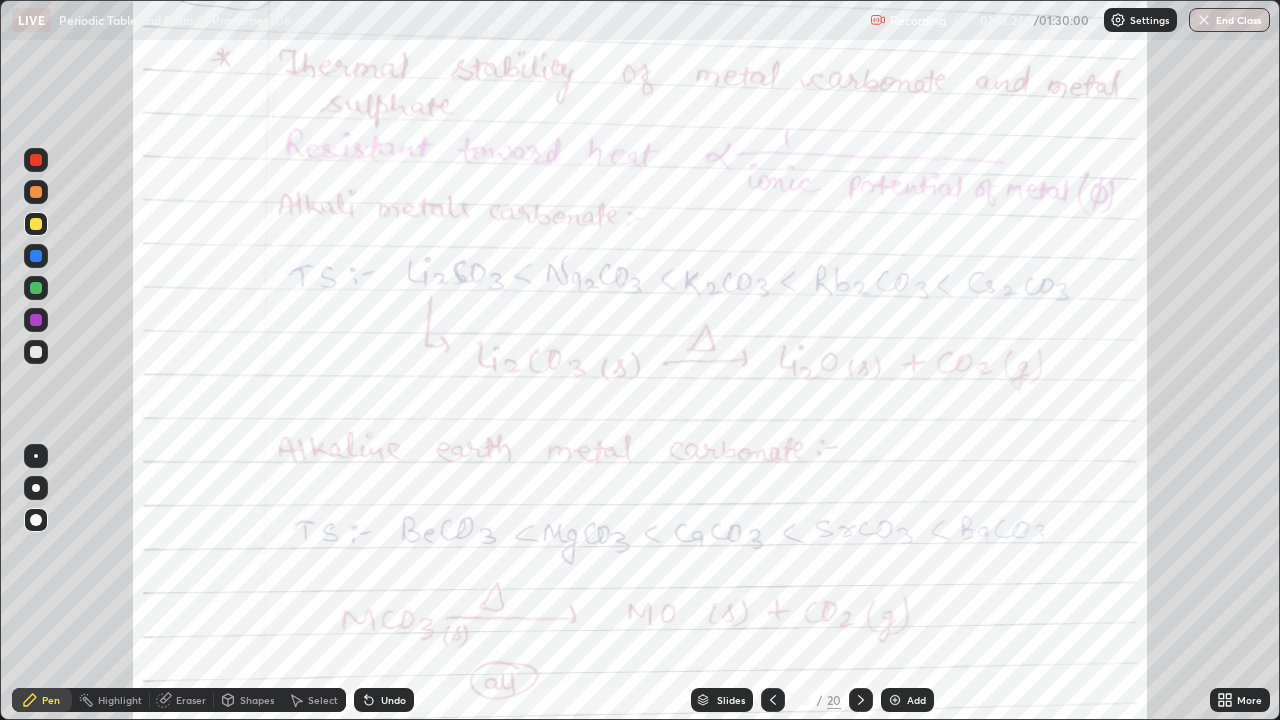click 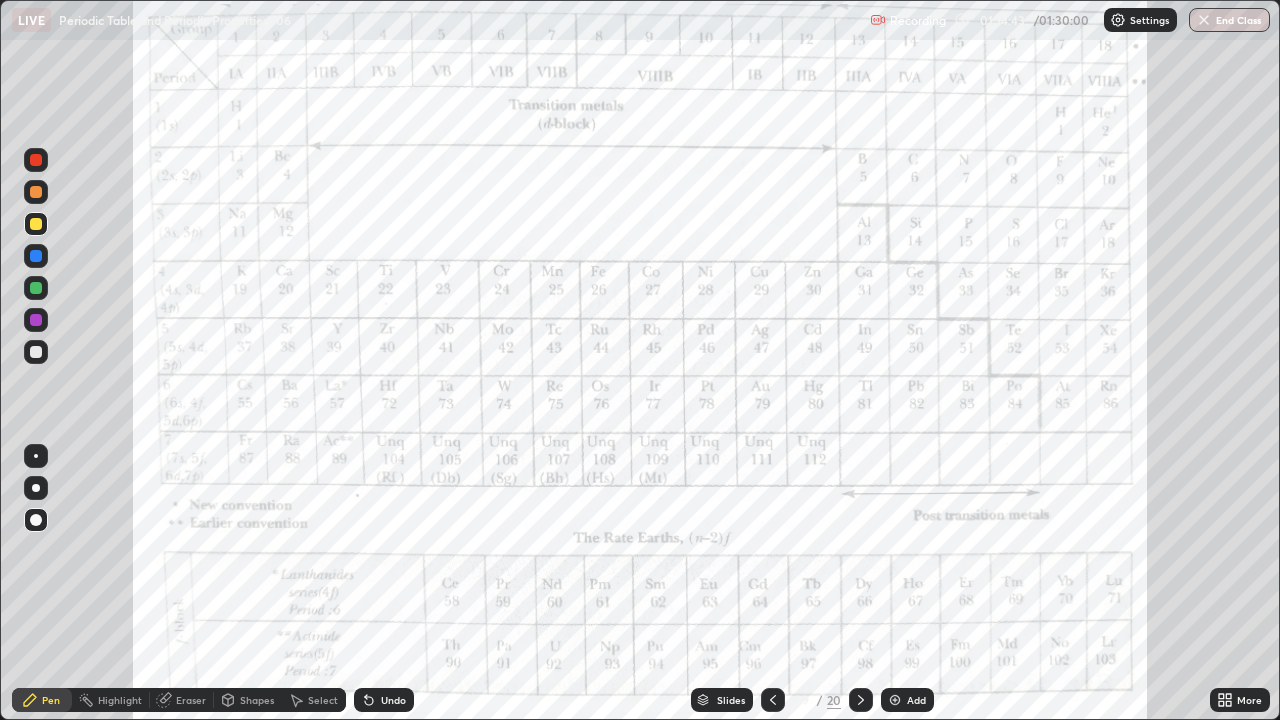 click on "End Class" at bounding box center [1229, 20] 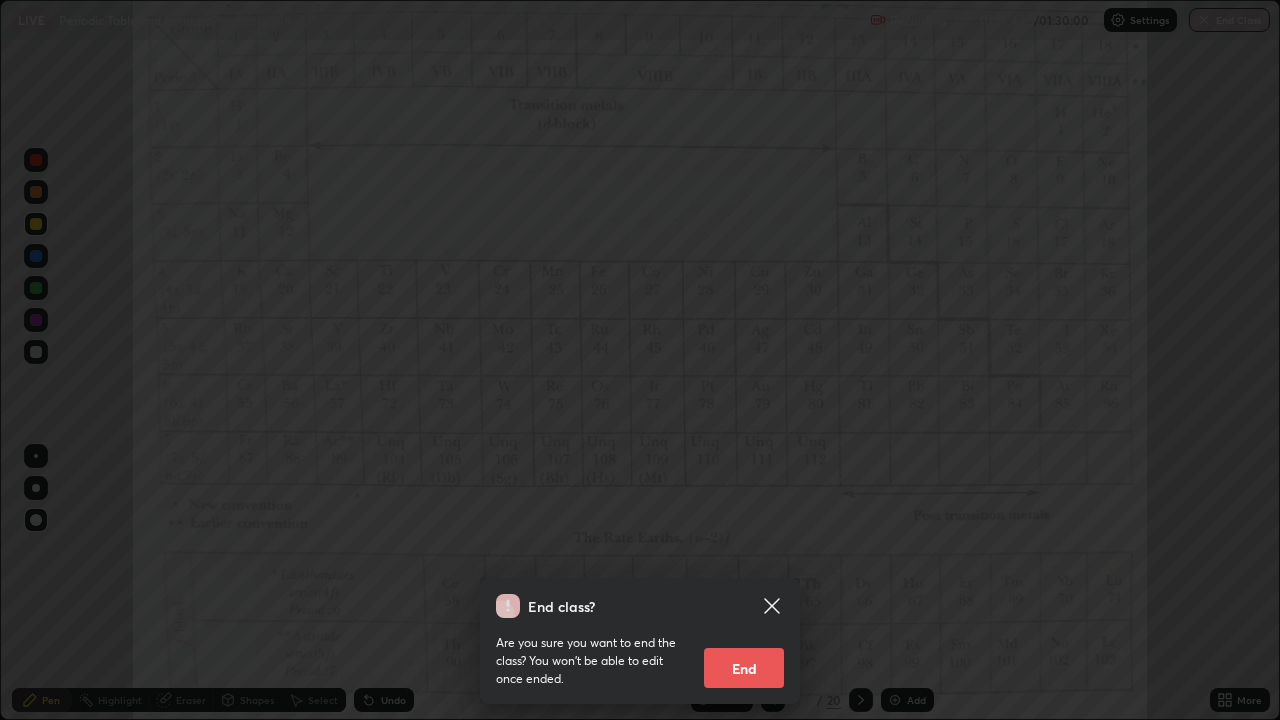 click on "End" at bounding box center [744, 668] 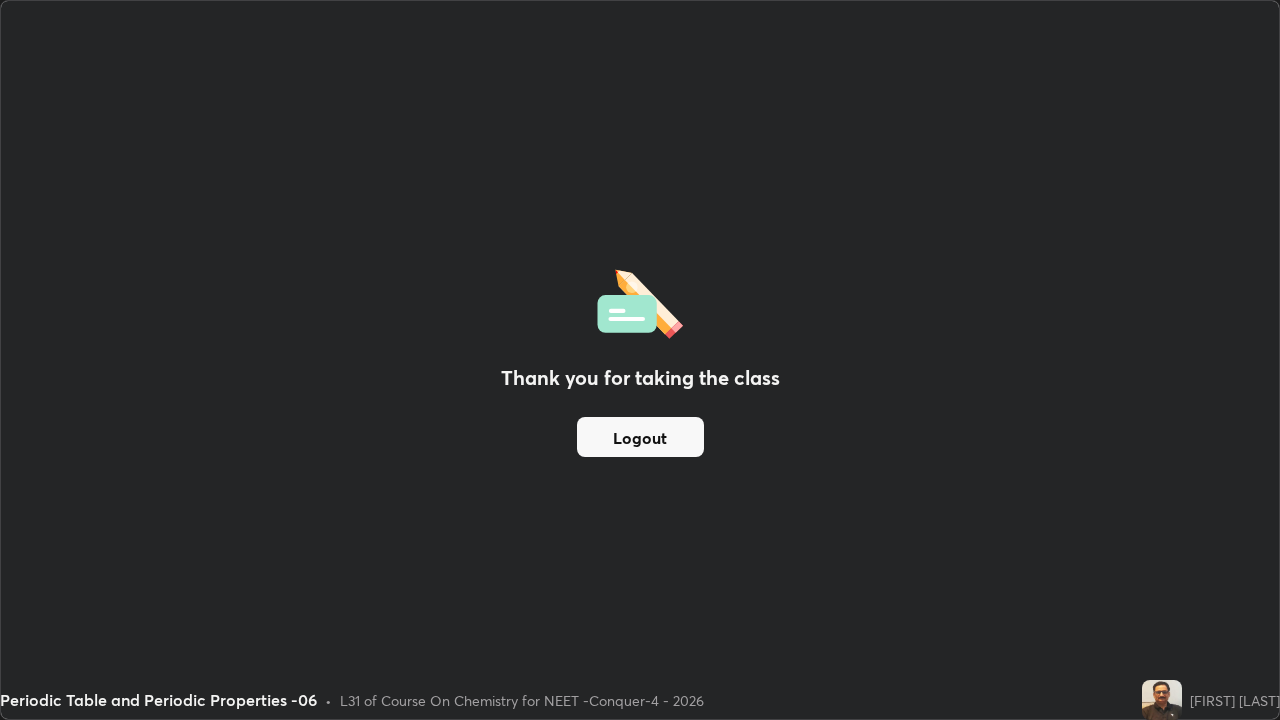 click on "Logout" at bounding box center (640, 437) 